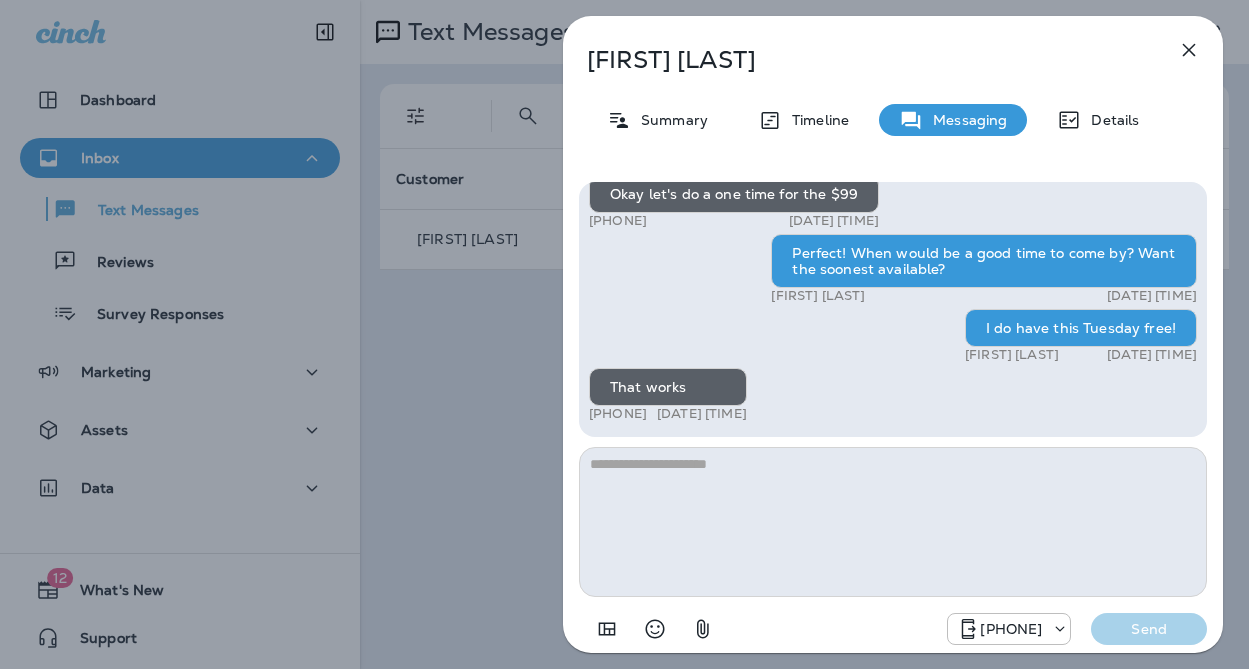 scroll, scrollTop: 0, scrollLeft: 0, axis: both 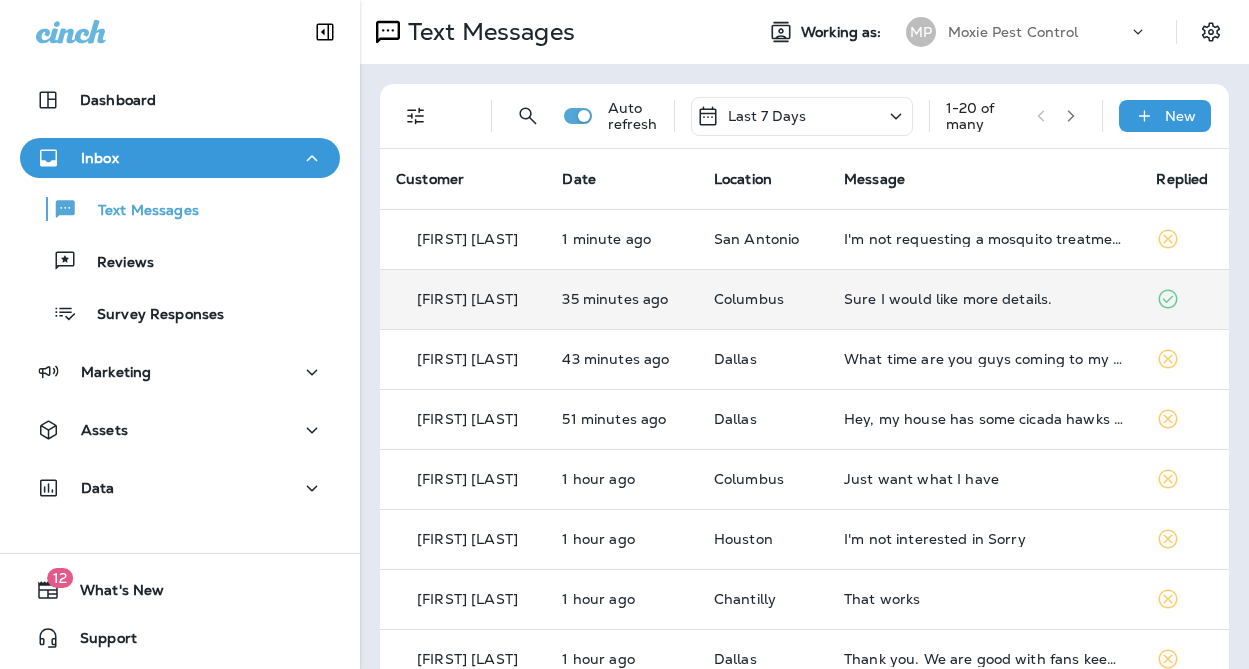 click on "Columbus" at bounding box center [763, 299] 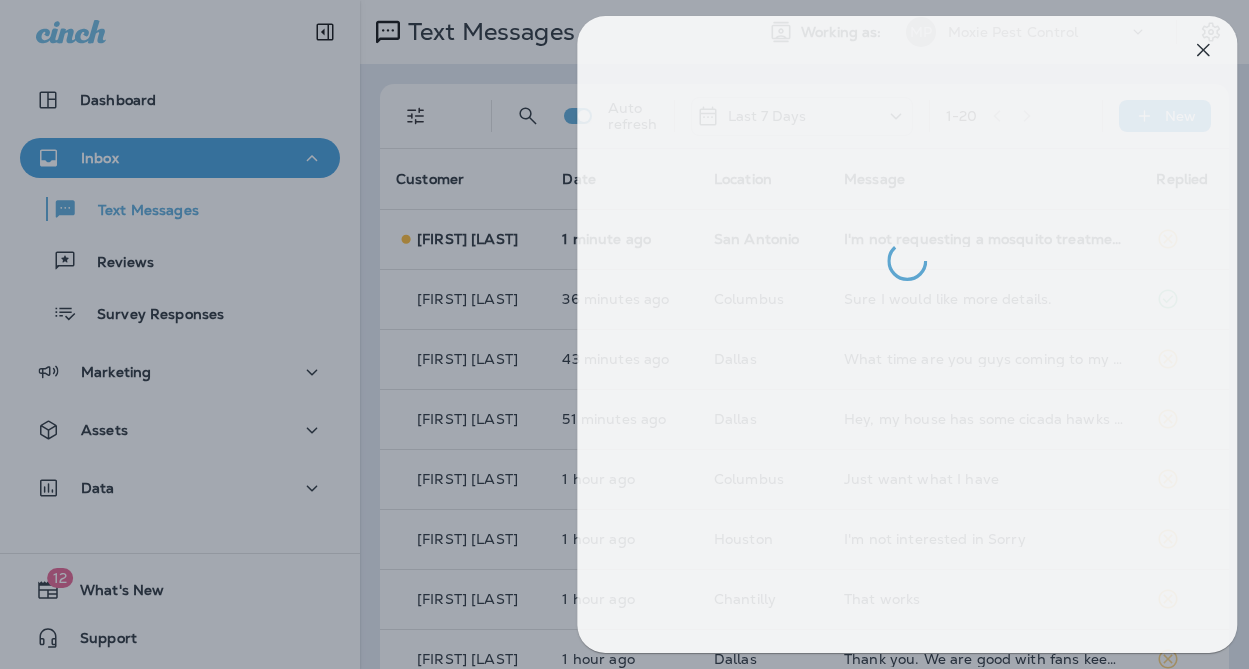 click at bounding box center (638, 334) 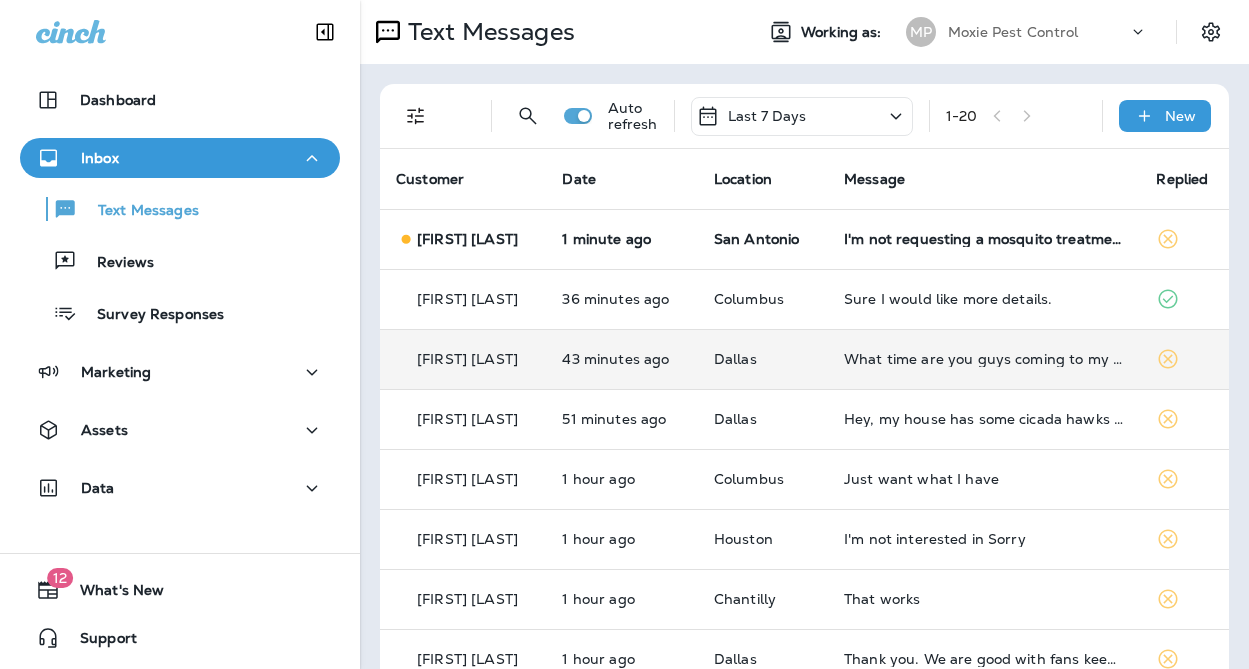 click on "What time are you guys coming to my house today" at bounding box center (984, 359) 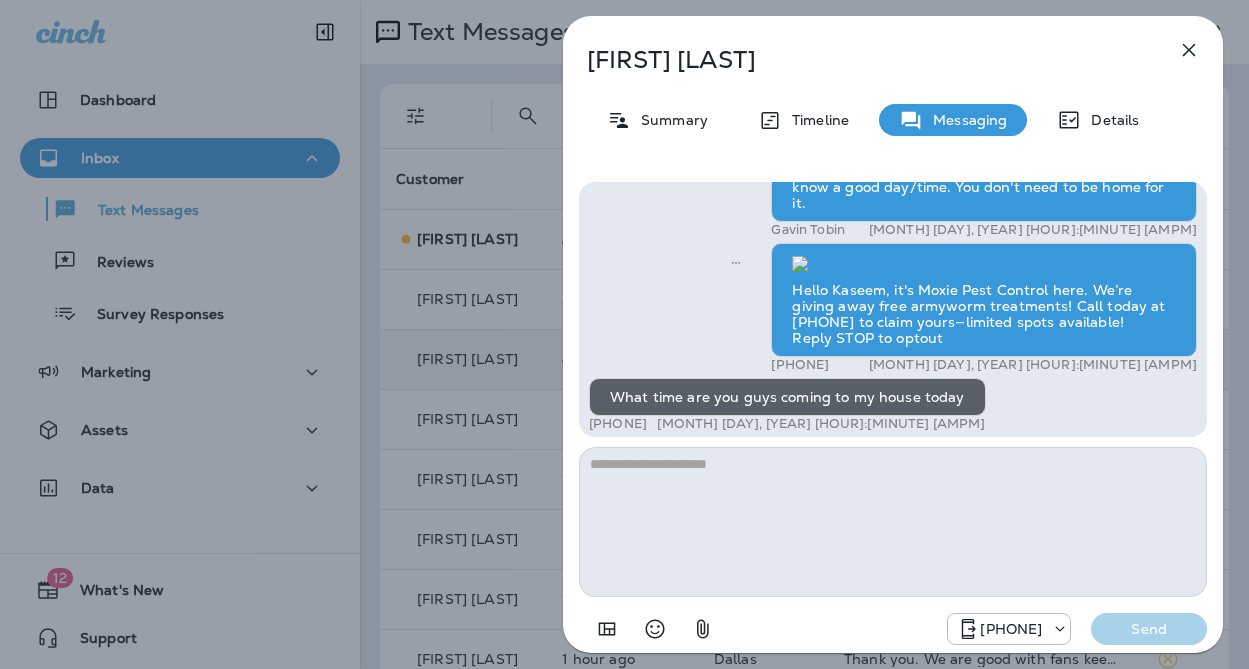 scroll, scrollTop: 0, scrollLeft: 0, axis: both 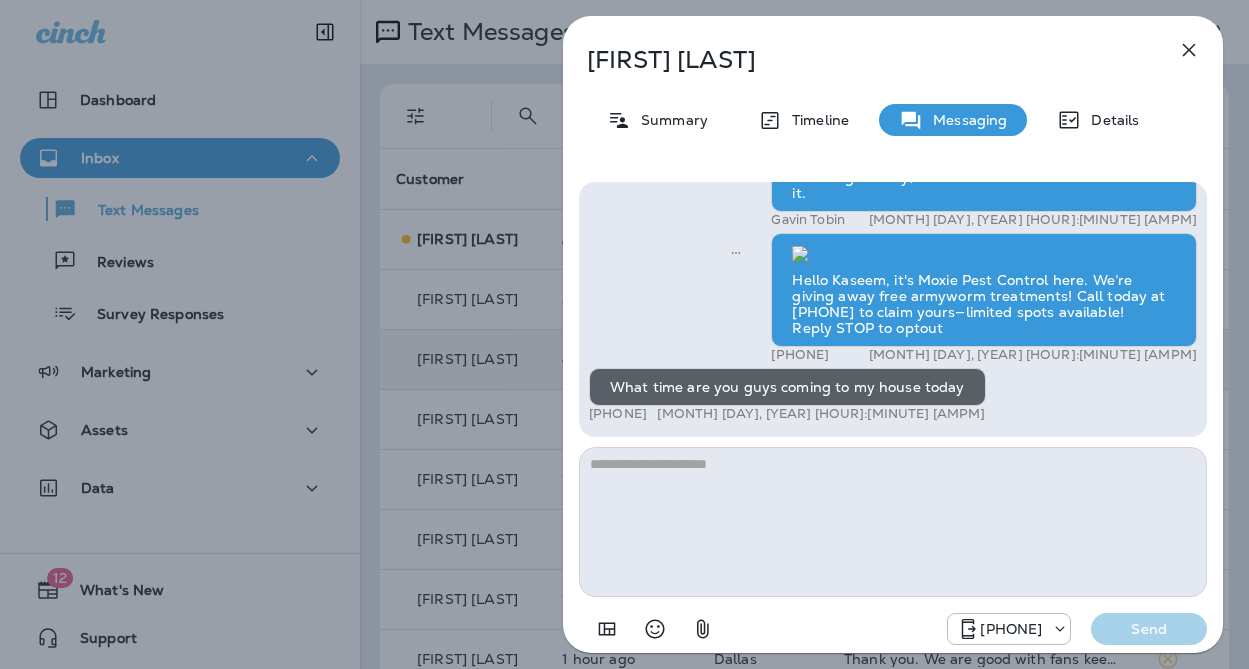 click on "Kaseem   Bada Summary   Timeline   Messaging   Details   Hi,  Kaseem , this is Cameron with Moxie Pest Control. We know Summer brings out the mosquitoes—and with the Summer season here, I’d love to get you on our schedule to come help take care of that. Just reply here if you're interested, and I'll let you know the details!
Reply STOP to optout +18174823792 Jul 4, 2025 10:10 AM Just checking in,  Kaseem . Our mosquito service is extremely effective, and it's totally pet and family friendly! We get awesome reviews on it.  Want me to send you more details?
Reply STOP to optout +18174823792 Jul 5, 2025 10:29 AM Call me tomorrow +1 (201) 668-5686 Jul 7, 2025 6:59 PM Gavin Tobin Jul 8, 2025 7:27 AM   Hello Kaseem, it's Moxie Pest Control here. We’re giving away free armyworm treatments! Call today at 817-438-3590 to claim yours—limited spots available!
Reply STOP to optout +18174823792 Jul 28, 2025 1:16 PM What time are you guys coming to my house today +1 (201) 668-5686 Aug 2, 2025 11:54 AM +18174823792" at bounding box center (624, 334) 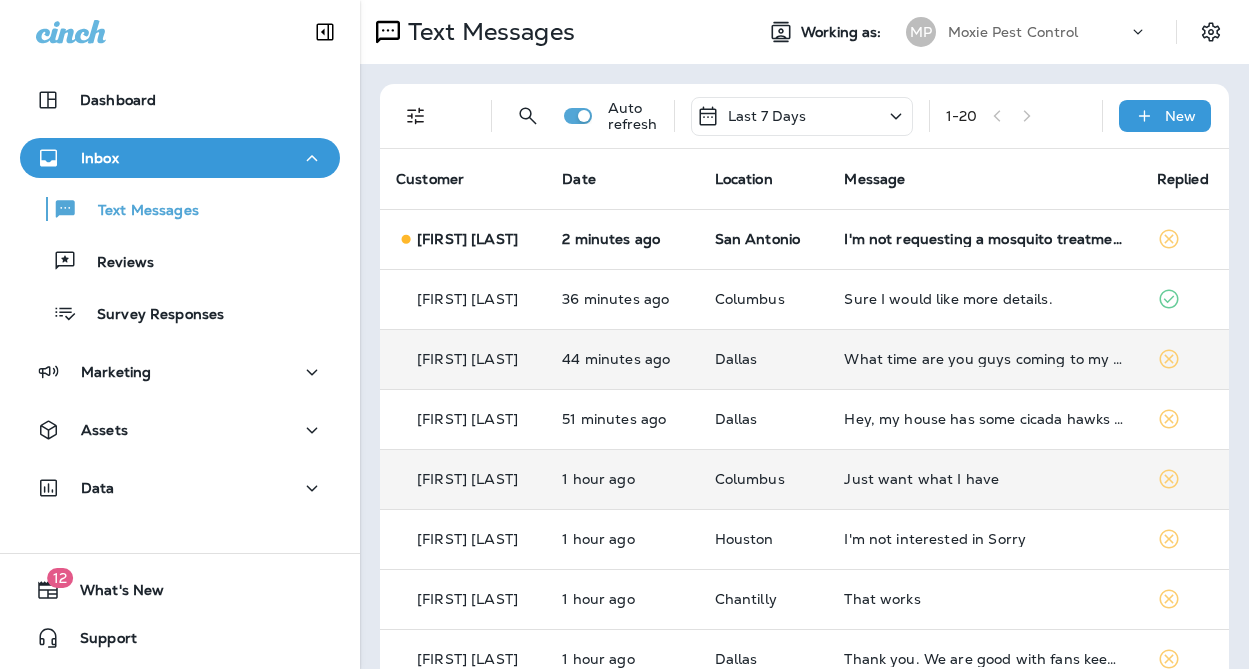 click on "Columbus" at bounding box center [764, 479] 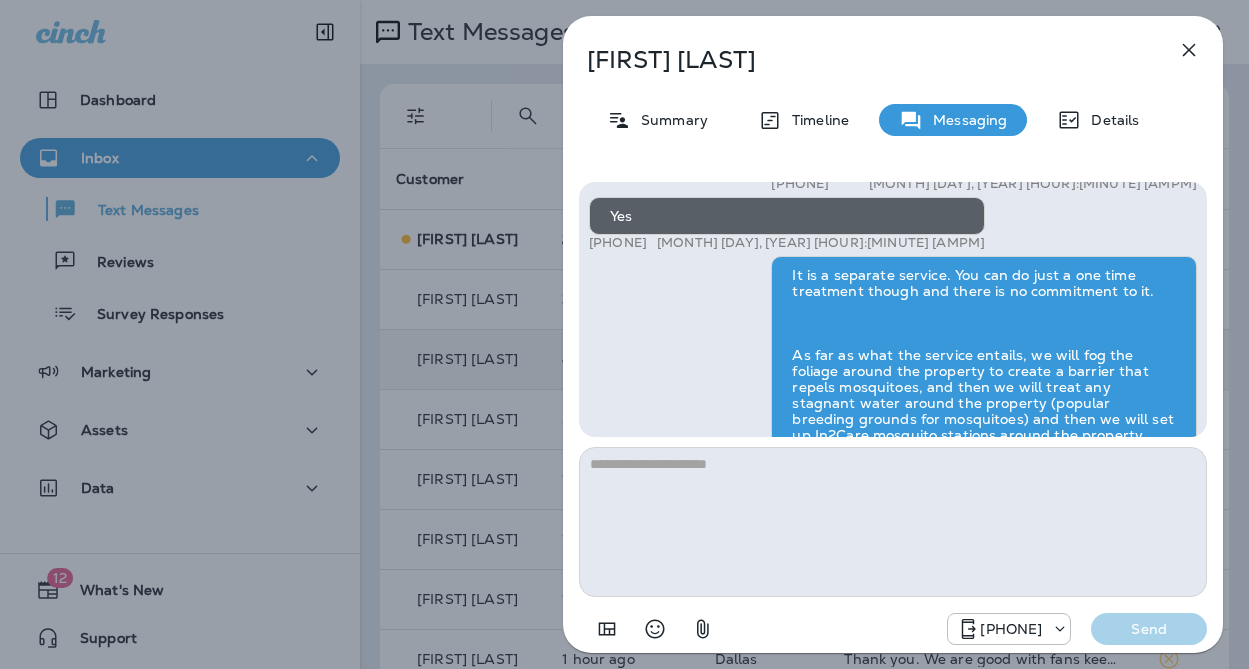 scroll, scrollTop: -434, scrollLeft: 0, axis: vertical 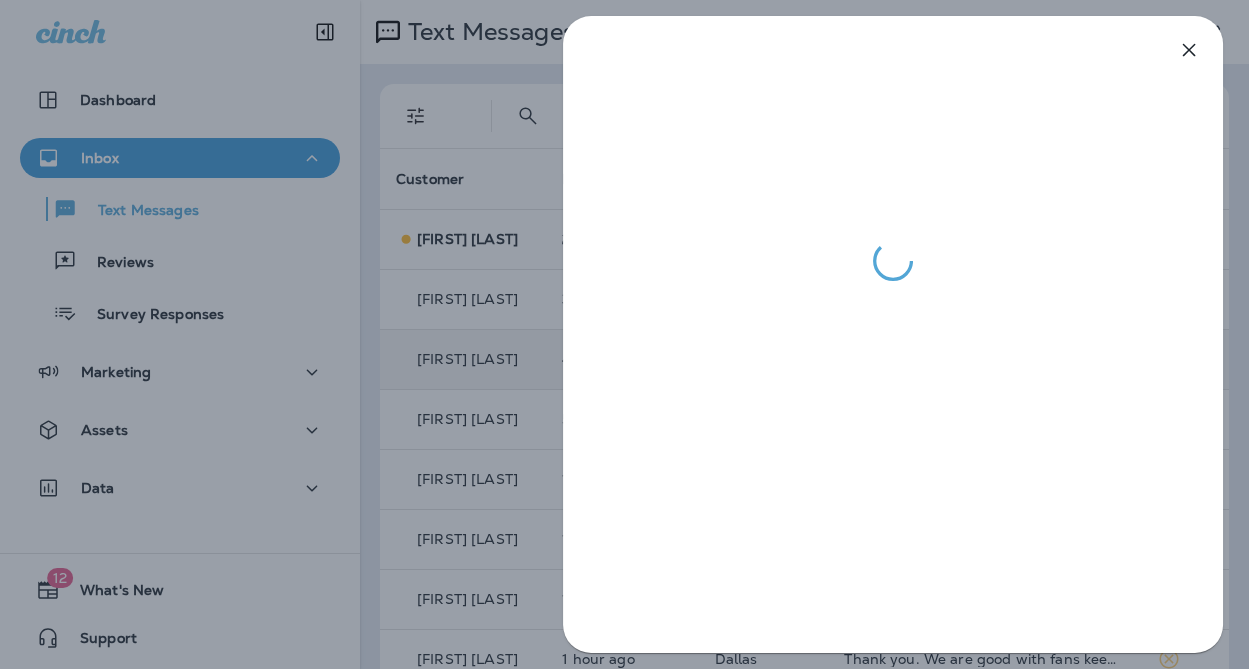 click at bounding box center (624, 334) 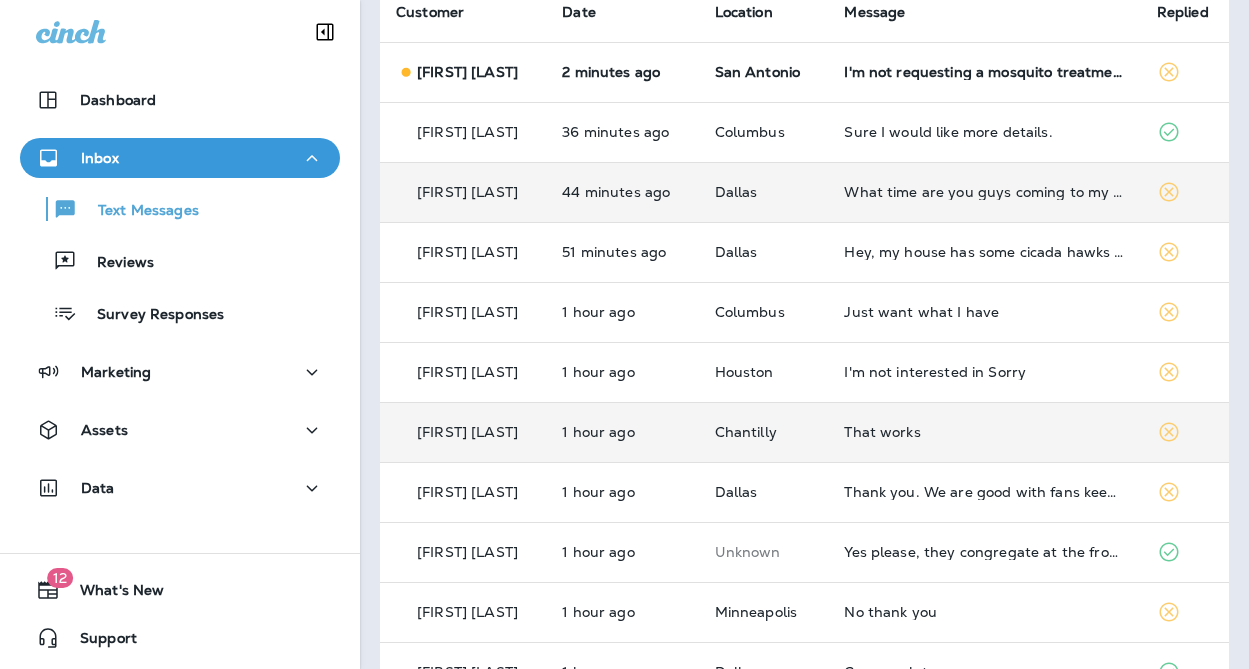 scroll, scrollTop: 167, scrollLeft: 0, axis: vertical 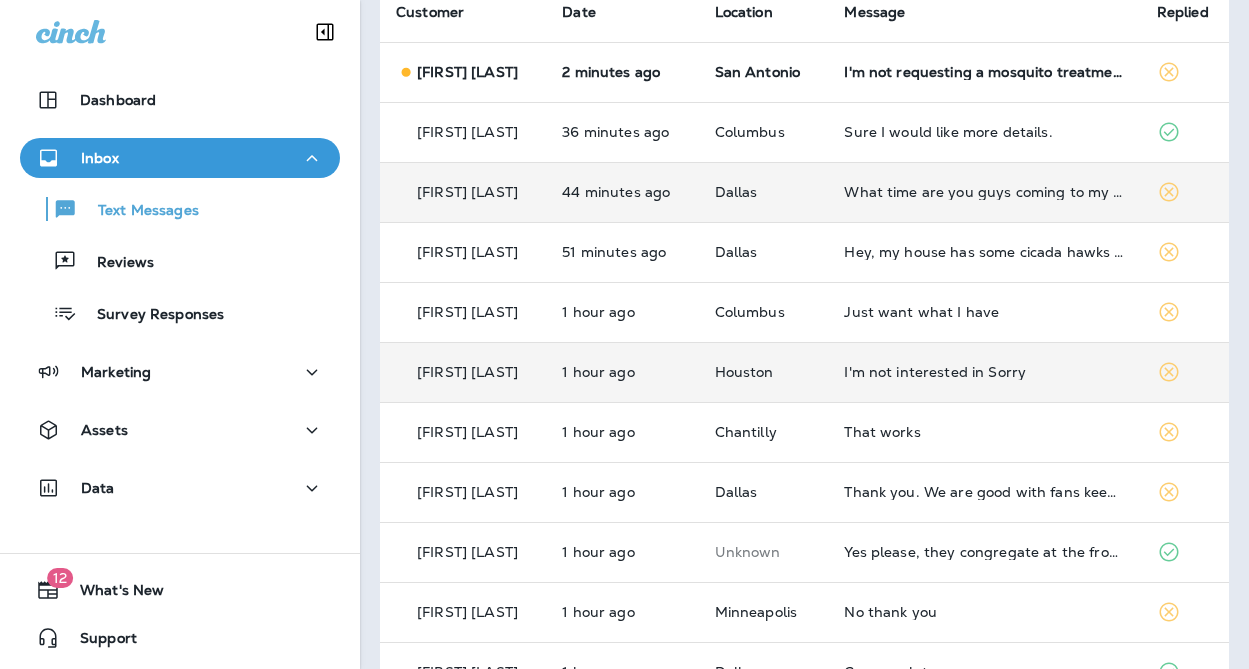 click on "Houston" at bounding box center (764, 372) 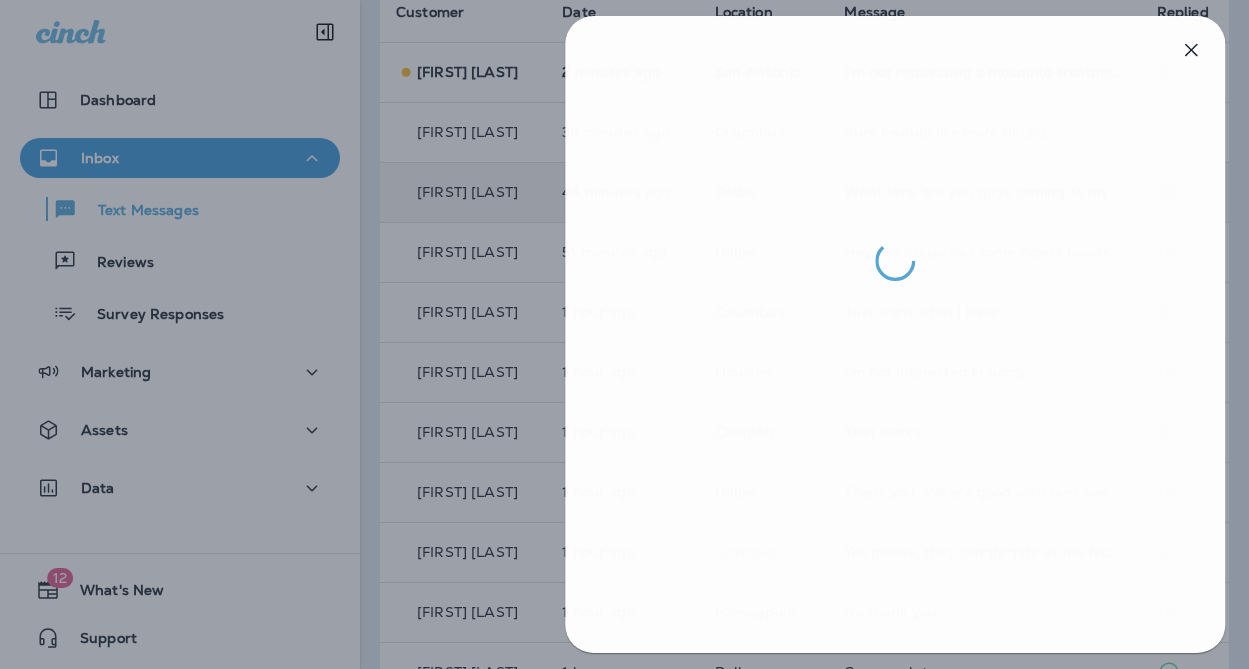 drag, startPoint x: 518, startPoint y: 410, endPoint x: 684, endPoint y: 423, distance: 166.50826 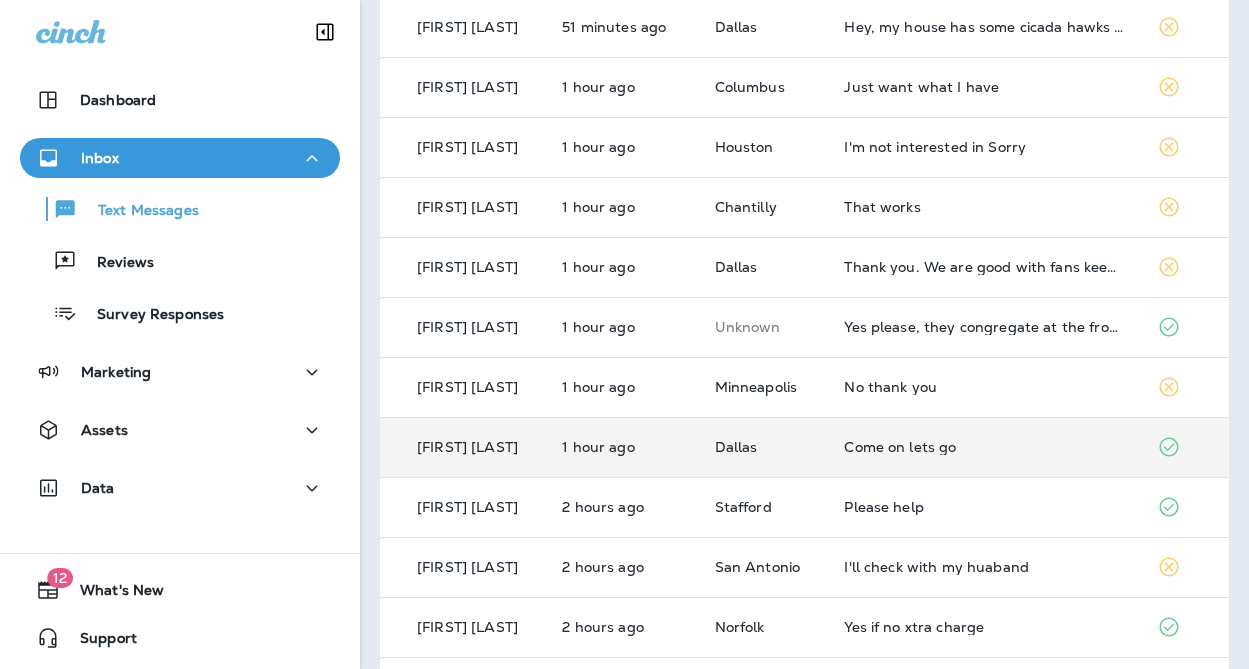 scroll, scrollTop: 395, scrollLeft: 0, axis: vertical 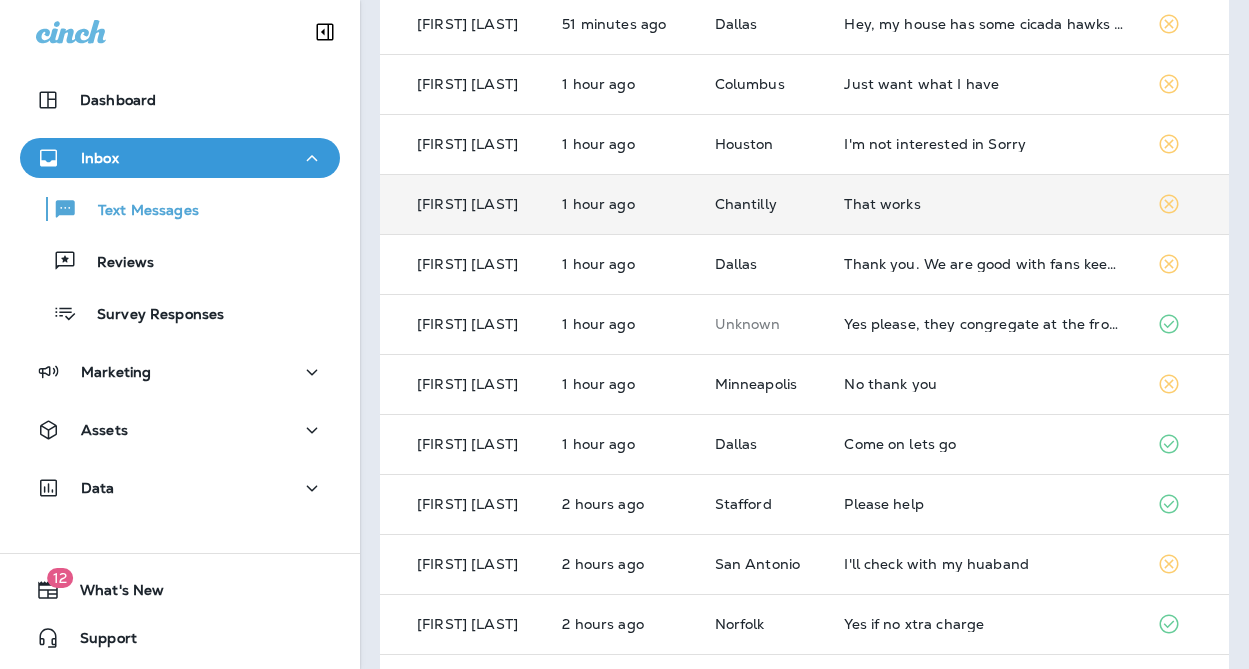 click on "Chantilly" at bounding box center (764, 204) 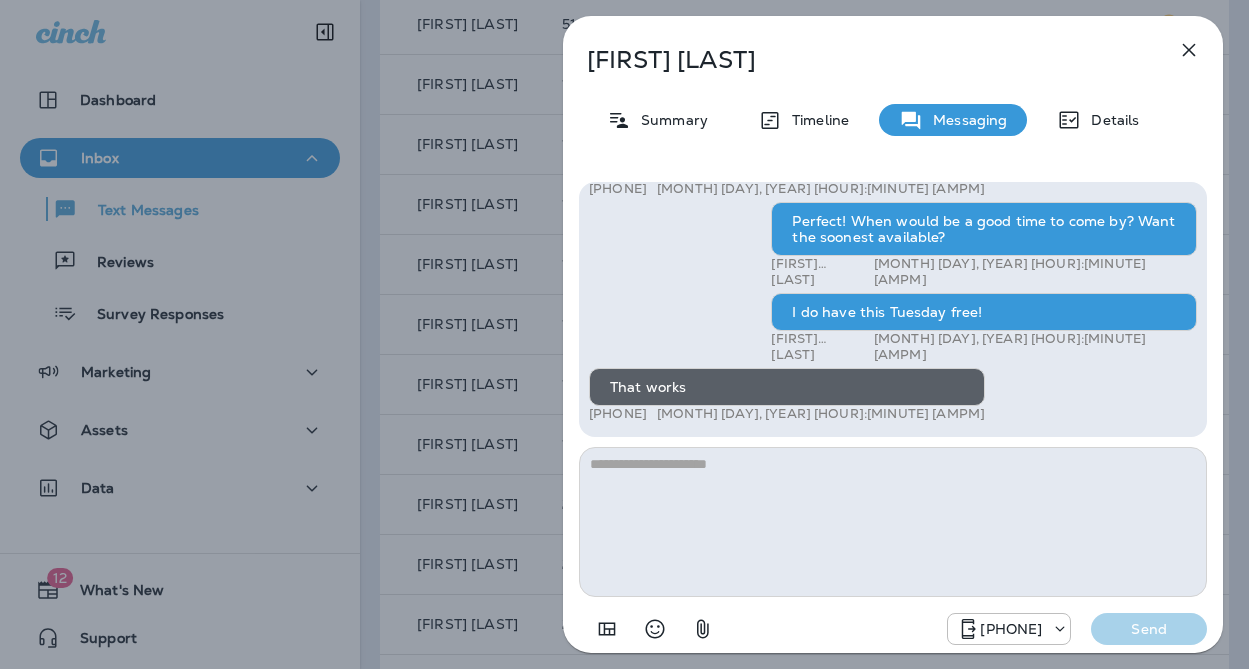 click on "Brandi   Sloan Summary   Timeline   Messaging   Details   Hello Brandi, it's Moxie Pest Control! Summer is here, and so are those relentless mosquitoes ruining your backyard BBQs and evenings outside. Let our expert team eliminate them safely and effectively so you can reclaim your outdoor space. Spots are filling up fast—call us today at (817) 435-4922 to schedule your service and enjoy a bite-free season!
Reply STOP to optout +18174823792 Jul 29, 2025 12:05 PM What is the cost +1 (571) 449-0842 Jul 29, 2025 12:09 PM Bradley Bobisink Jul 29, 2025 1:22 PM And how long does an initial treatment last for, just 30 days? +1 (571) 449-0842 Jul 29, 2025 3:16 PM Does the initial treatment only repel the mosquitos for 30 days? +1 (571) 449-0842 Jul 30, 2025 11:55 AM Correct! Could be longer depending on your area! Bradley Bobisink Aug 2, 2025 10:12 AM Okay let's do a one time for the $99 +1 (571) 449-0842 Aug 2, 2025 10:41 AM Perfect! When would be a good time to come by? Want the soonest available? That works Send" at bounding box center (624, 334) 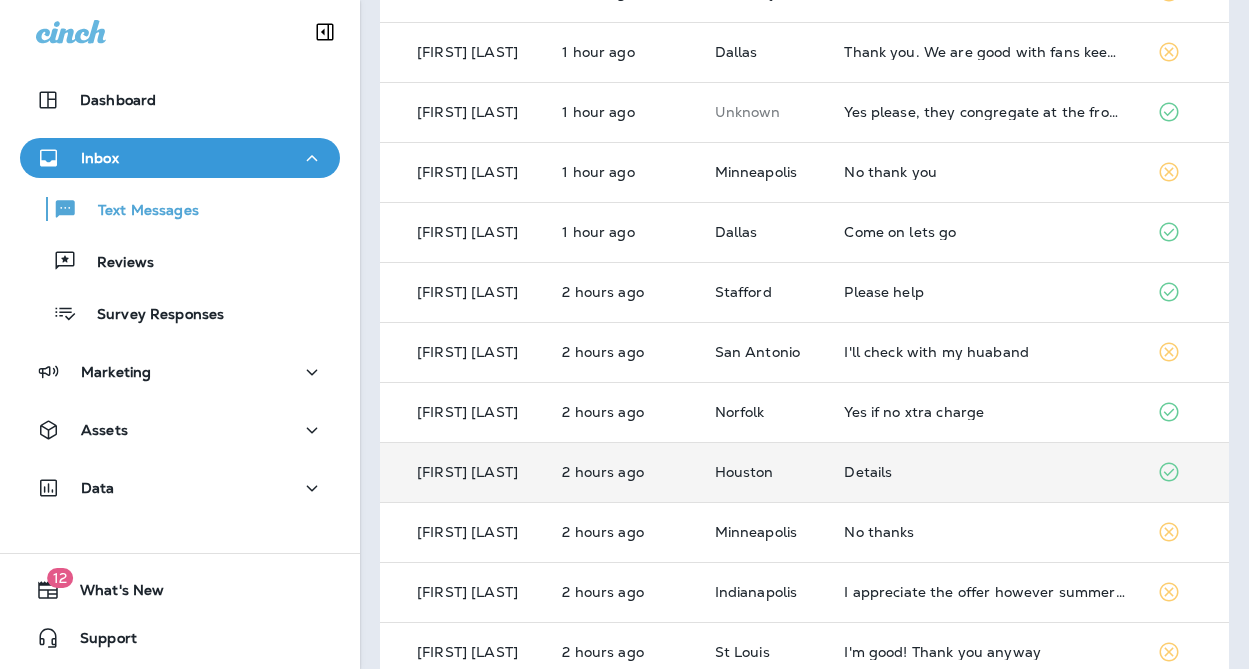 scroll, scrollTop: 634, scrollLeft: 0, axis: vertical 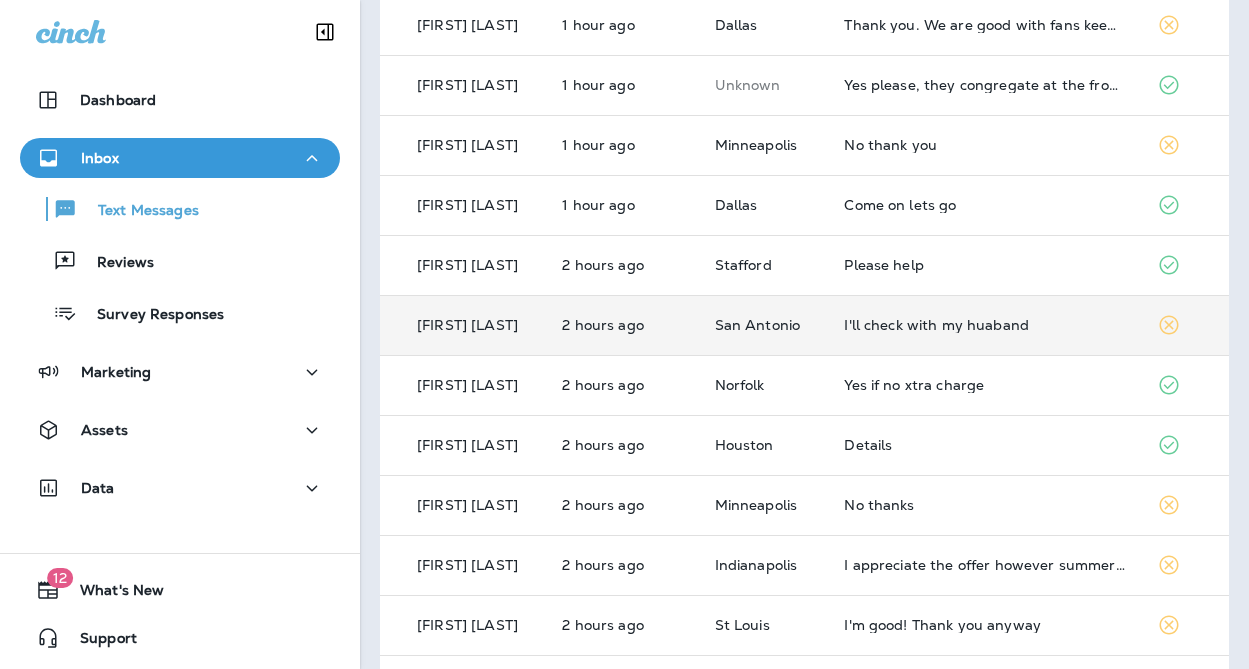 click on "San Antonio" at bounding box center [764, 325] 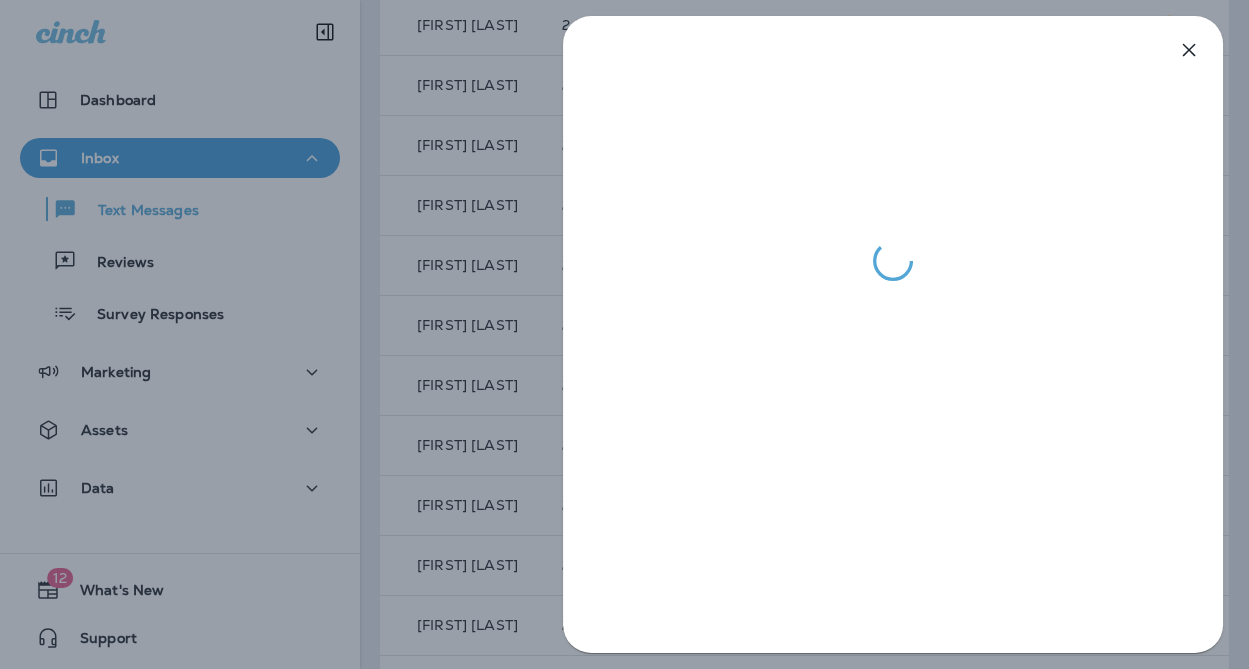 click at bounding box center [624, 334] 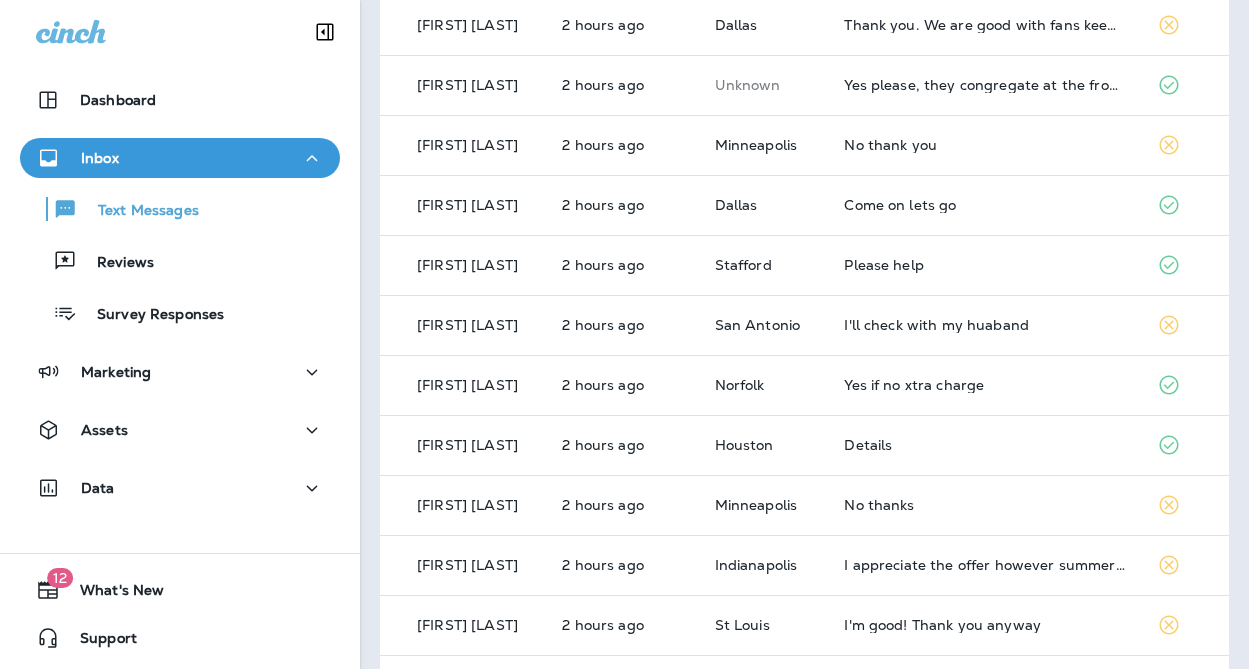 scroll, scrollTop: 0, scrollLeft: 0, axis: both 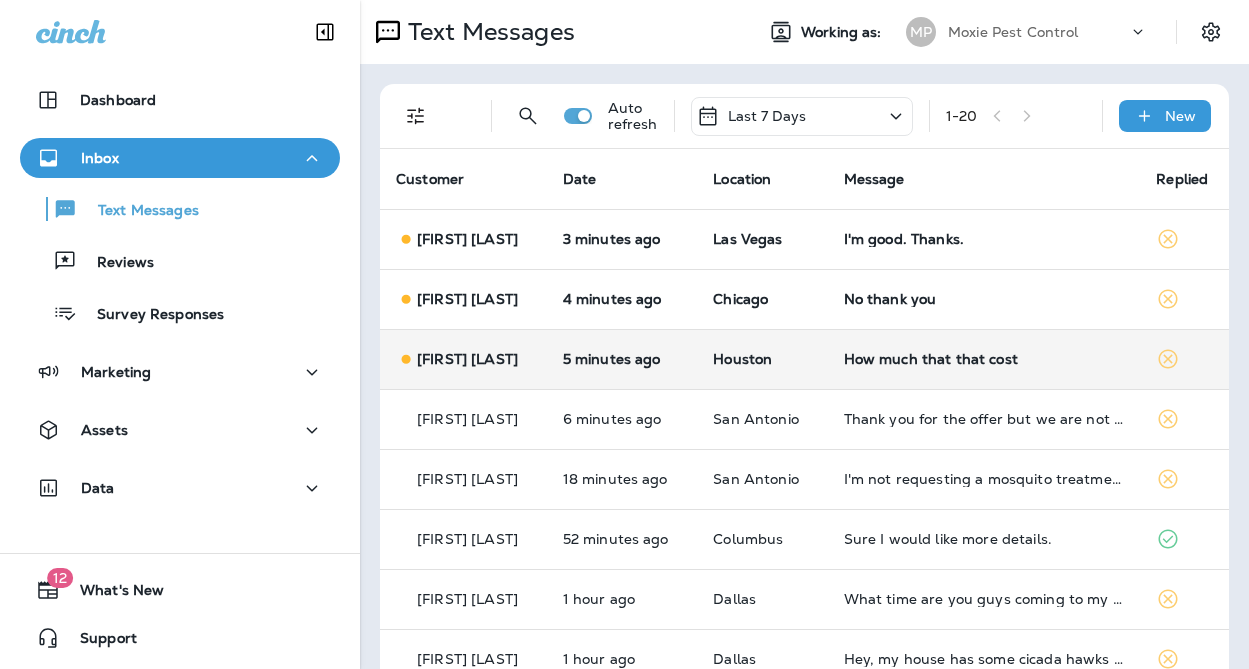 click on "How much that that cost" at bounding box center (984, 359) 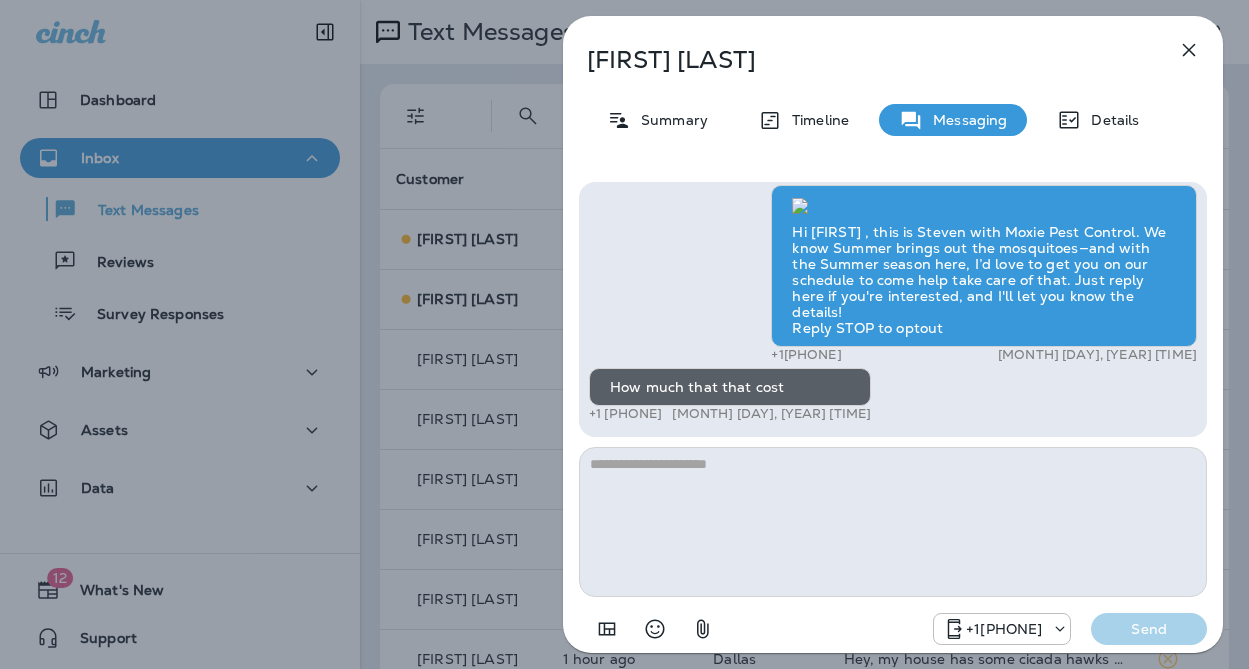 type on "**********" 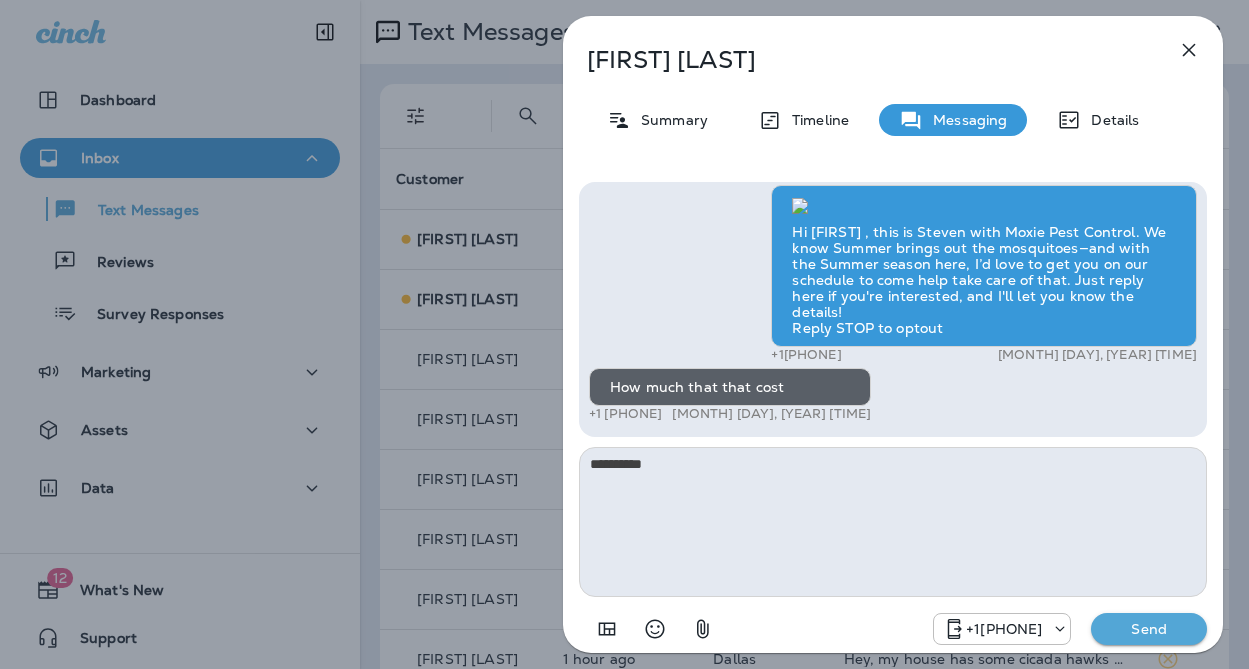 click on "**********" at bounding box center (893, 522) 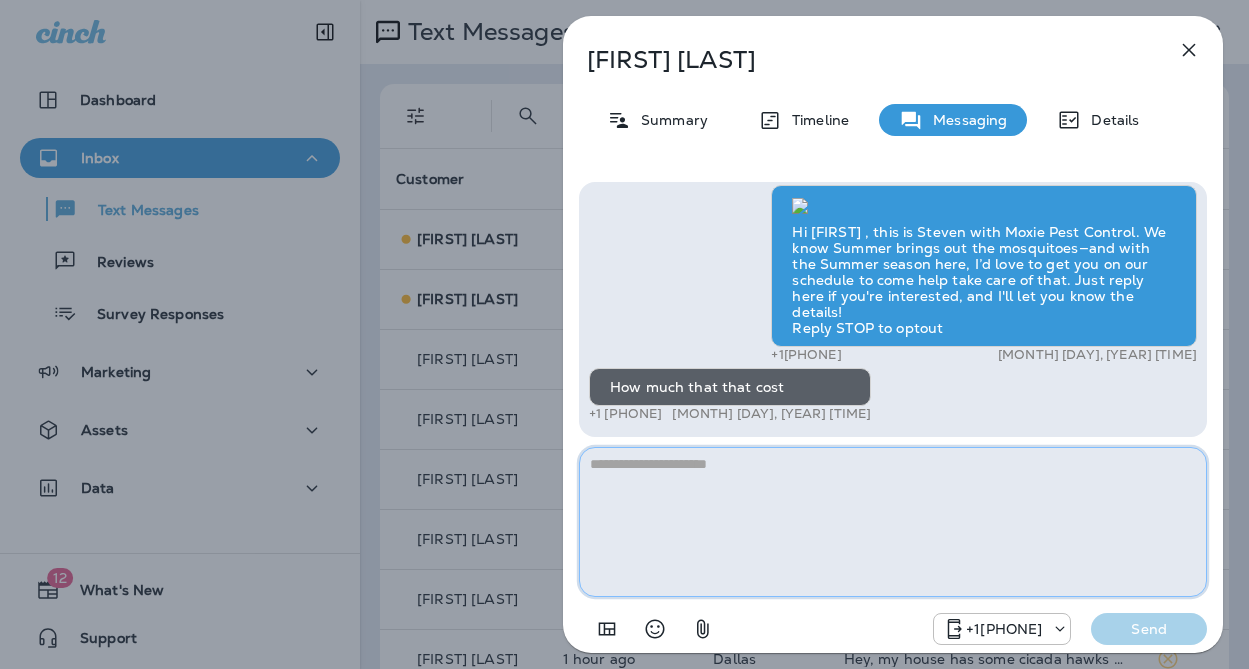 paste on "**********" 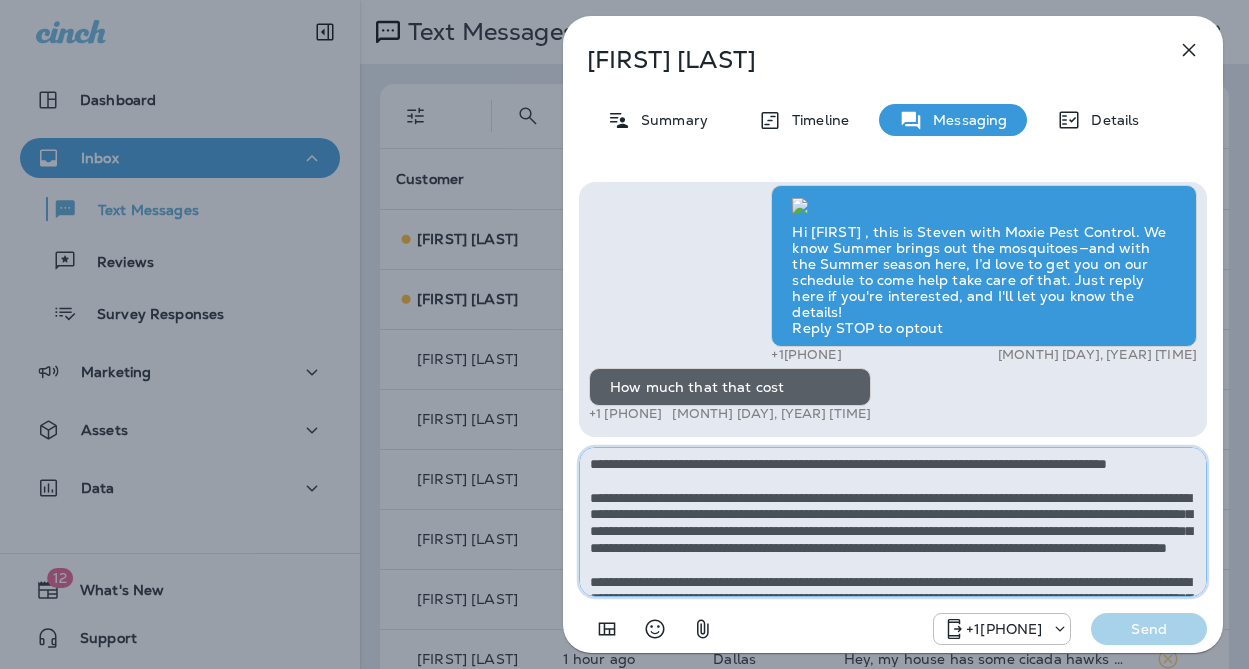scroll, scrollTop: 112, scrollLeft: 0, axis: vertical 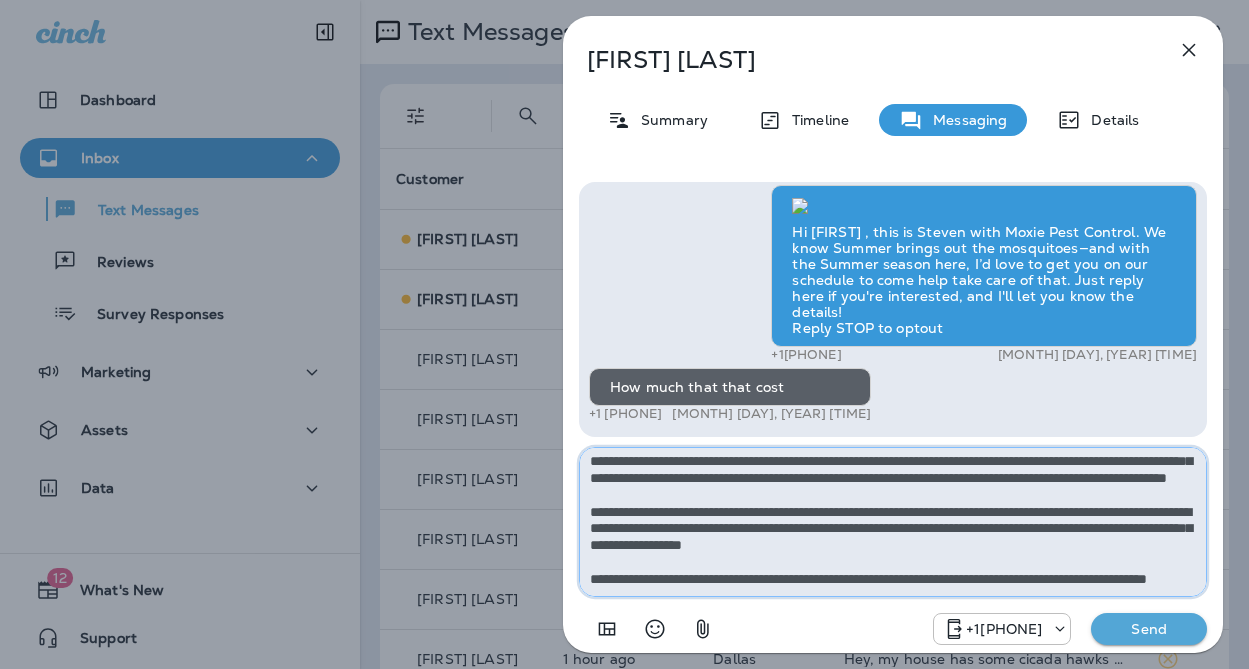 type on "**********" 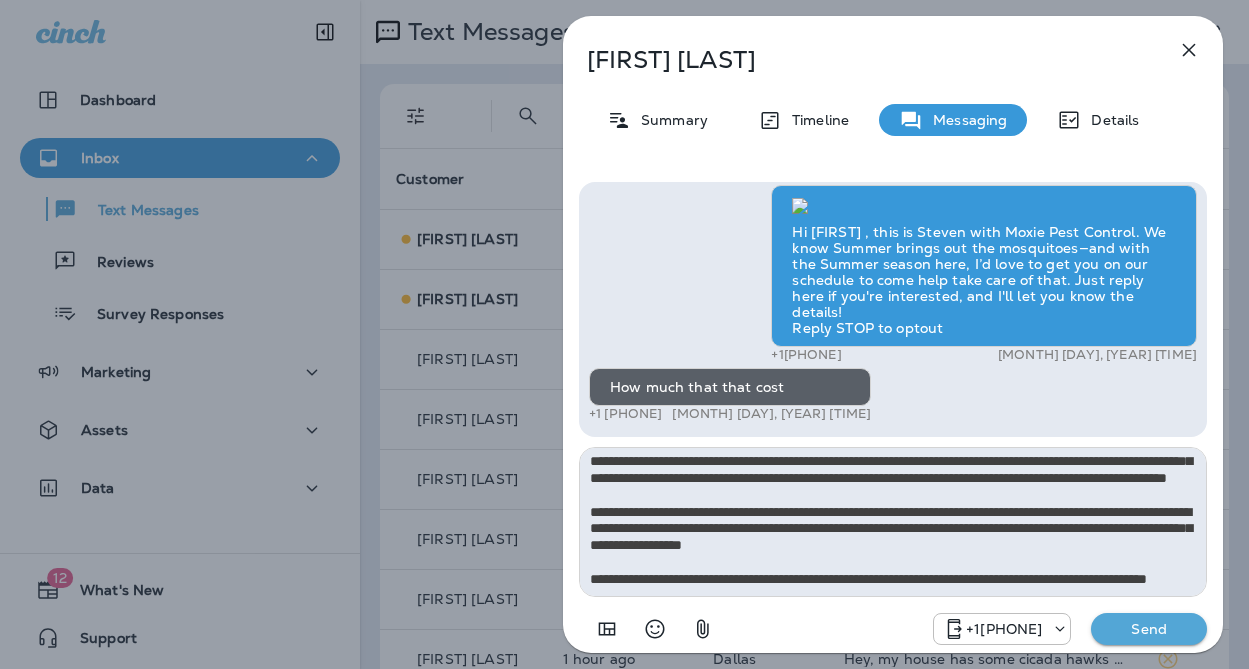 click on "Send" at bounding box center (1149, 629) 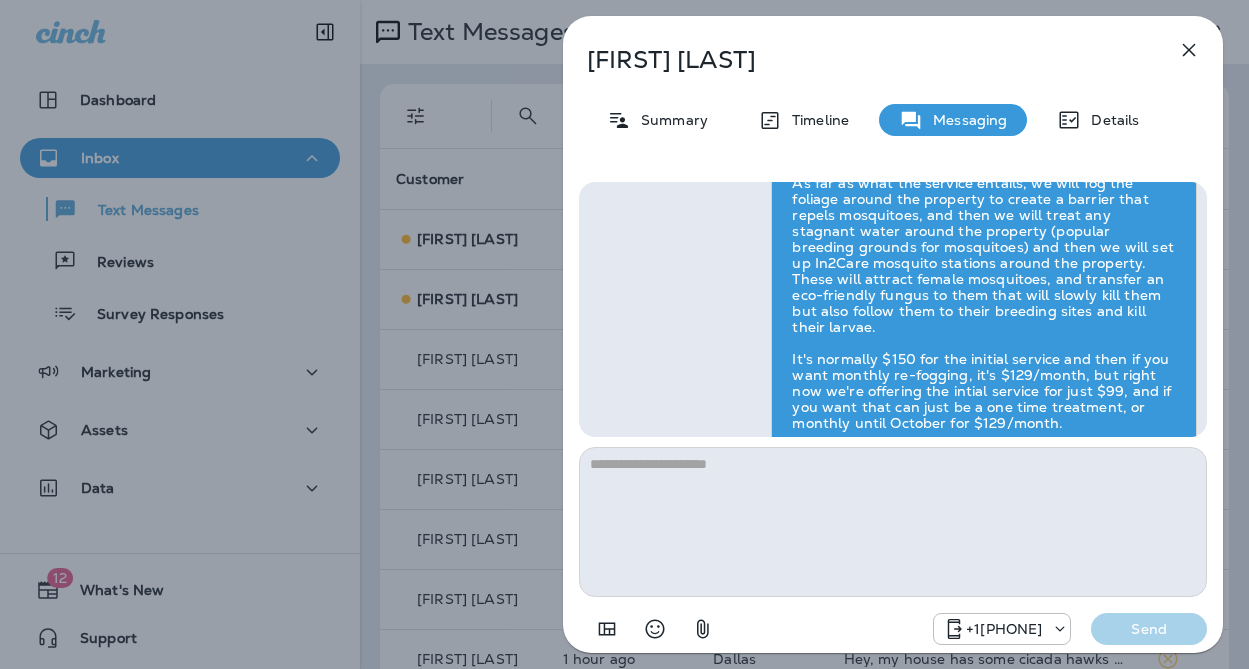 scroll, scrollTop: 0, scrollLeft: 0, axis: both 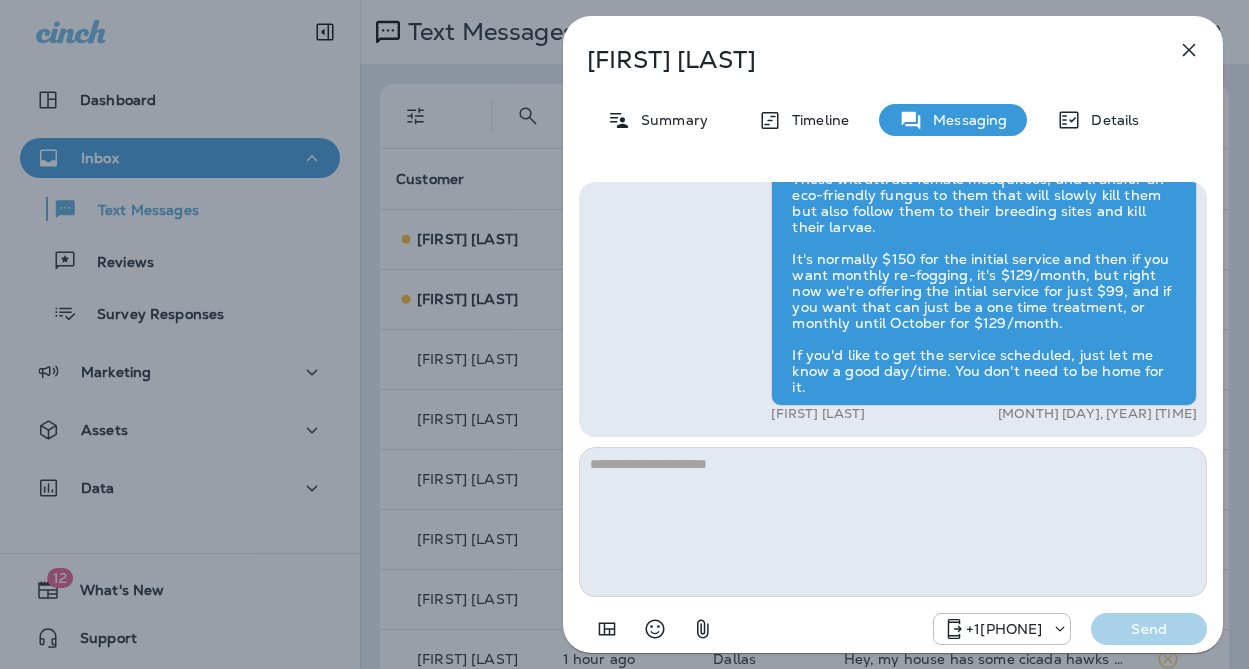 drag, startPoint x: 434, startPoint y: 394, endPoint x: 475, endPoint y: 394, distance: 41 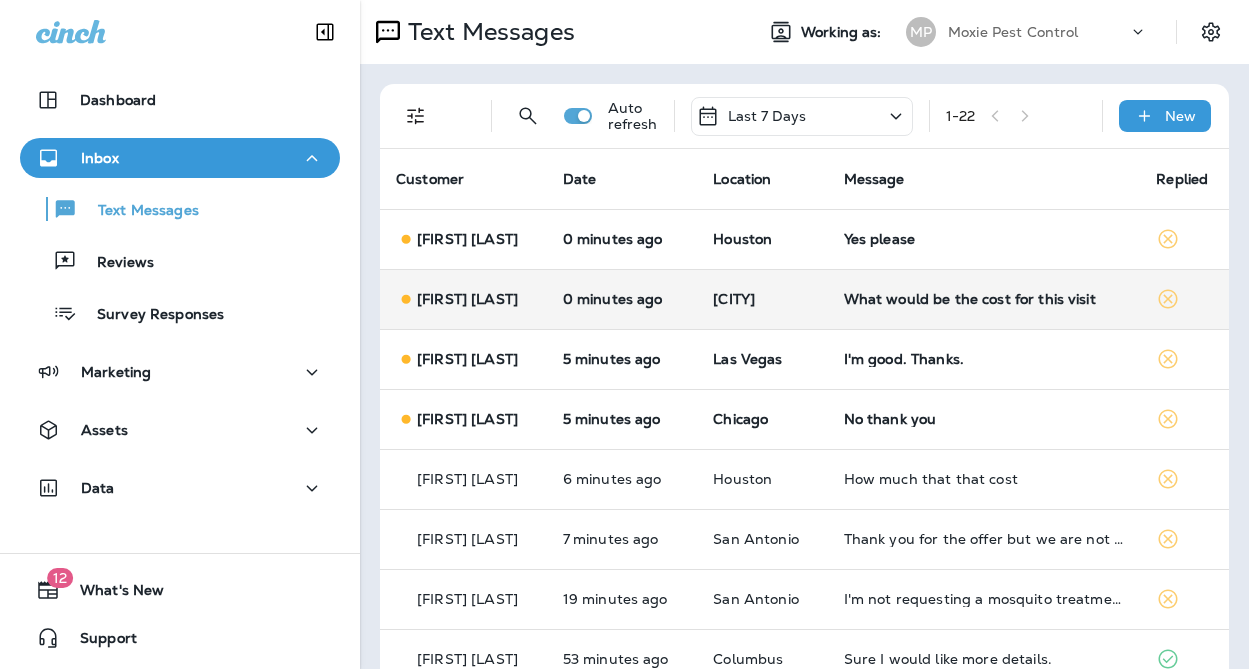click on "What would be the cost for this visit" at bounding box center (984, 299) 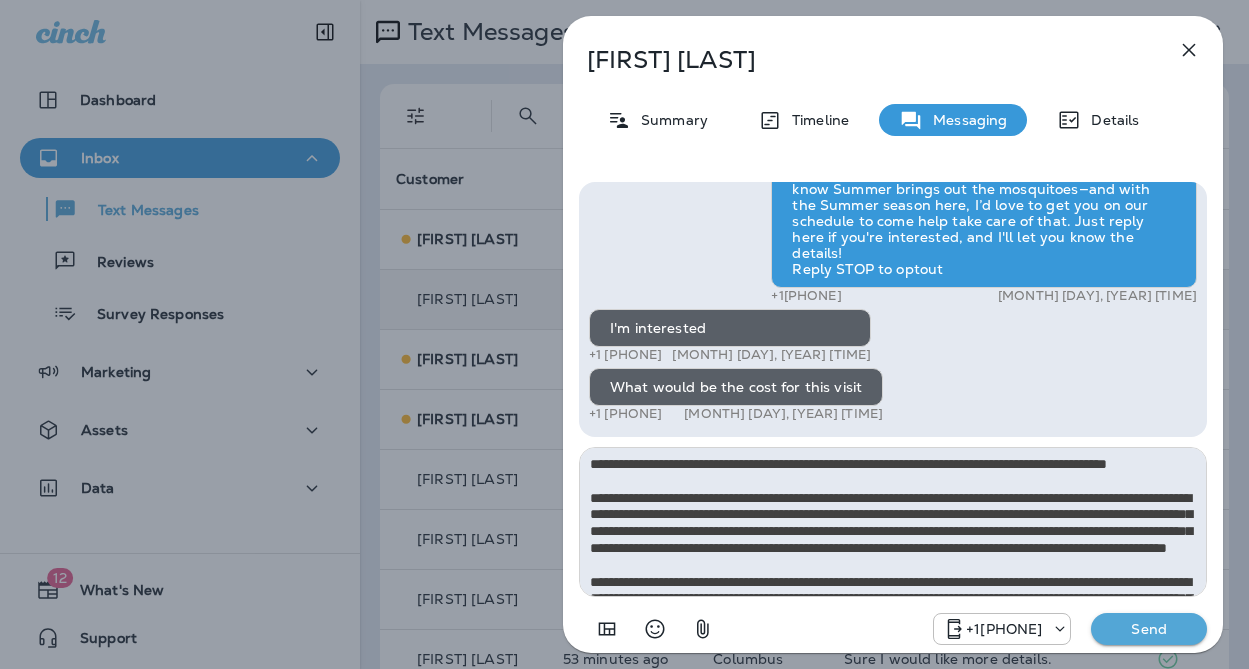 scroll, scrollTop: 112, scrollLeft: 0, axis: vertical 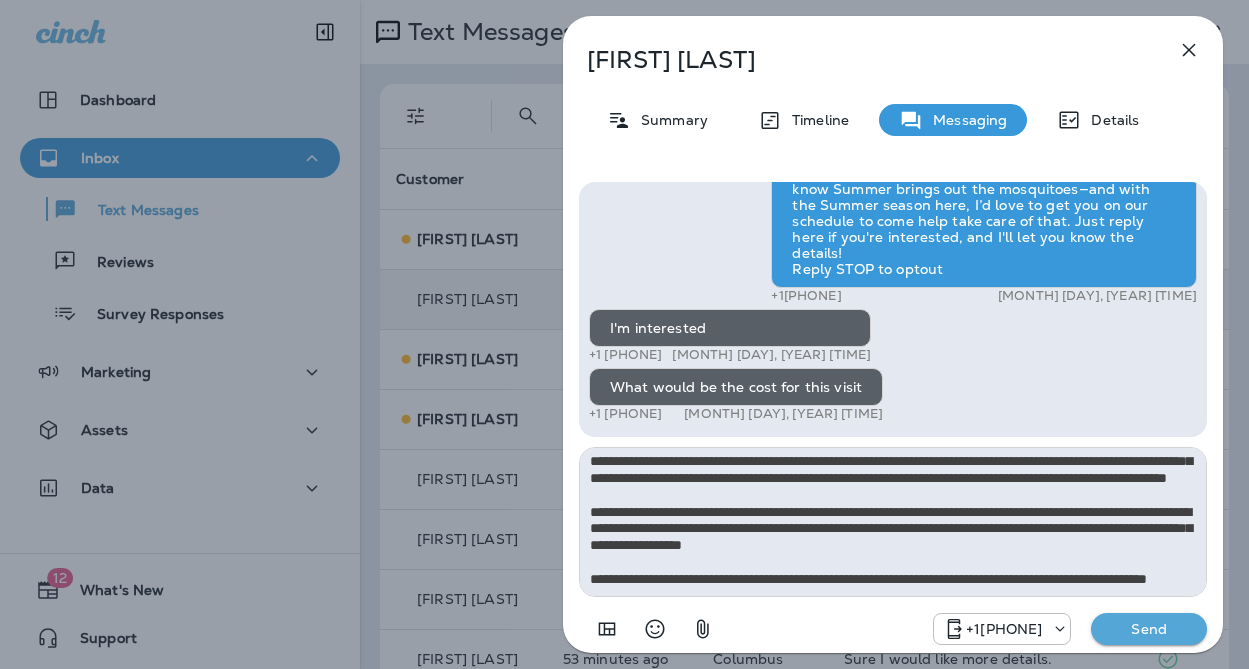 type on "**********" 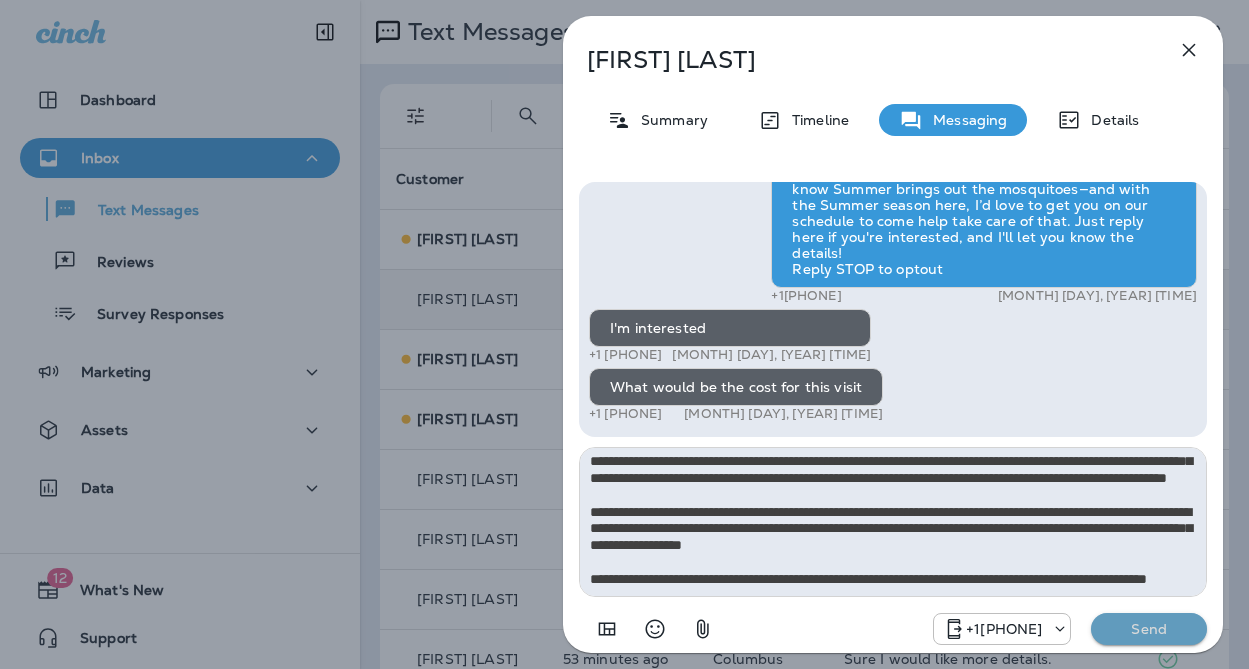 drag, startPoint x: 1148, startPoint y: 629, endPoint x: 1102, endPoint y: 611, distance: 49.396355 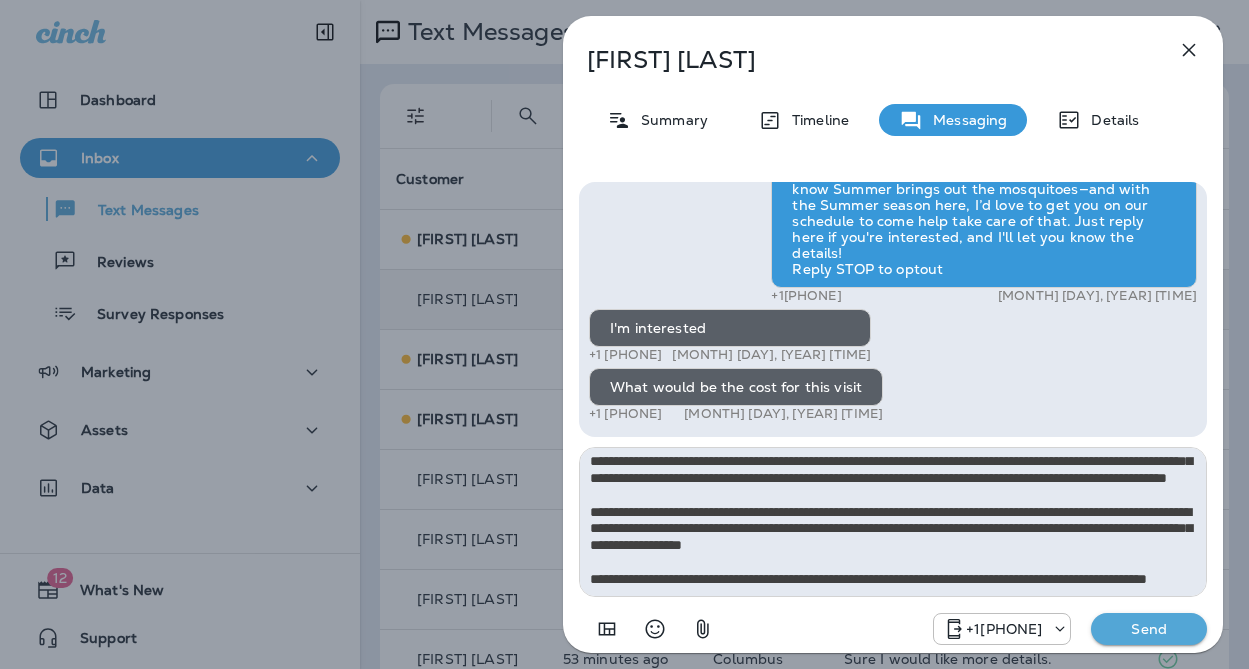type 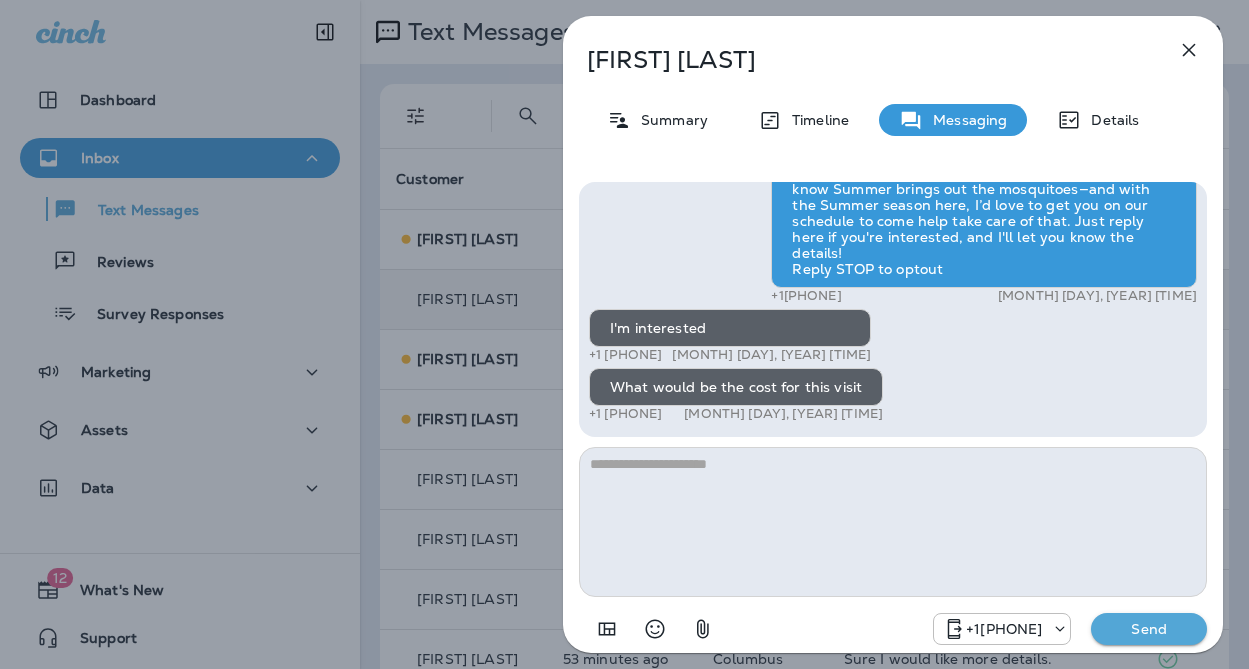 scroll, scrollTop: 0, scrollLeft: 0, axis: both 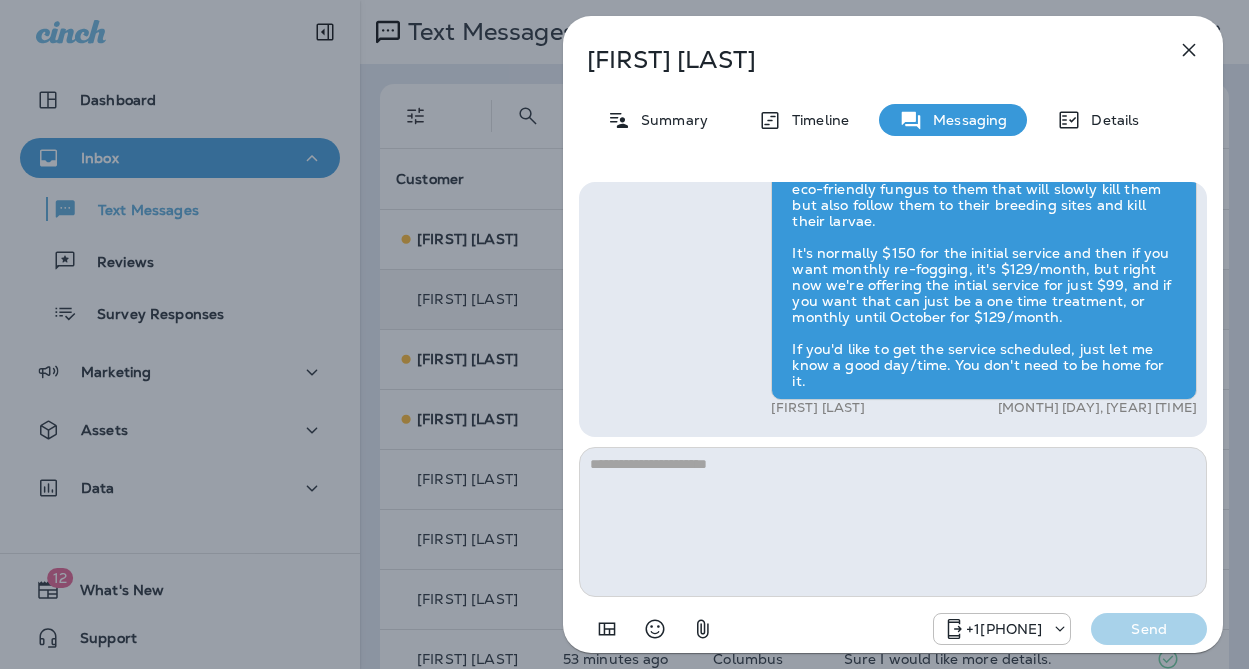 click on "Jaime   Davalos Summary   Timeline   Messaging   Details   Hi Jaime , this is Steven with Moxie Pest Control. We know Summer brings out the mosquitoes—and with the Summer season here, I’d love to get you on our schedule to come help take care of that. Just reply here if you're interested, and I'll let you know the details!
Reply STOP to optout +18174823792 Aug 2, 2025 12:49 PM I'm interested  +1 (954) 224-8961 Aug 2, 2025 12:54 PM What would be the cost for this visit   +1 (954) 224-8961 Aug 2, 2025 12:55 PM   Bradley Bobisink Aug 2, 2025 12:55 PM +18174823792 Send" at bounding box center (624, 334) 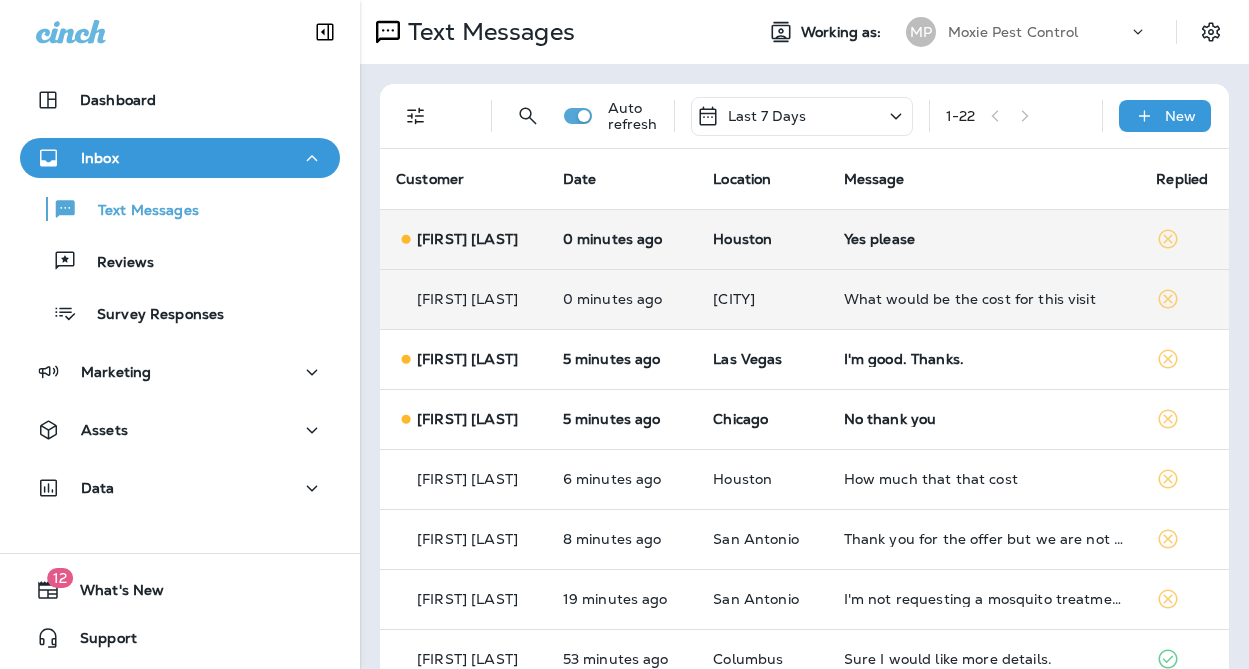 click at bounding box center [624, 334] 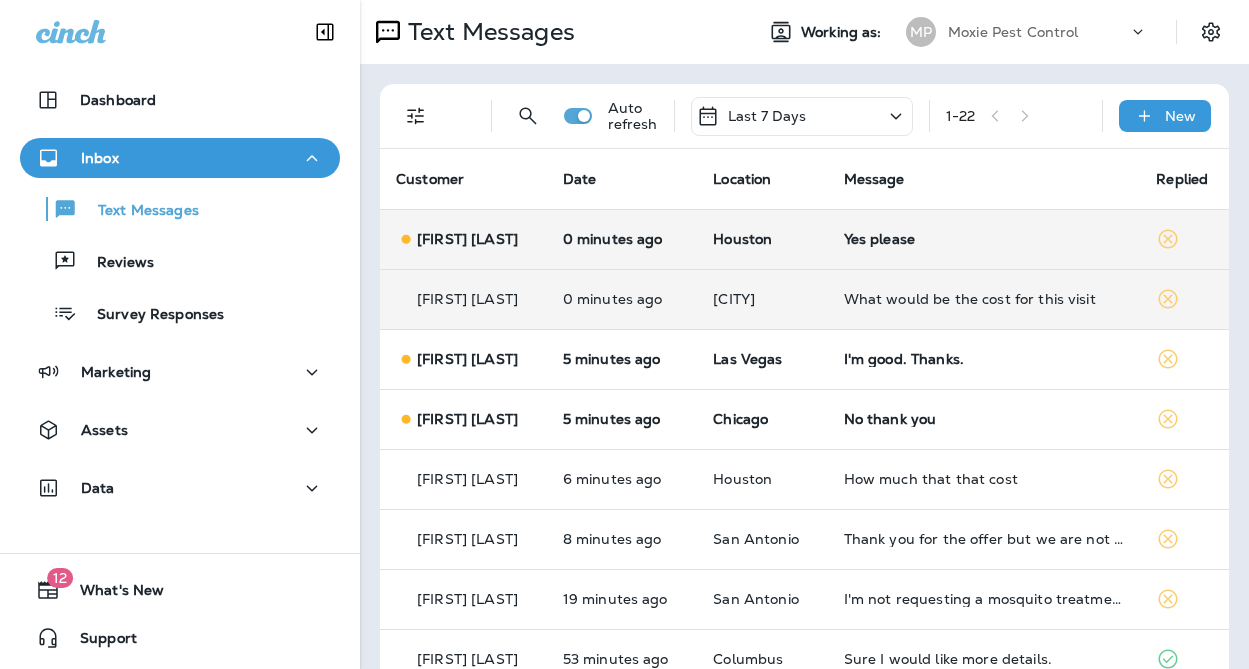 click on "[FIRST] [LAST]" at bounding box center [463, 239] 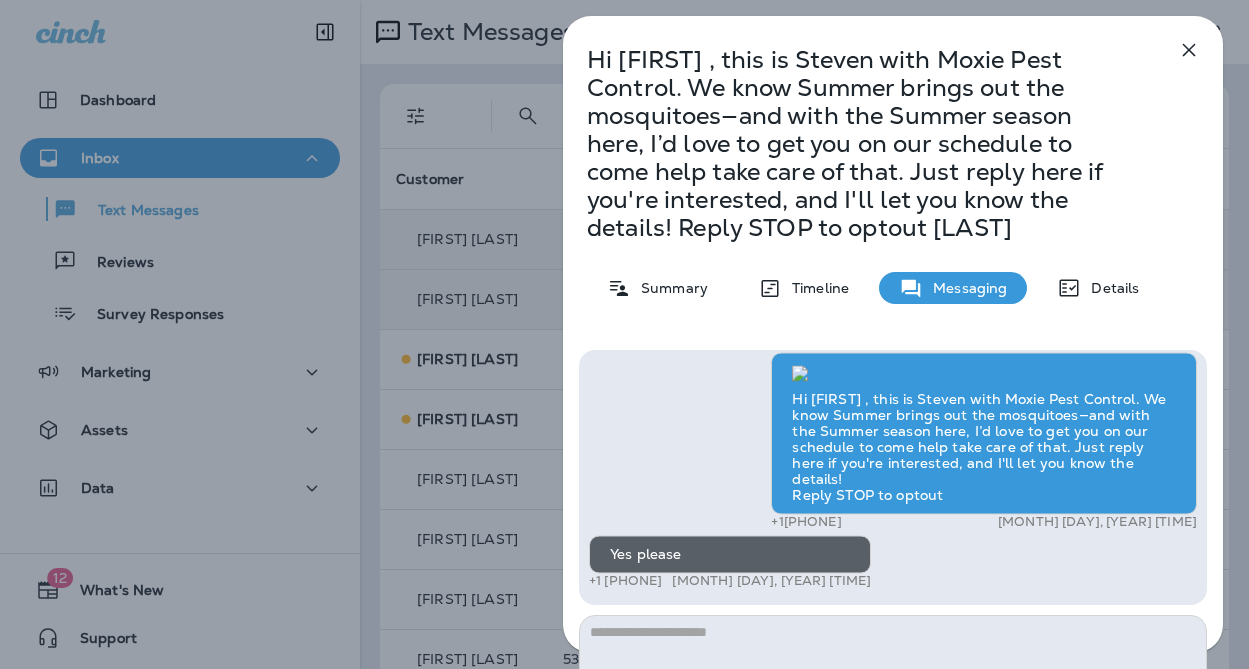 click at bounding box center [893, 690] 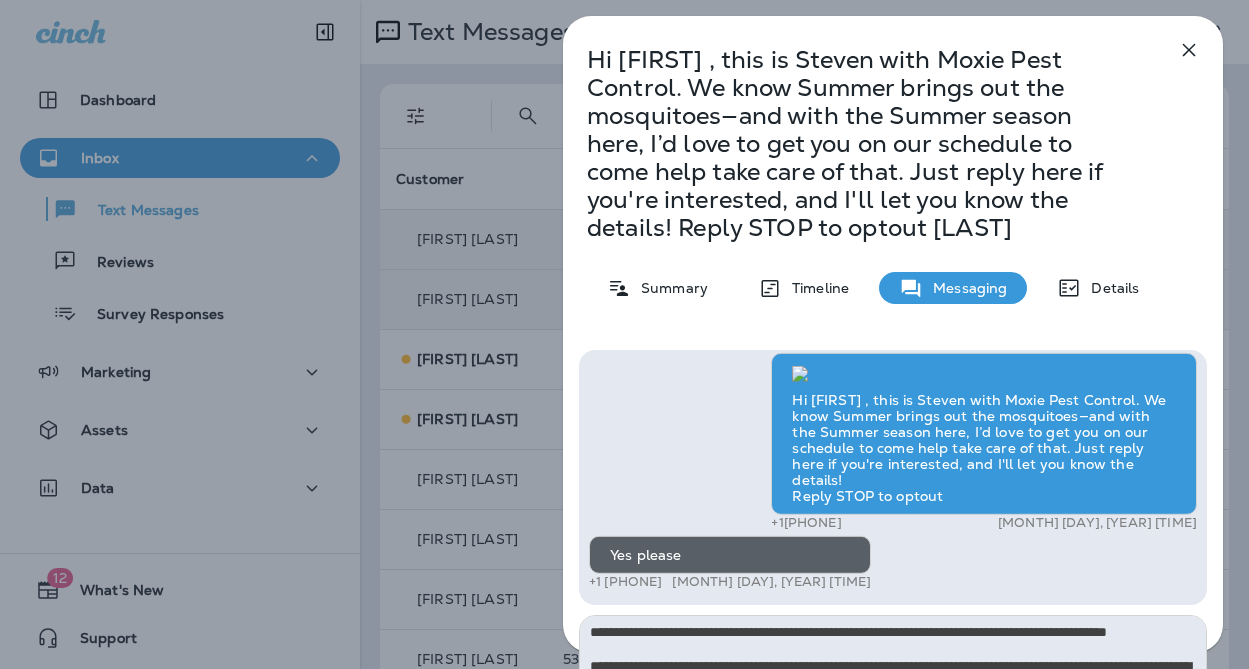 scroll, scrollTop: 112, scrollLeft: 0, axis: vertical 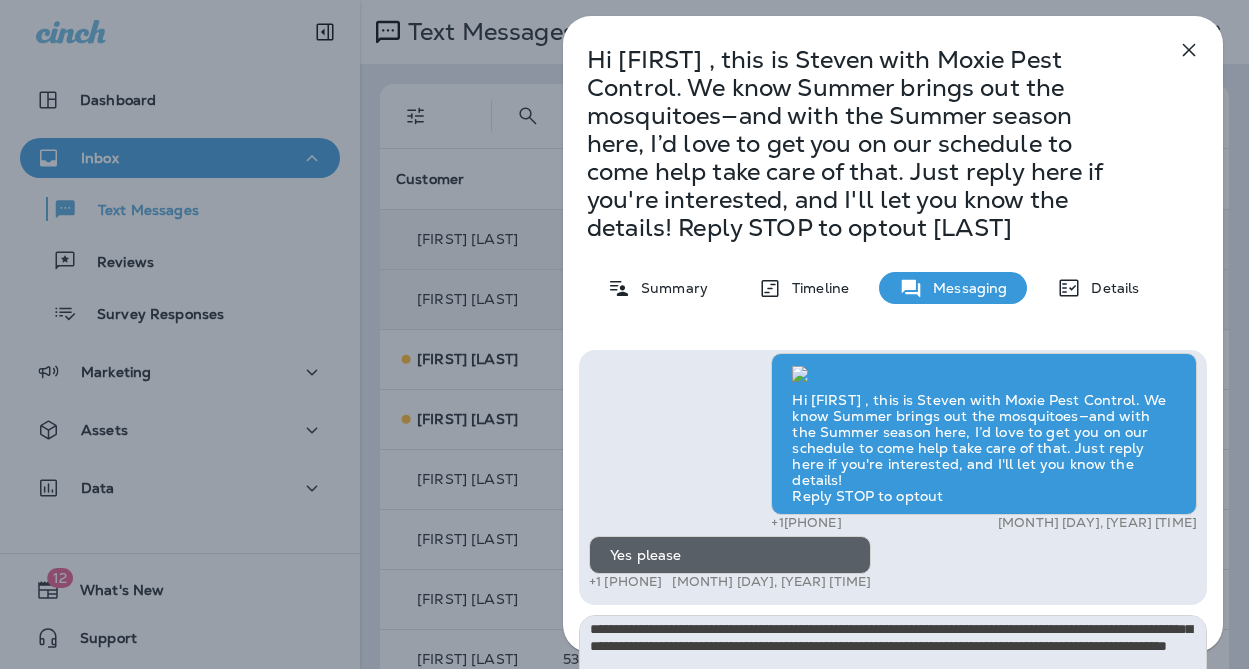 type on "**********" 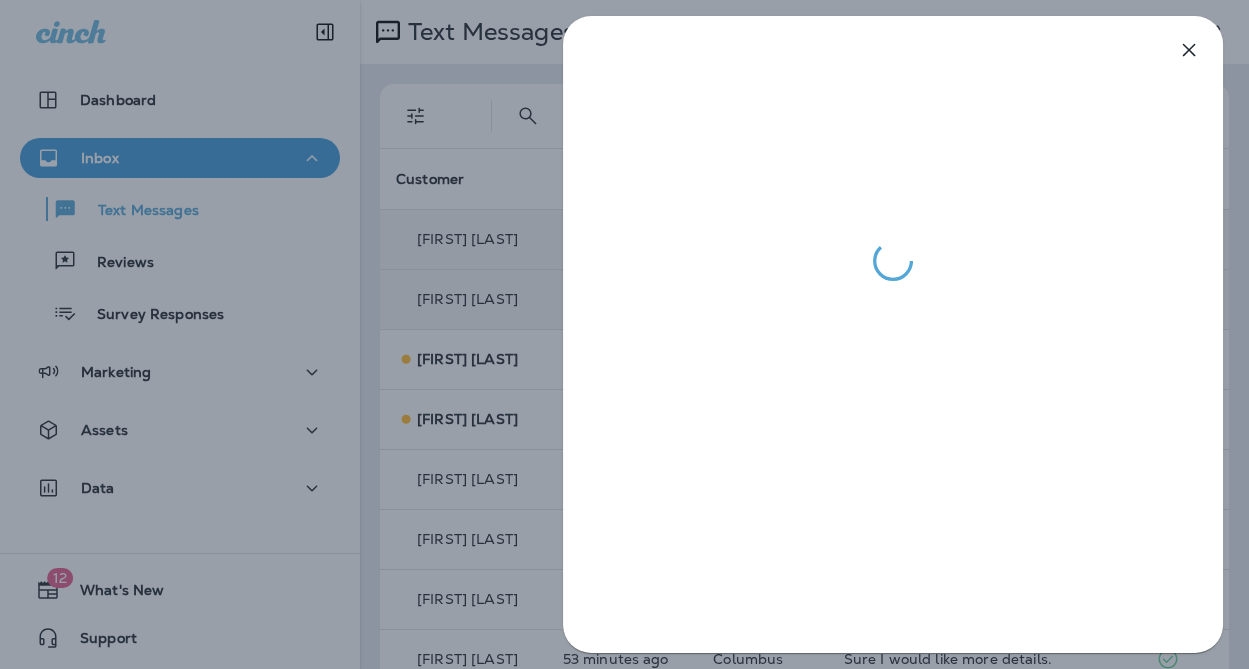 click at bounding box center [624, 334] 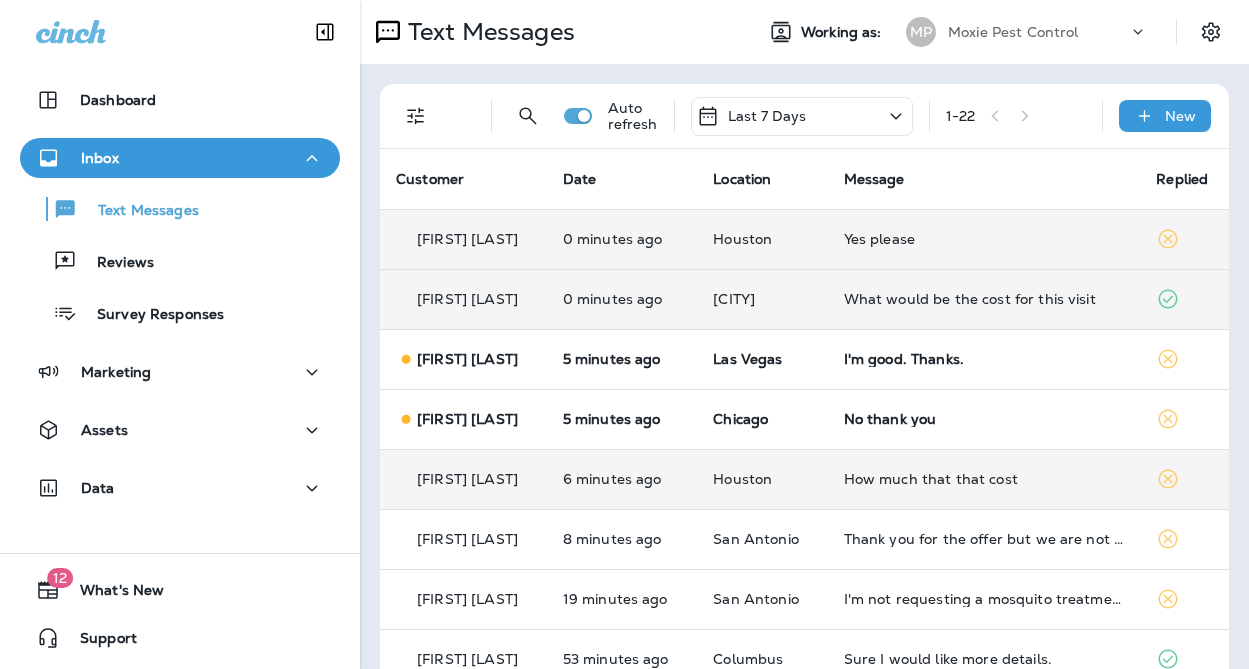 click on "6 minutes ago" at bounding box center [622, 479] 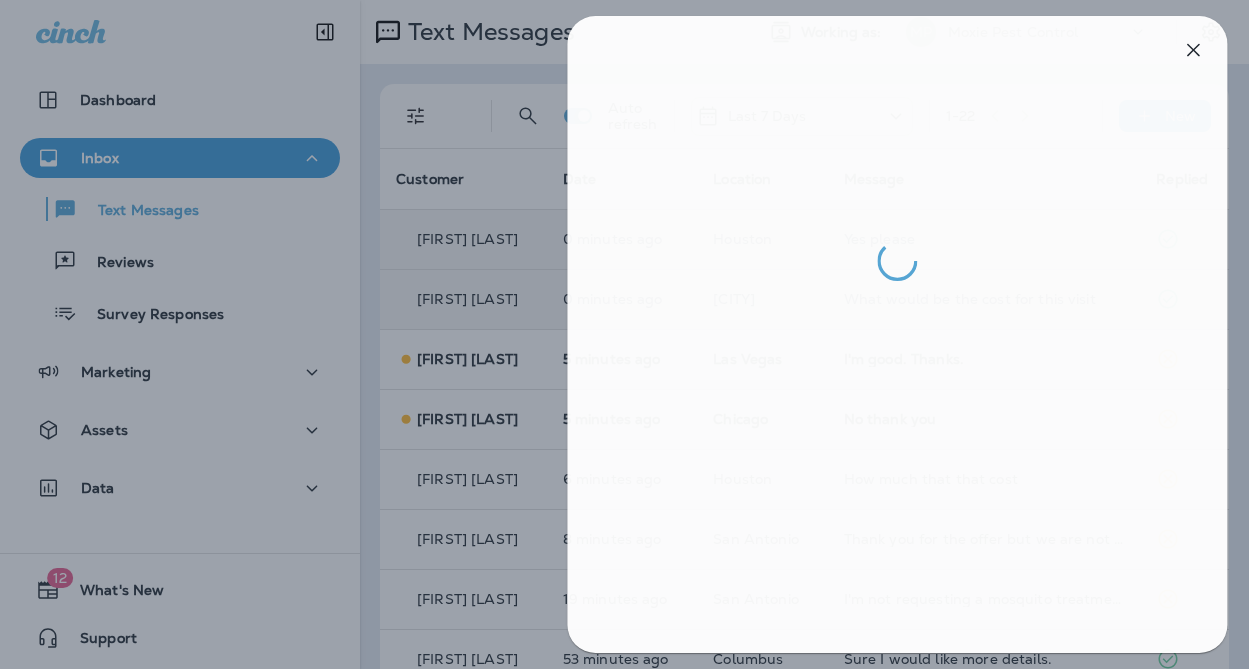 click at bounding box center (628, 334) 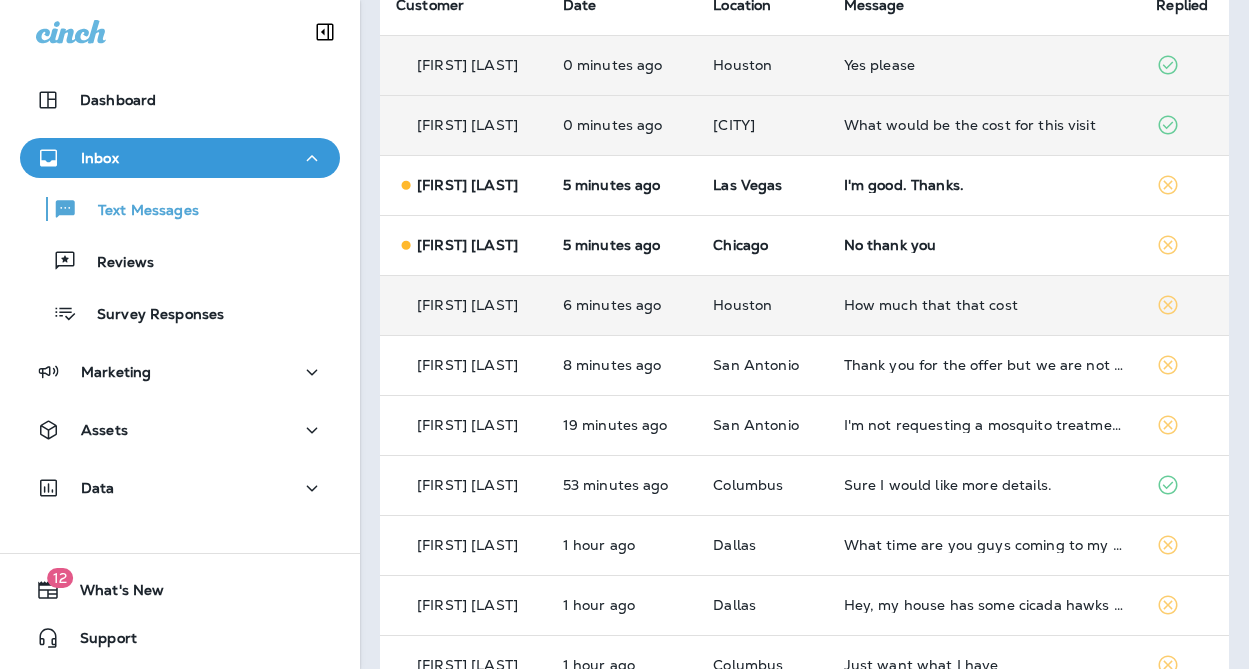 scroll, scrollTop: 0, scrollLeft: 0, axis: both 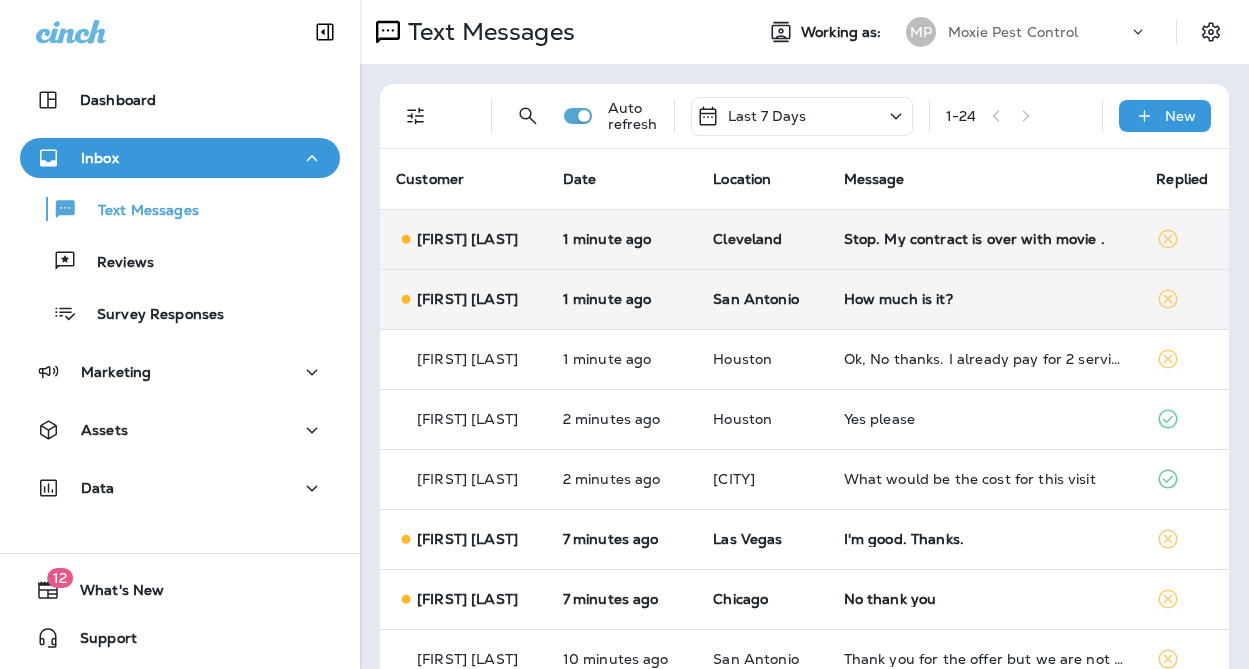 click on "San Antonio" at bounding box center (762, 299) 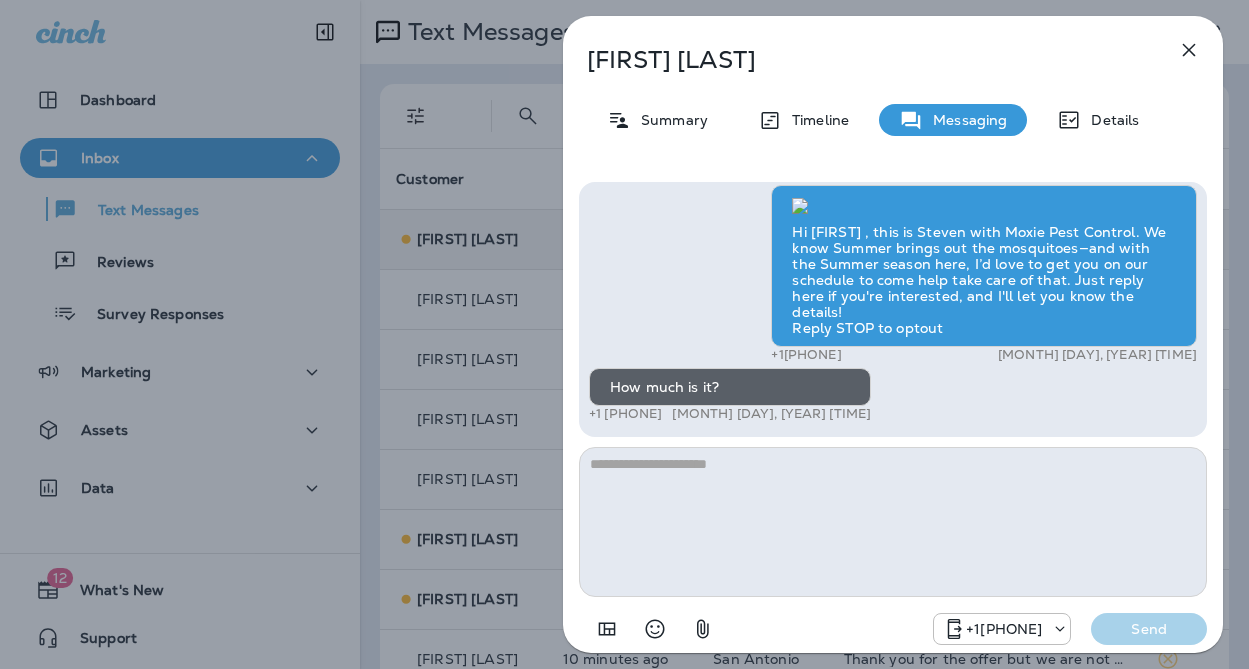 type on "*****" 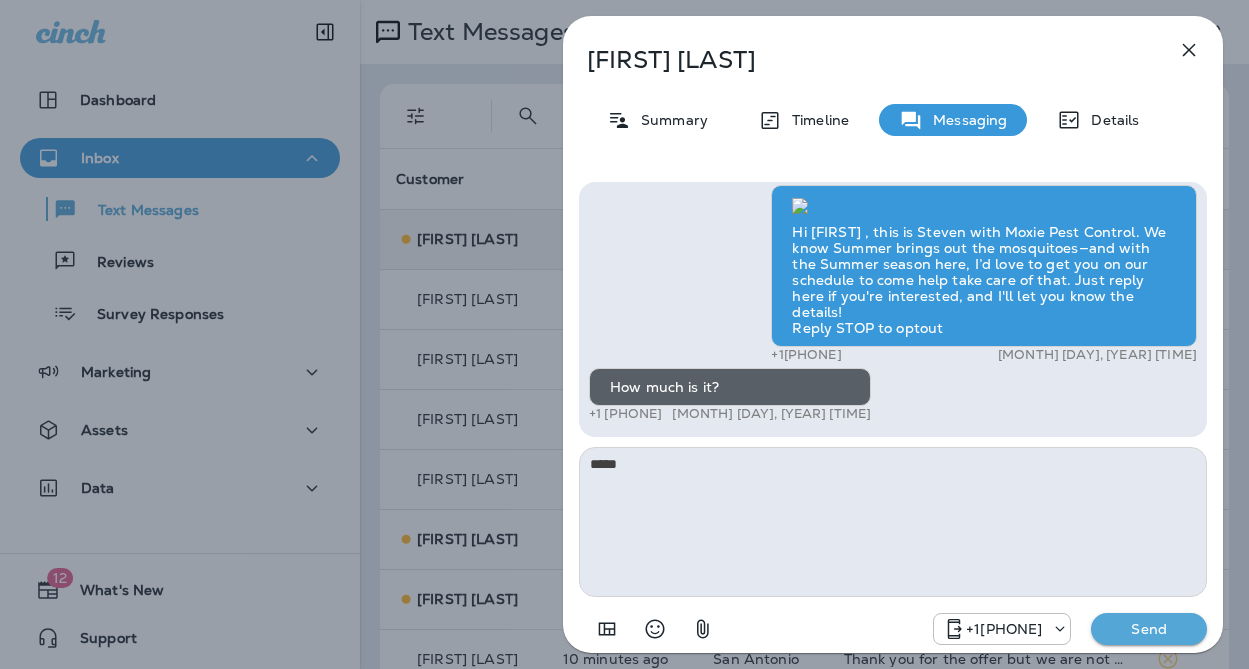 click on "*****" at bounding box center (893, 522) 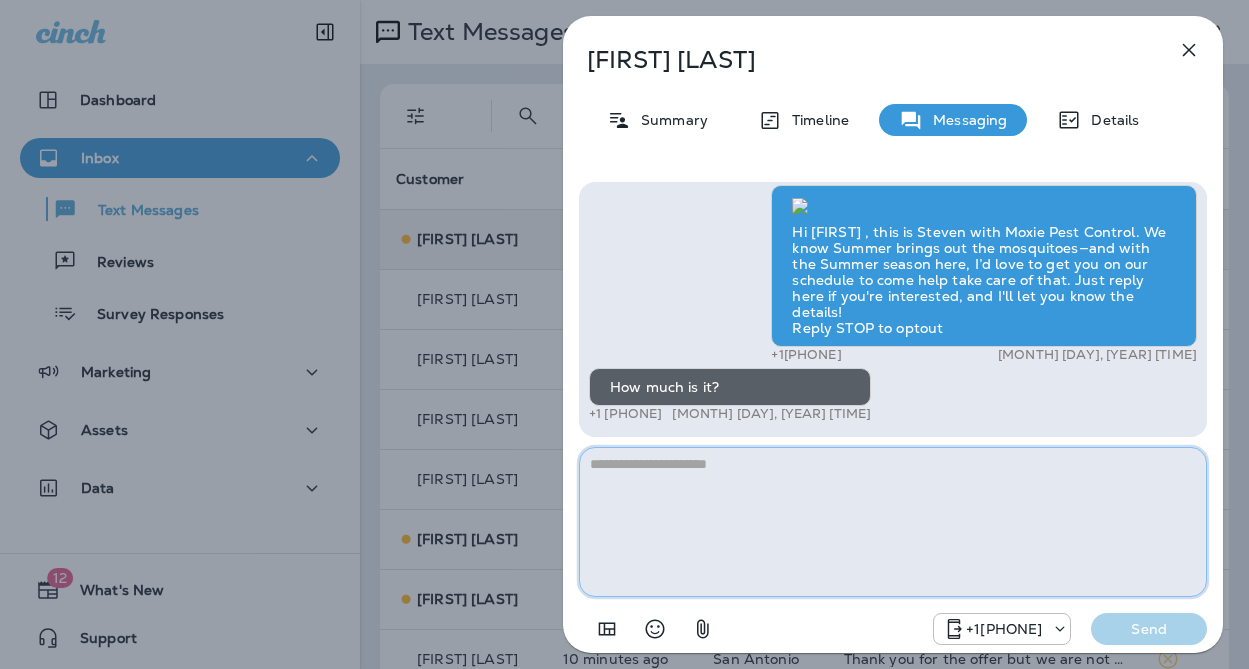 click at bounding box center [893, 522] 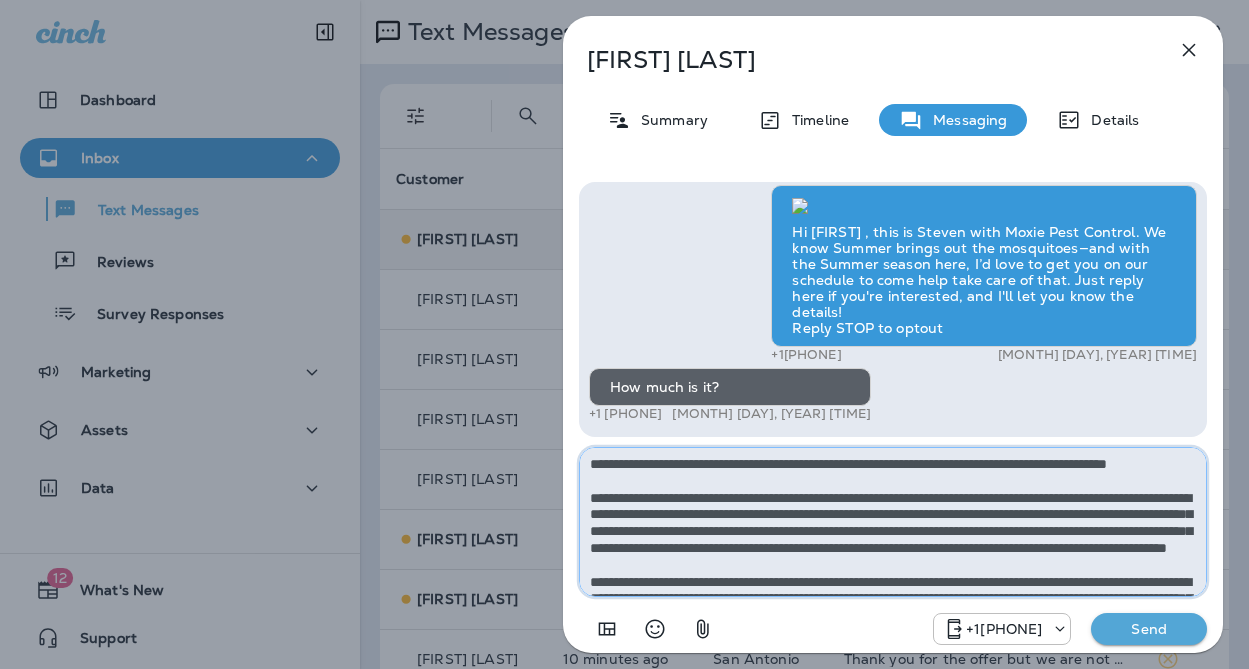 scroll, scrollTop: 112, scrollLeft: 0, axis: vertical 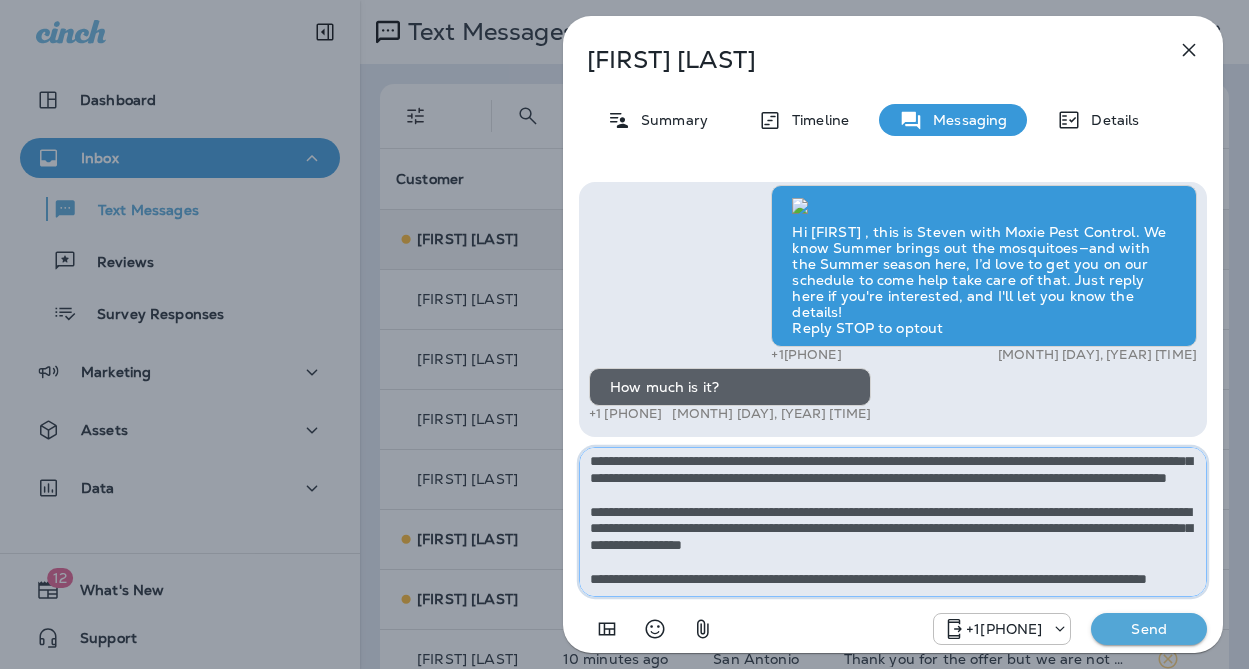 type on "**********" 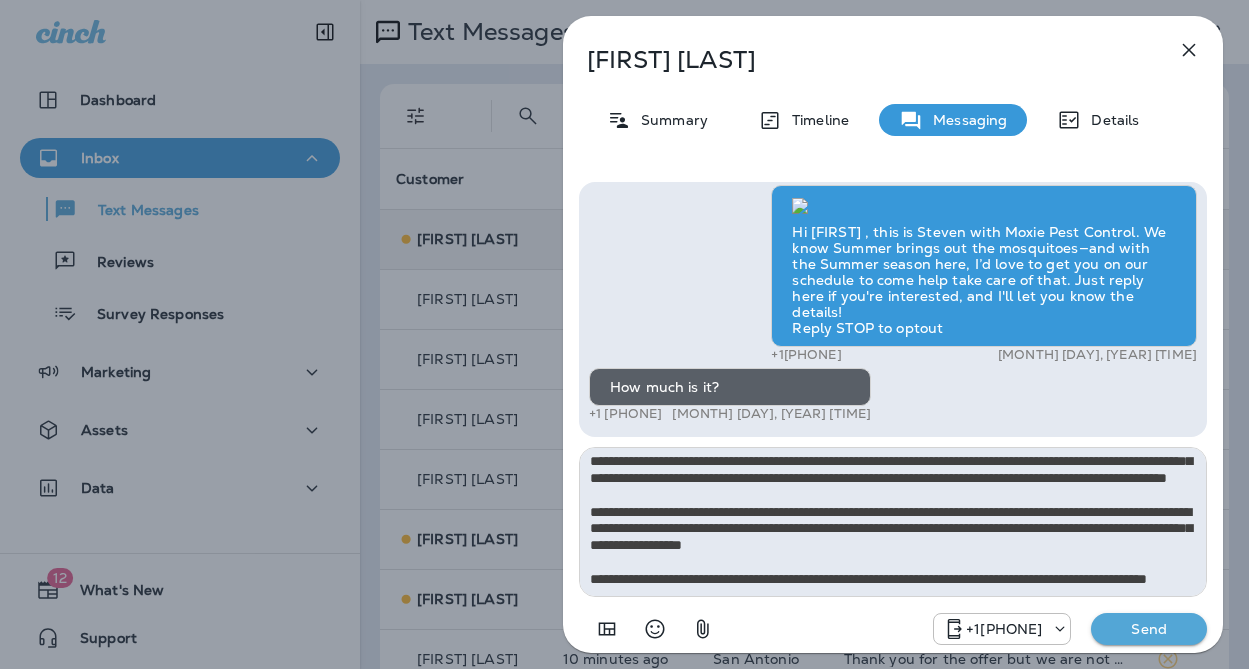 click on "Send" at bounding box center [1149, 629] 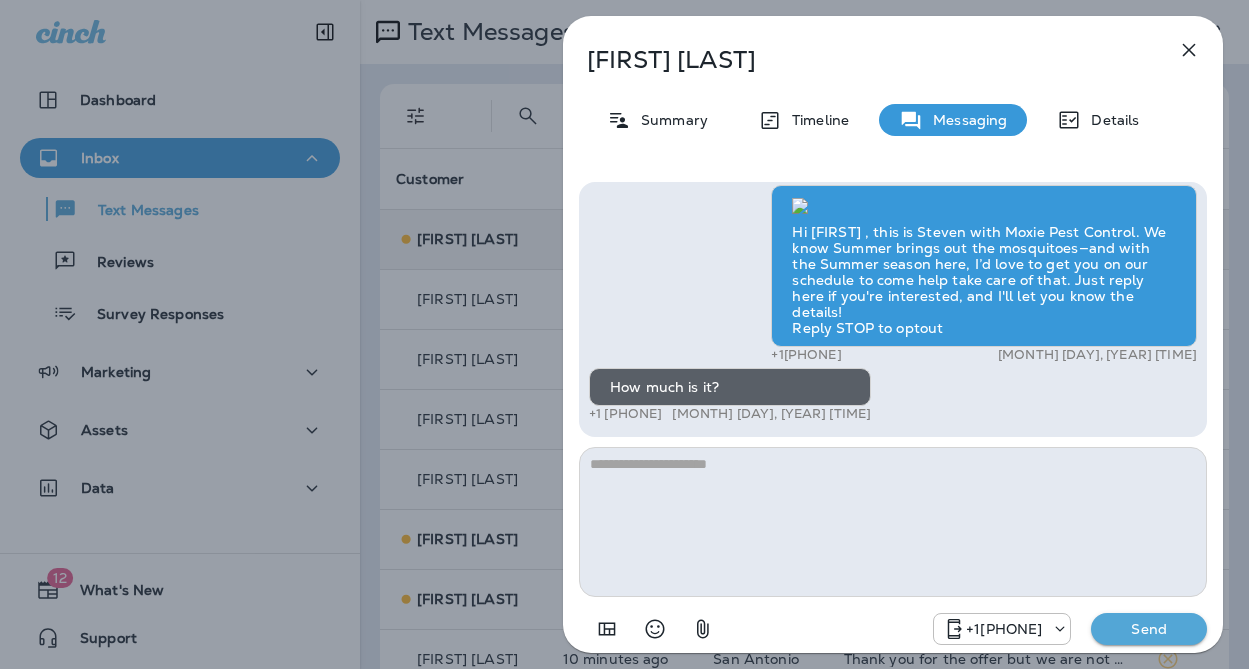 scroll, scrollTop: 0, scrollLeft: 0, axis: both 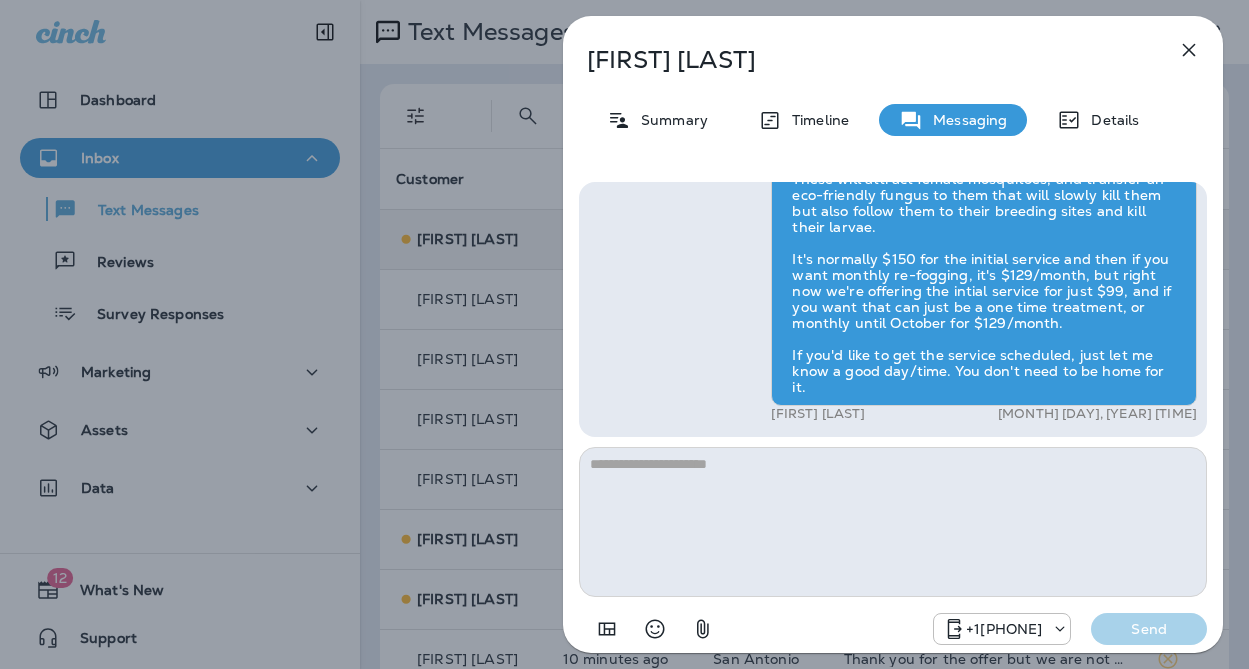 click on "Ashley   Martinez Summary   Timeline   Messaging   Details   Hi Ashley , this is Steven with Moxie Pest Control. We know Summer brings out the mosquitoes—and with the Summer season here, I’d love to get you on our schedule to come help take care of that. Just reply here if you're interested, and I'll let you know the details!
Reply STOP to optout +18174823792 Aug 2, 2025 12:47 PM How much is it?  +1 (210) 465-2143 Aug 2, 2025 12:56 PM   Bradley Bobisink Aug 2, 2025 12:58 PM +18174823792 Send" at bounding box center [624, 334] 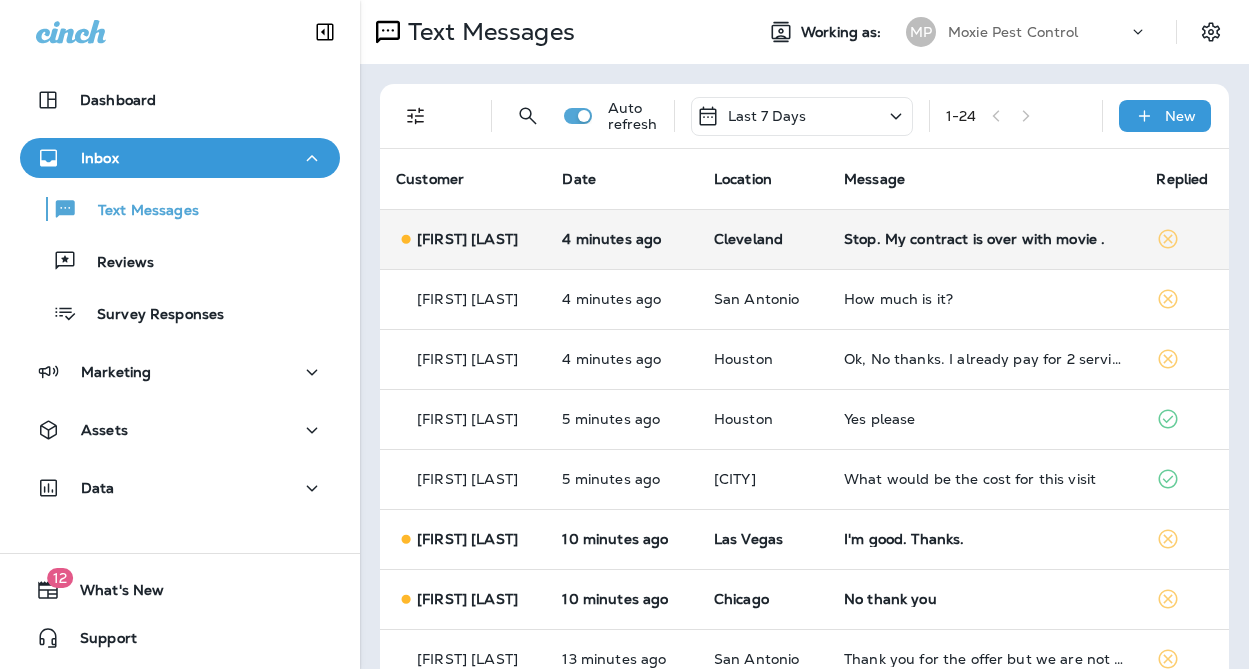 click on "Cleveland" at bounding box center (763, 239) 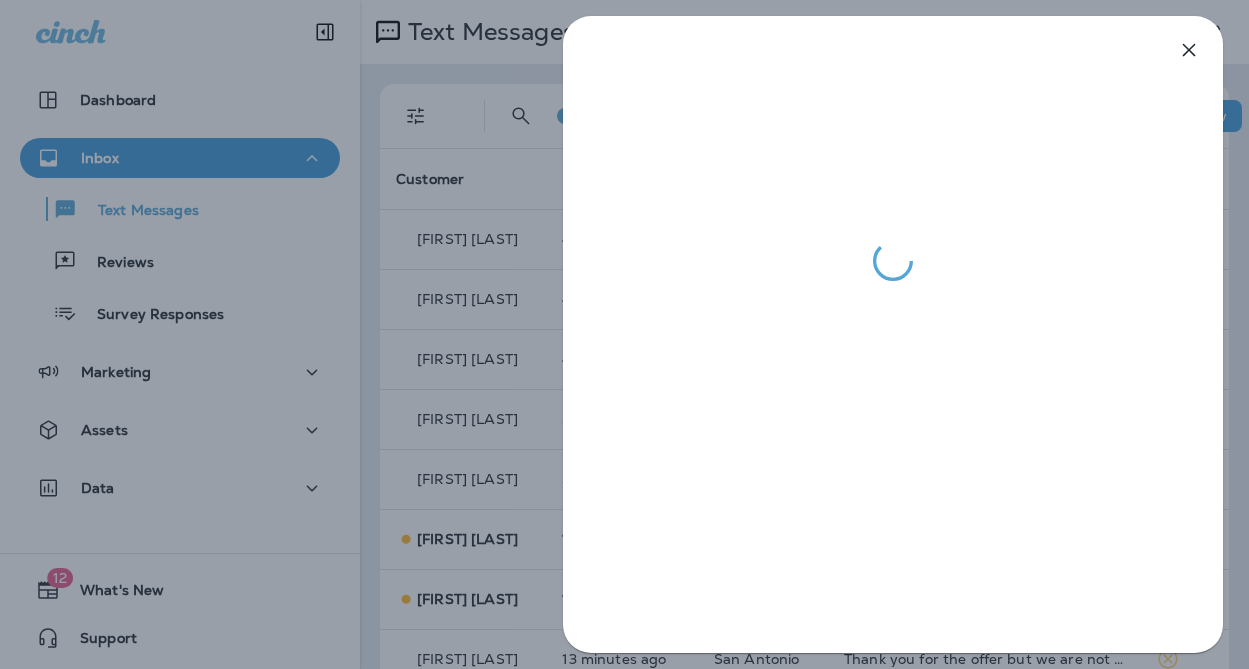 click at bounding box center [624, 334] 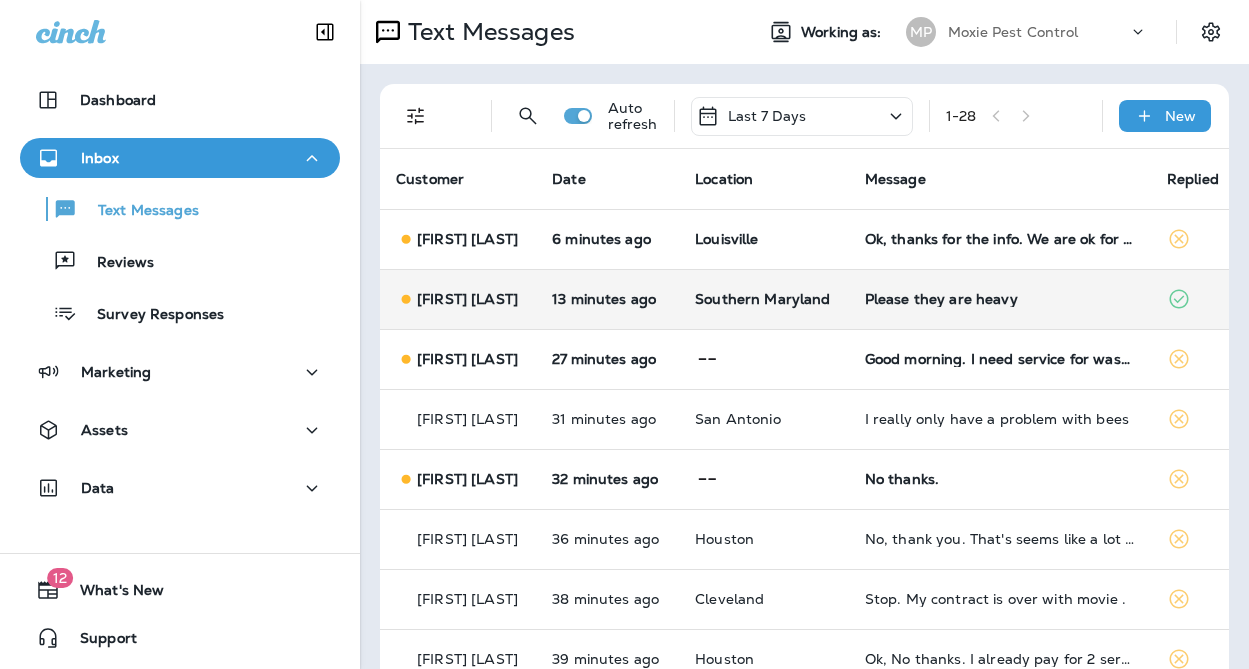 click on "Southern Maryland" at bounding box center [764, 299] 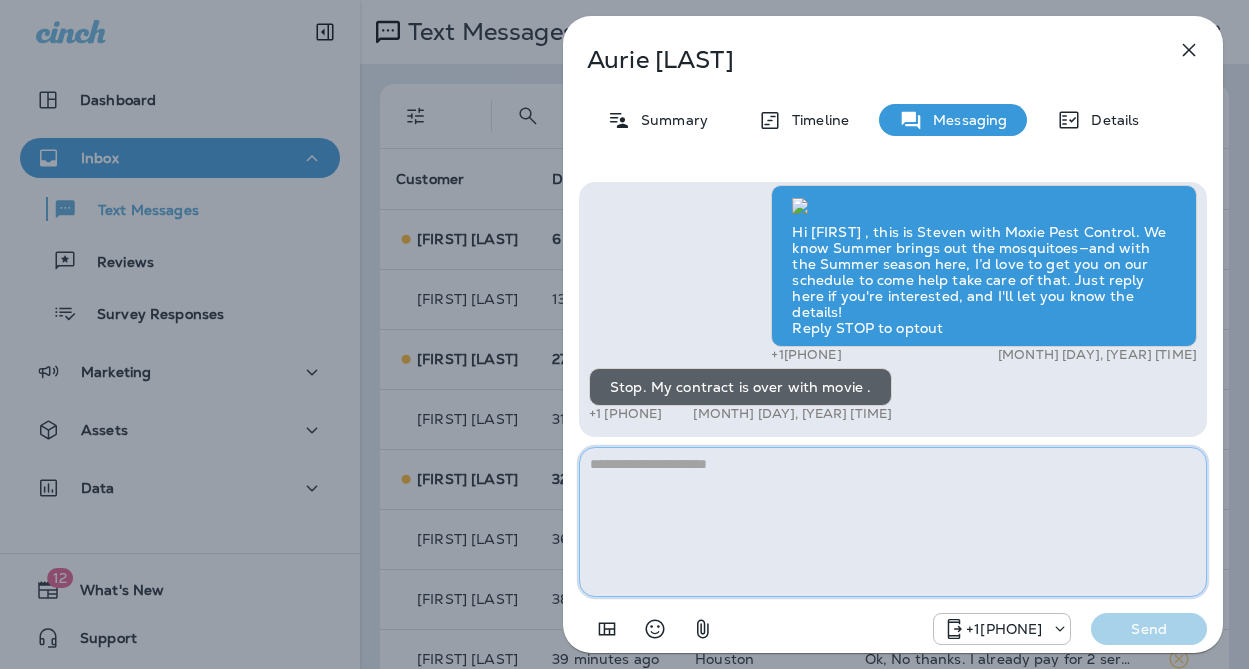 drag, startPoint x: 971, startPoint y: 517, endPoint x: 985, endPoint y: 516, distance: 14.035668 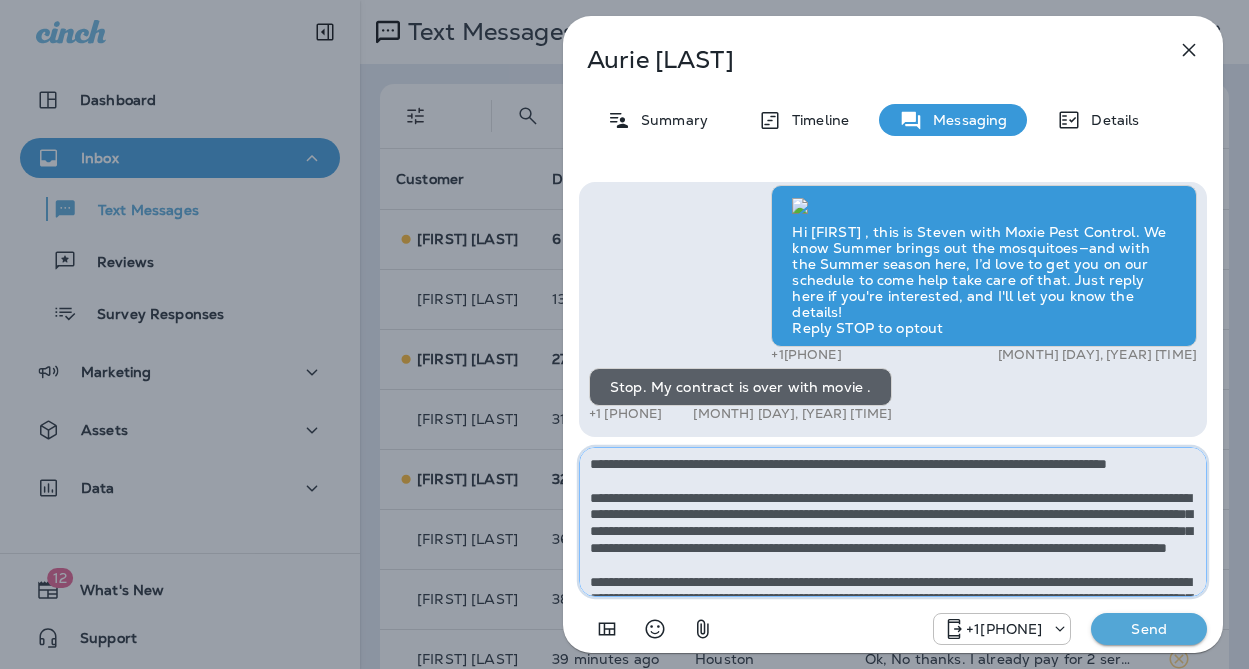scroll, scrollTop: 112, scrollLeft: 0, axis: vertical 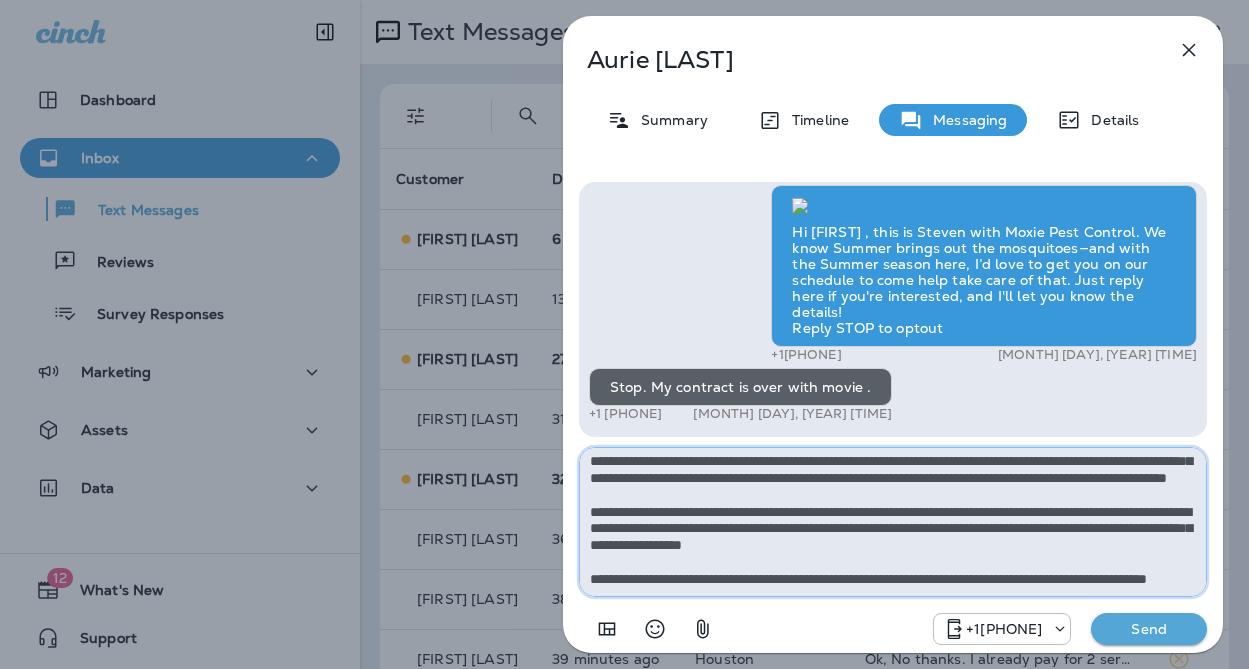 type on "**********" 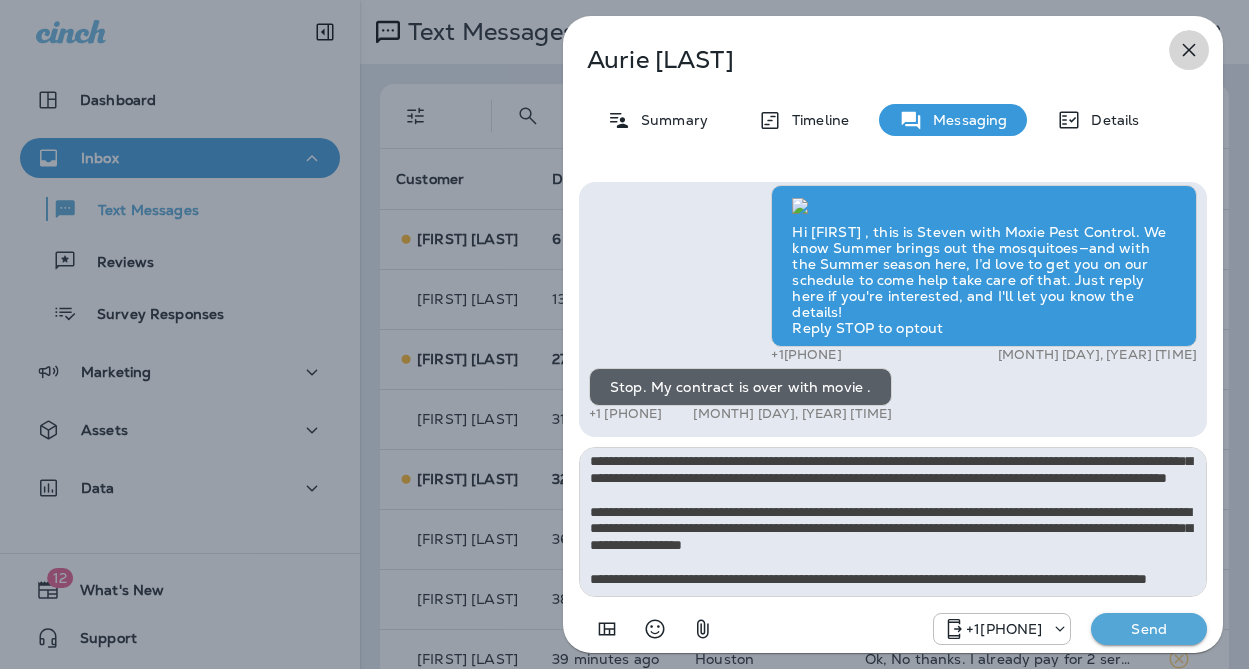 click 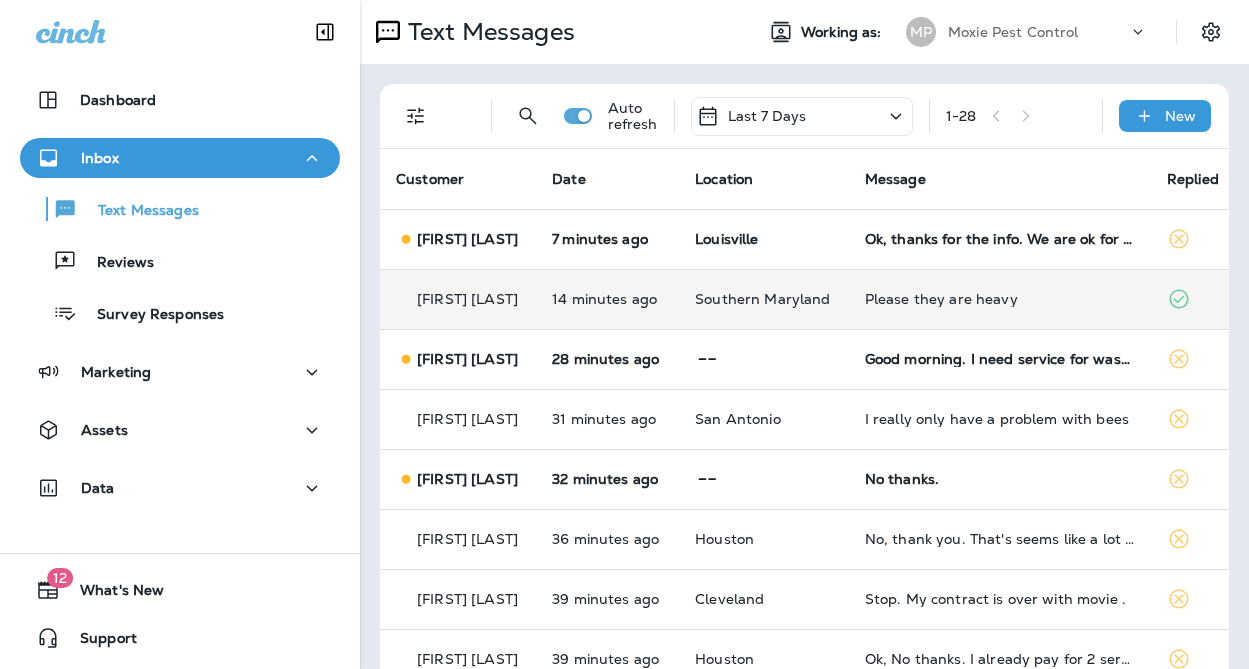 click on "Southern Maryland" at bounding box center (764, 299) 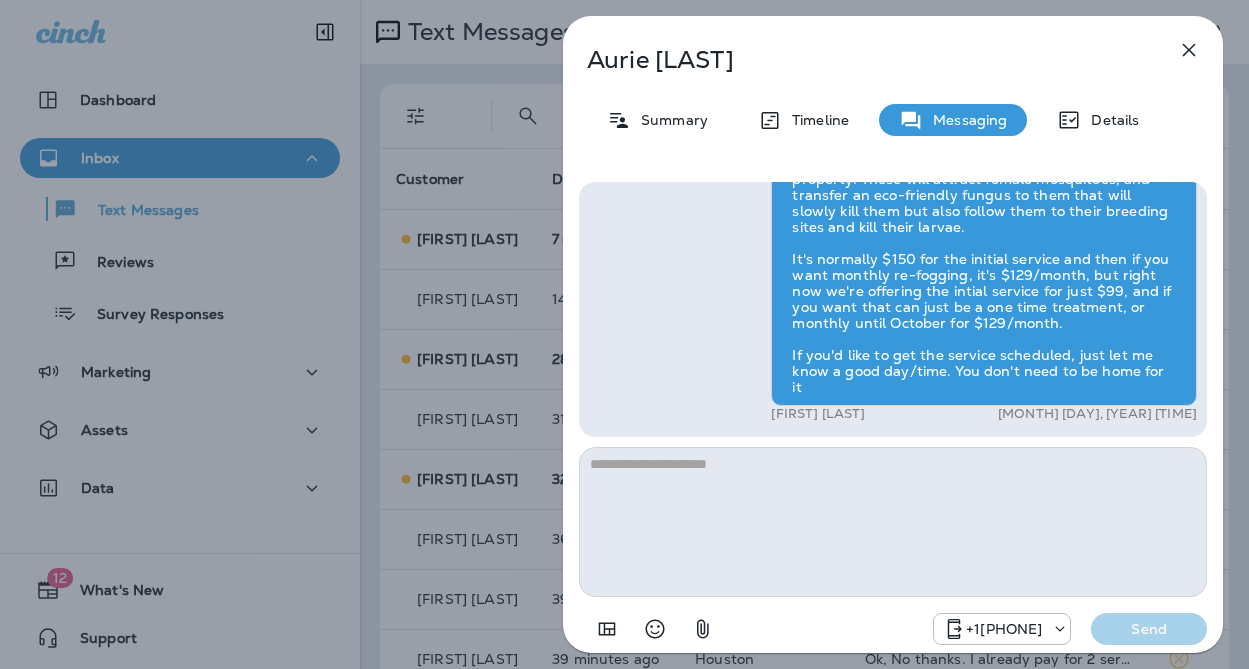 click on "Aurie   Eke Summary   Timeline   Messaging   Details   Hi Aurie , this is Steven with Moxie Pest Control. We know Summer brings out the mosquitoes—and with the Summer season here, I’d love to get you on our schedule to come help take care of that. Just reply here if you're interested, and I'll let you know the details!
Reply STOP to optout +18174823792 Aug 2, 2025 12:46 PM Please they are heavy +1 (301) 979-5891 Aug 2, 2025 1:22 PM Maverick Leonard Aug 2, 2025 1:26 PM +18174823792 Send" at bounding box center (624, 334) 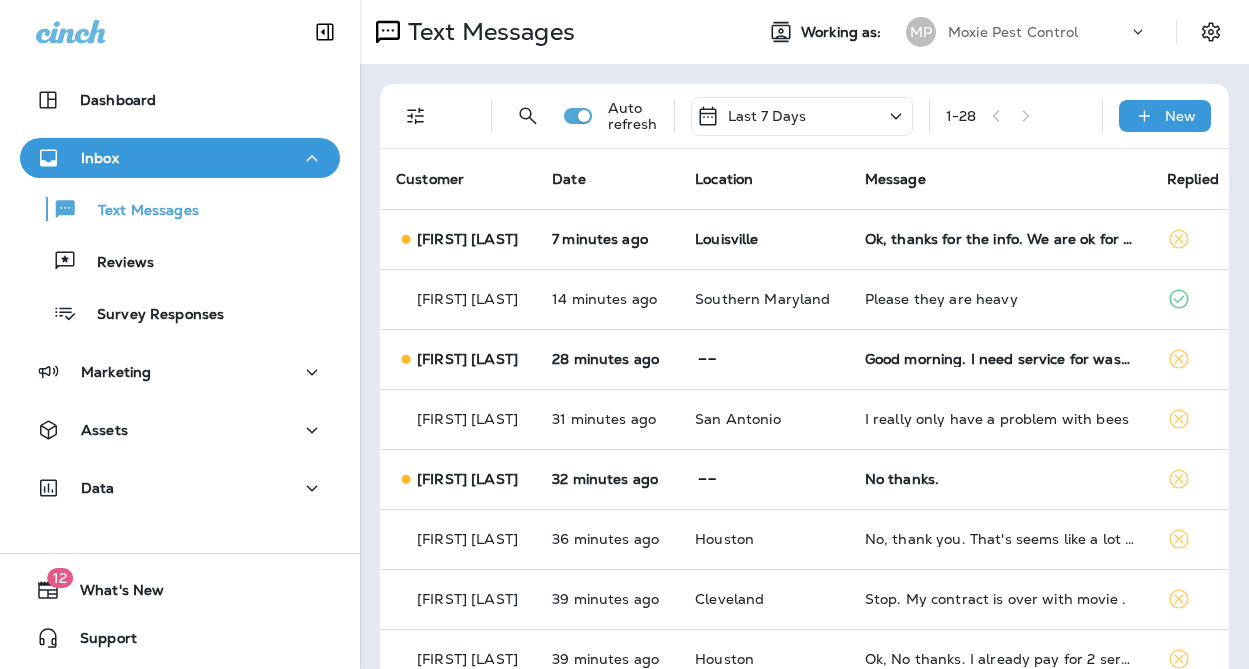 click on "Ok, thanks for the info. We are ok for now." at bounding box center (1000, 239) 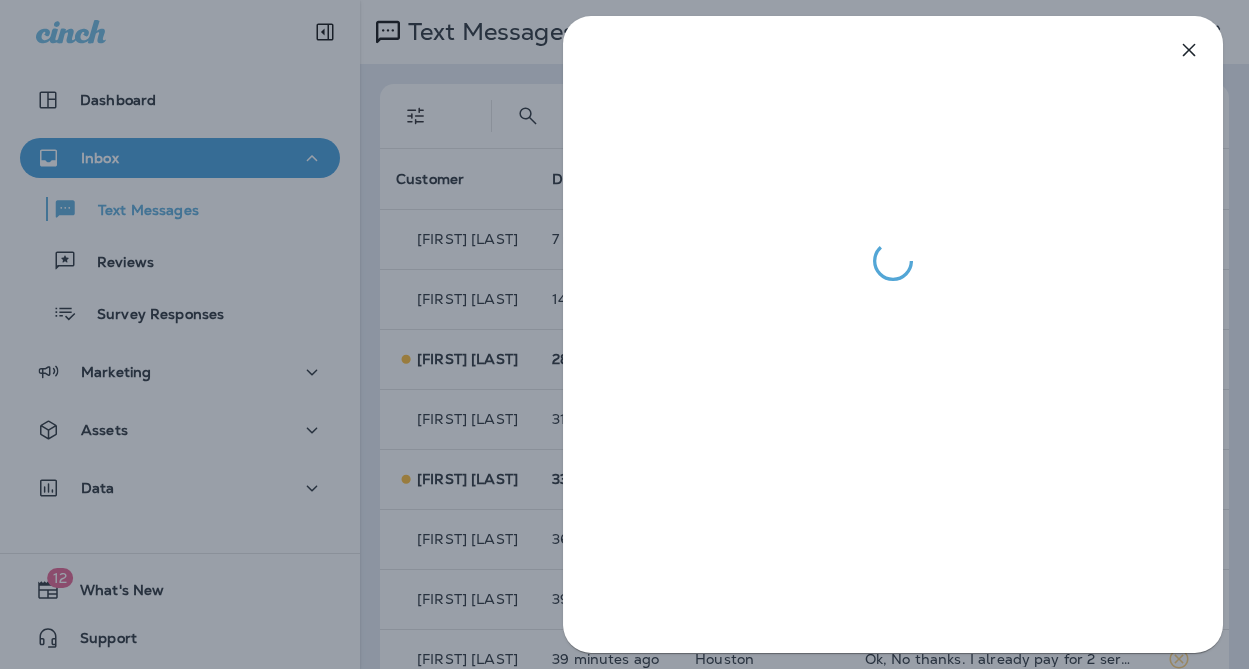drag, startPoint x: 526, startPoint y: 340, endPoint x: 644, endPoint y: 364, distance: 120.41595 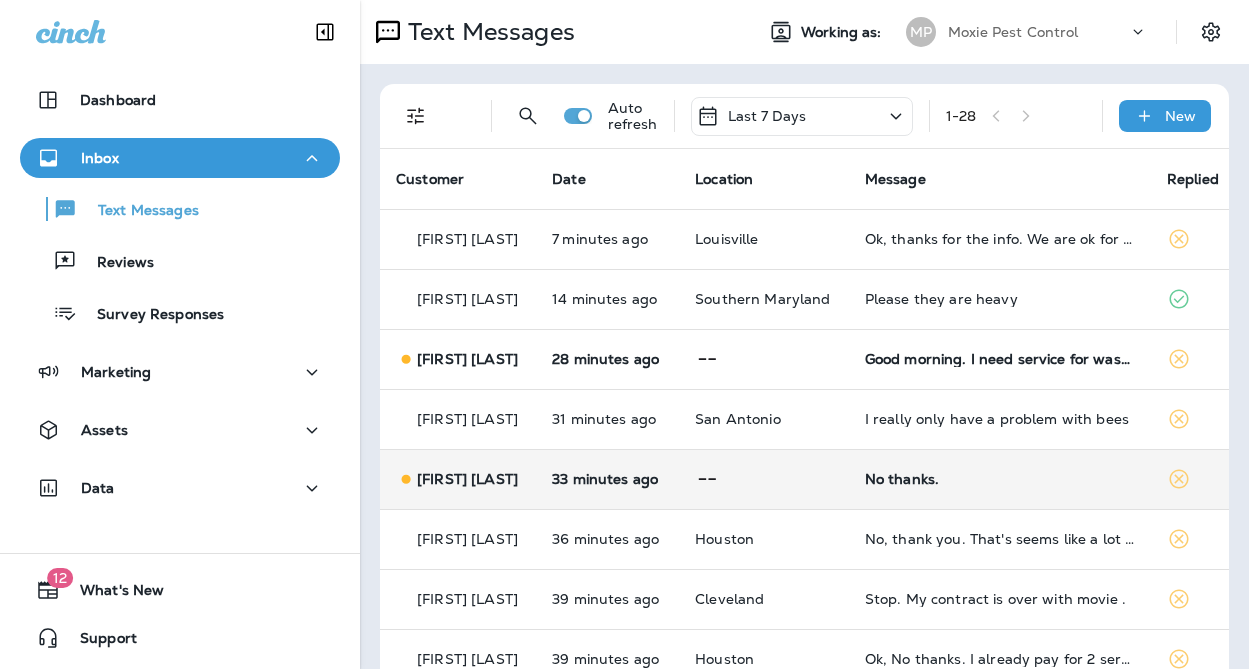 click at bounding box center [764, 479] 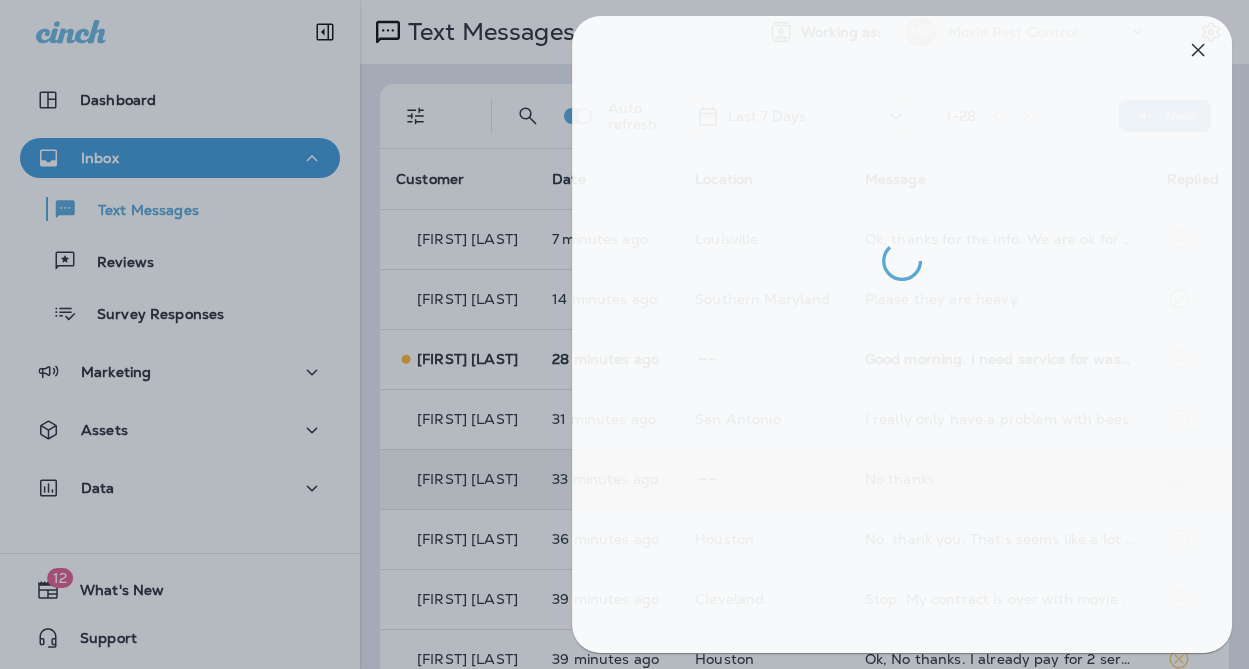 click at bounding box center (633, 334) 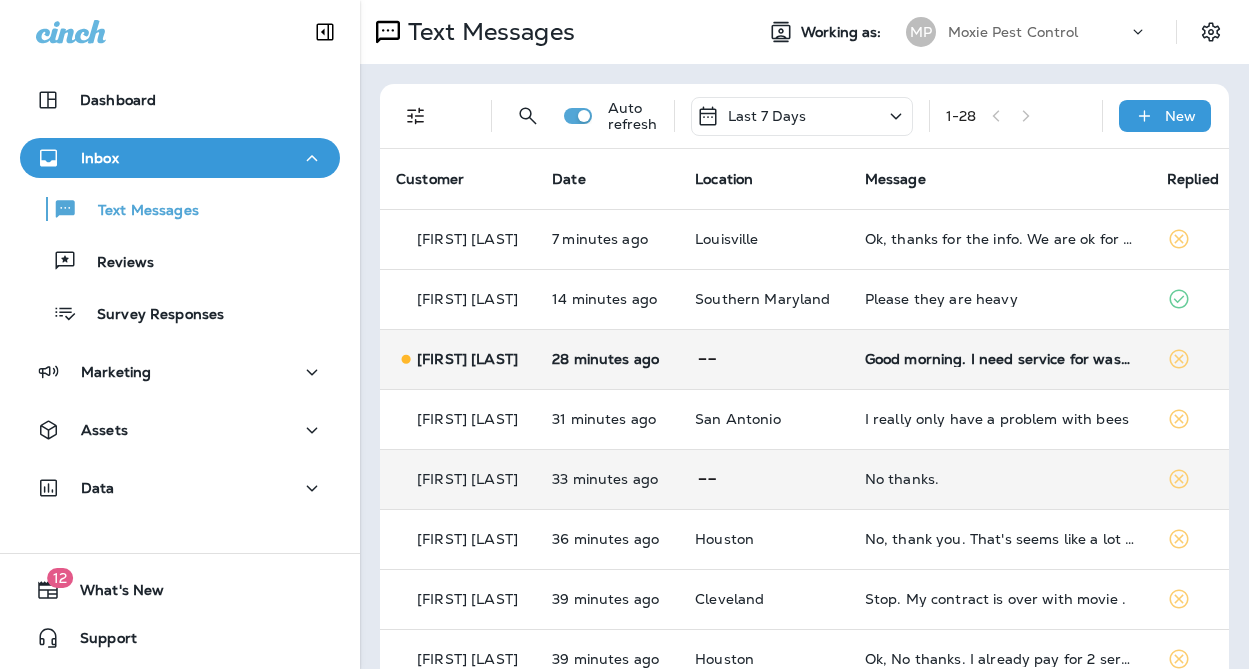 click on "Good morning. I need service for wasps. Please give me a call." at bounding box center [1000, 359] 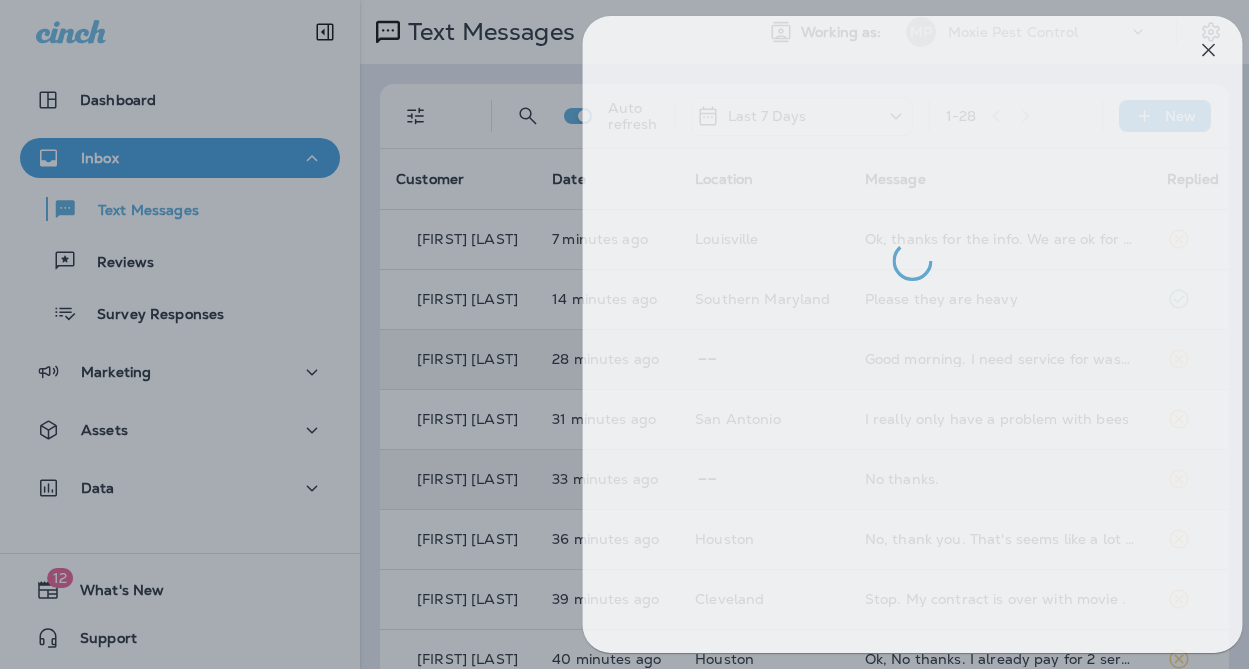 click at bounding box center [644, 334] 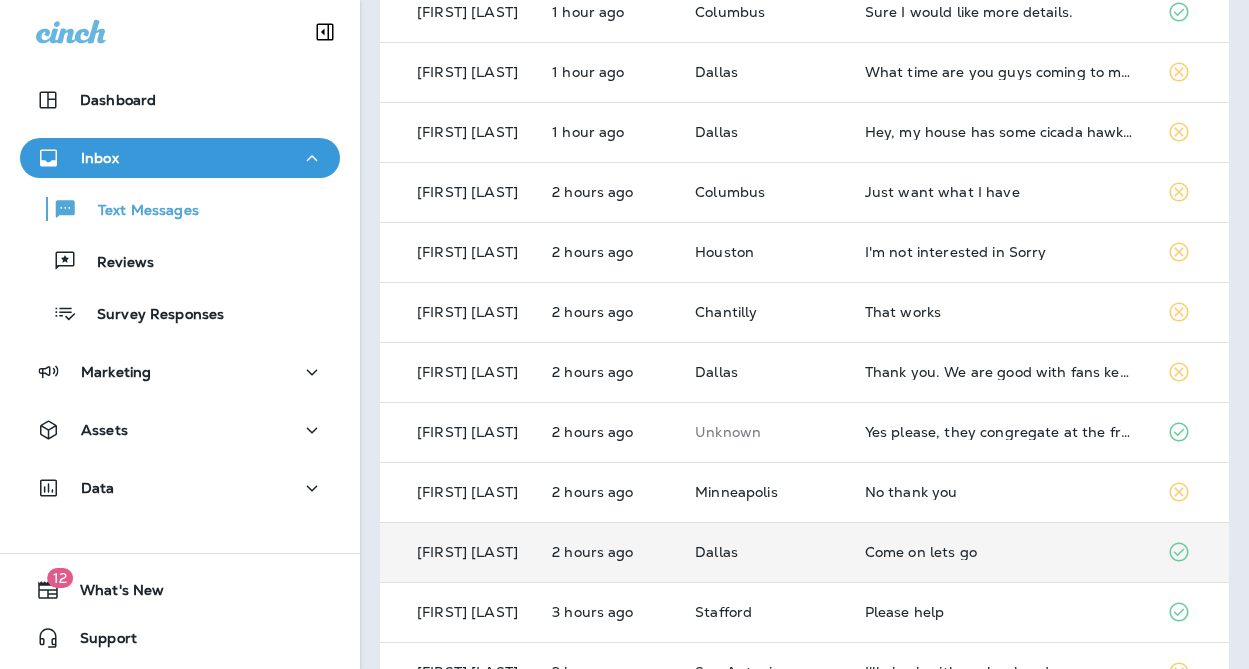 scroll, scrollTop: 1240, scrollLeft: 0, axis: vertical 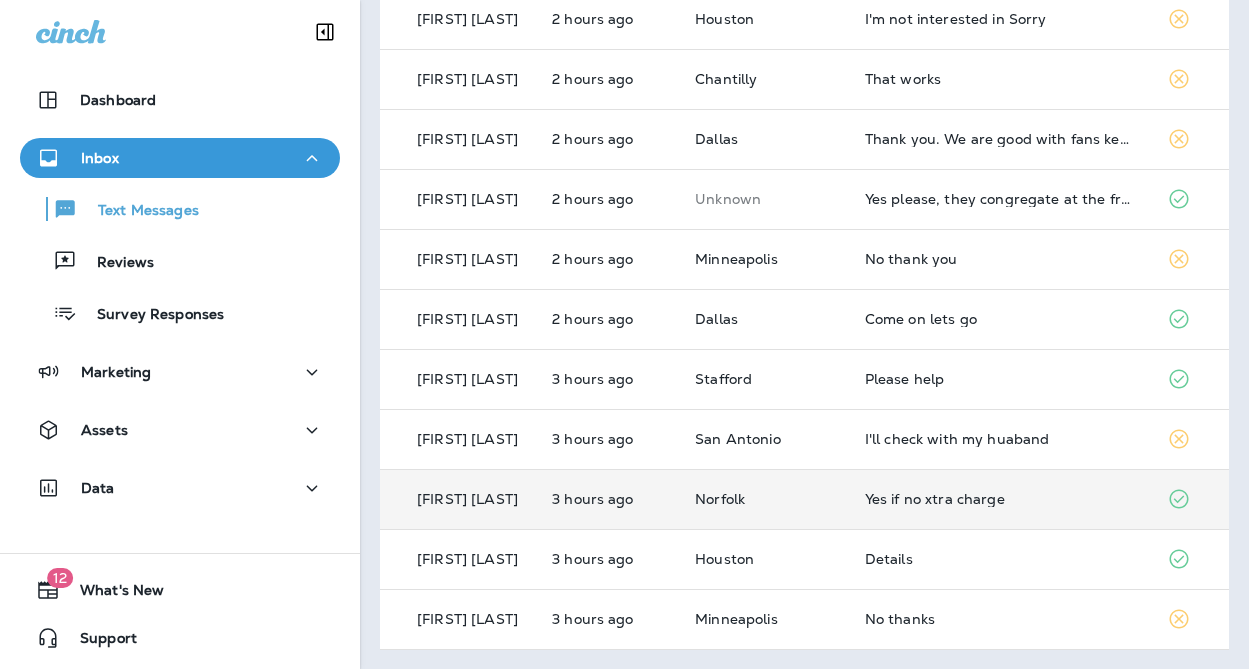 click on "Yes if no xtra charge" at bounding box center [1000, 499] 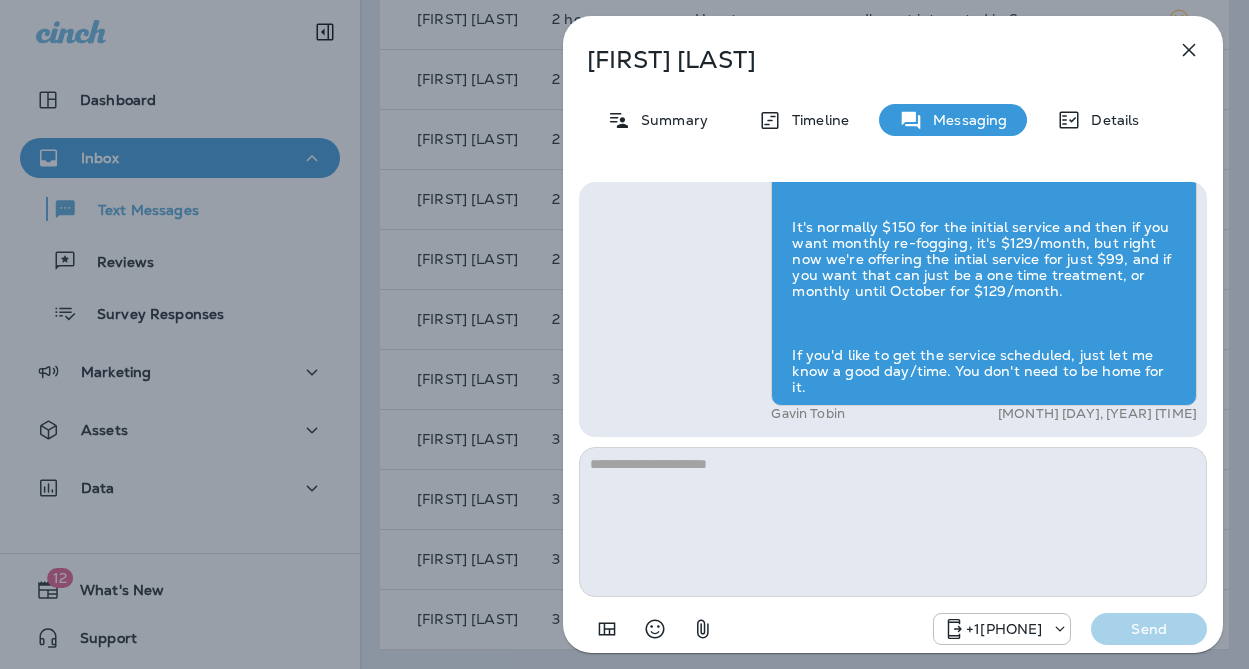 click on "Andre   Mccarter Summary   Timeline   Messaging   Details   Hi Andre , this is Steven with Moxie Pest Control. We know Summer brings out the mosquitoes—and with the Summer season here, I’d love to get you on our schedule to come help take care of that. Just reply here if you're interested, and I'll let you know the details!
Reply STOP to optout +18174823792 Aug 2, 2025 9:42 AM Yes if no xtra charge +1 (757) 768-8287 Aug 2, 2025 10:32 AM Gavin Tobin Aug 2, 2025 10:32 AM +18174823792 Send" at bounding box center (624, 334) 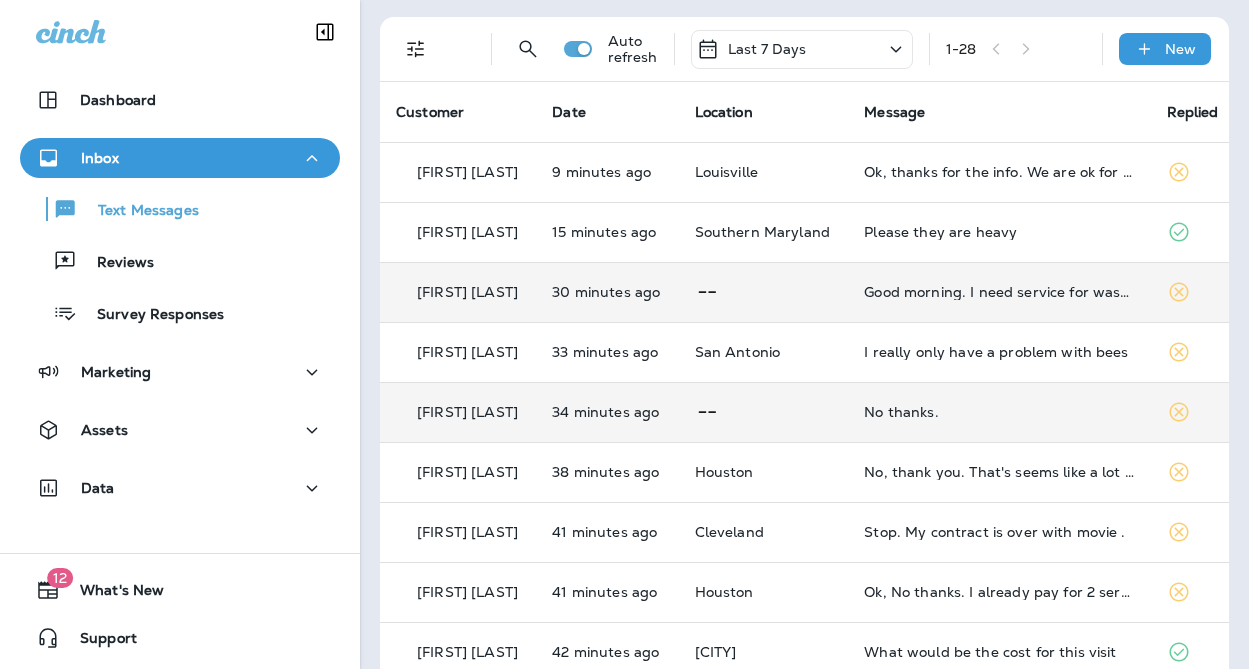 scroll, scrollTop: 0, scrollLeft: 0, axis: both 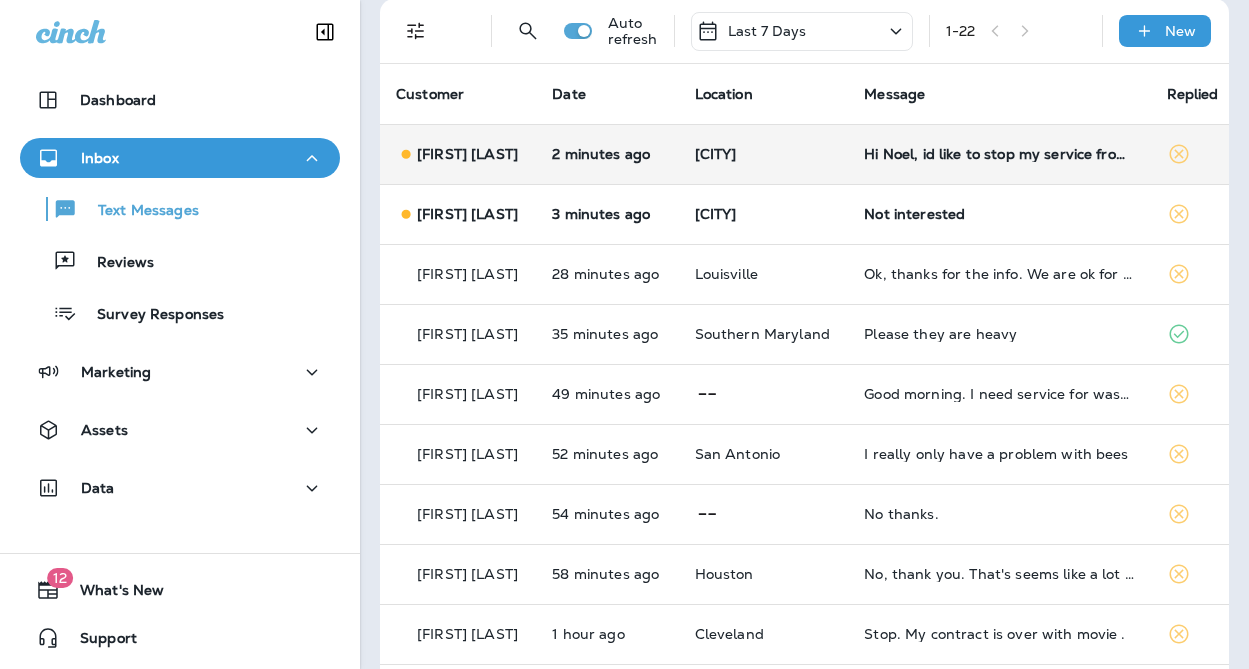 click on "Milwaukee" at bounding box center (764, 154) 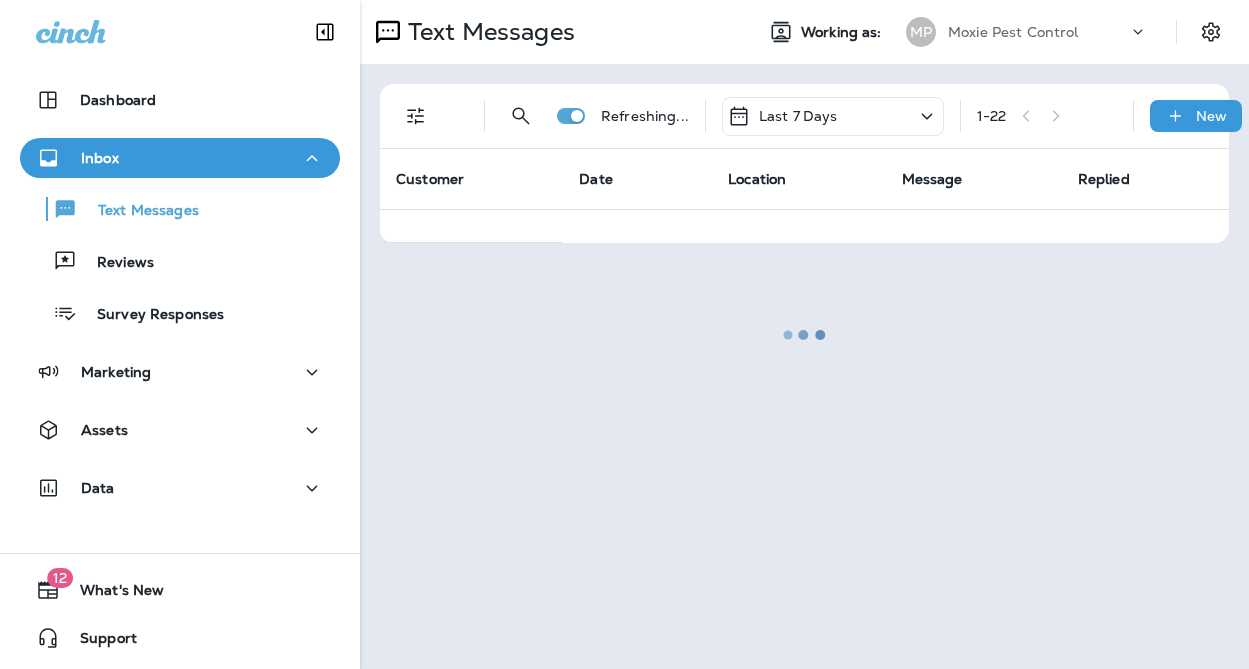 scroll, scrollTop: 0, scrollLeft: 0, axis: both 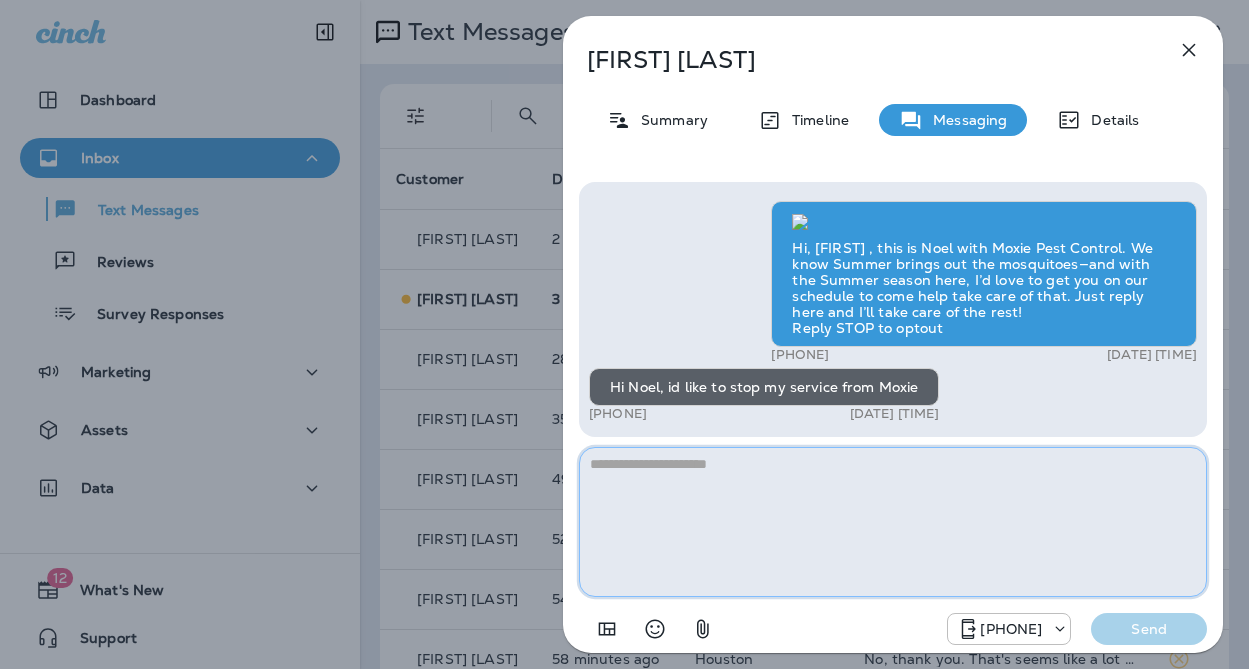click at bounding box center (893, 522) 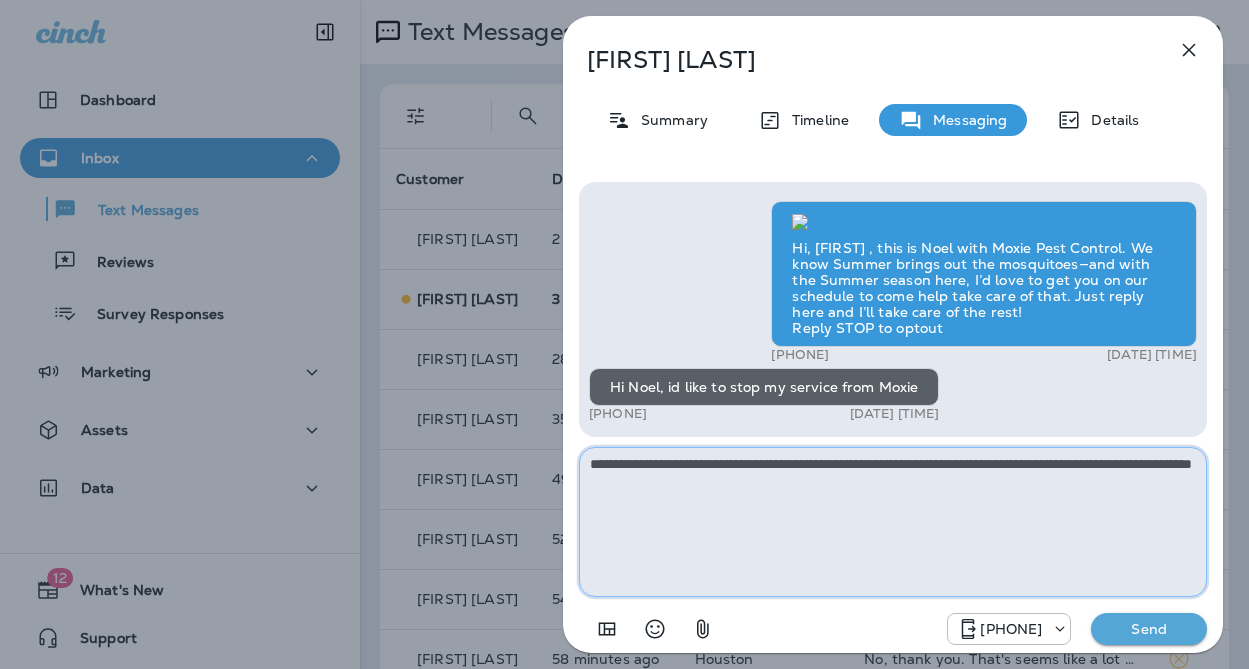type on "**********" 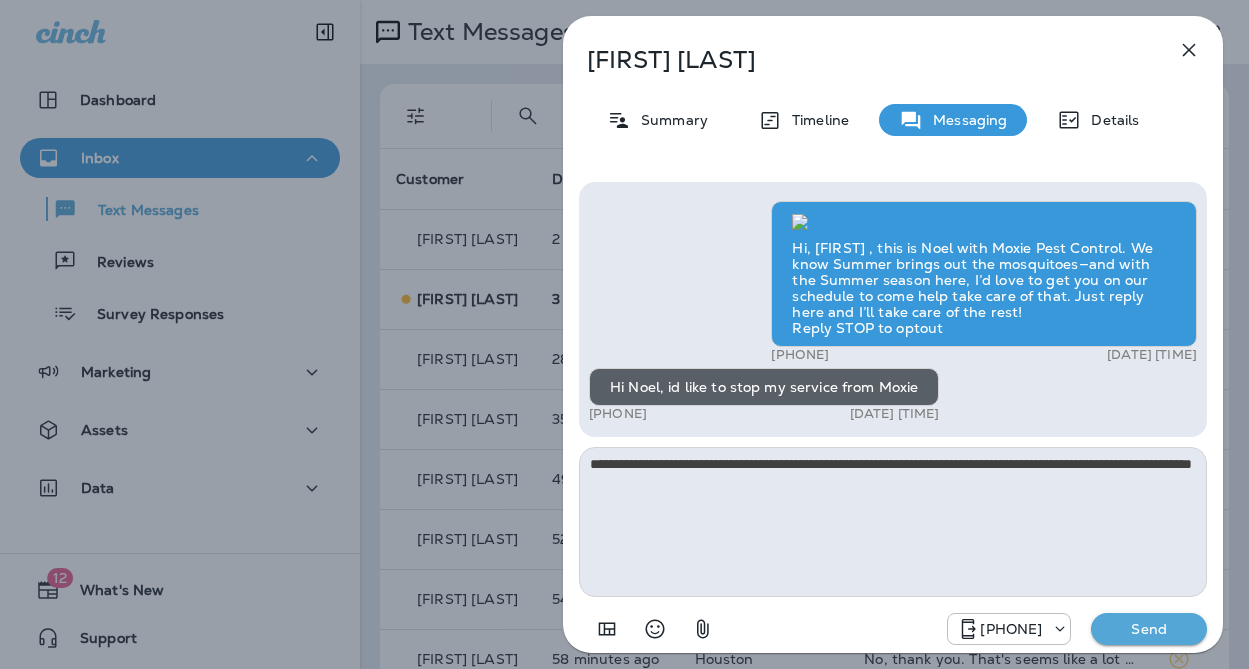 click on "Send" at bounding box center [1149, 629] 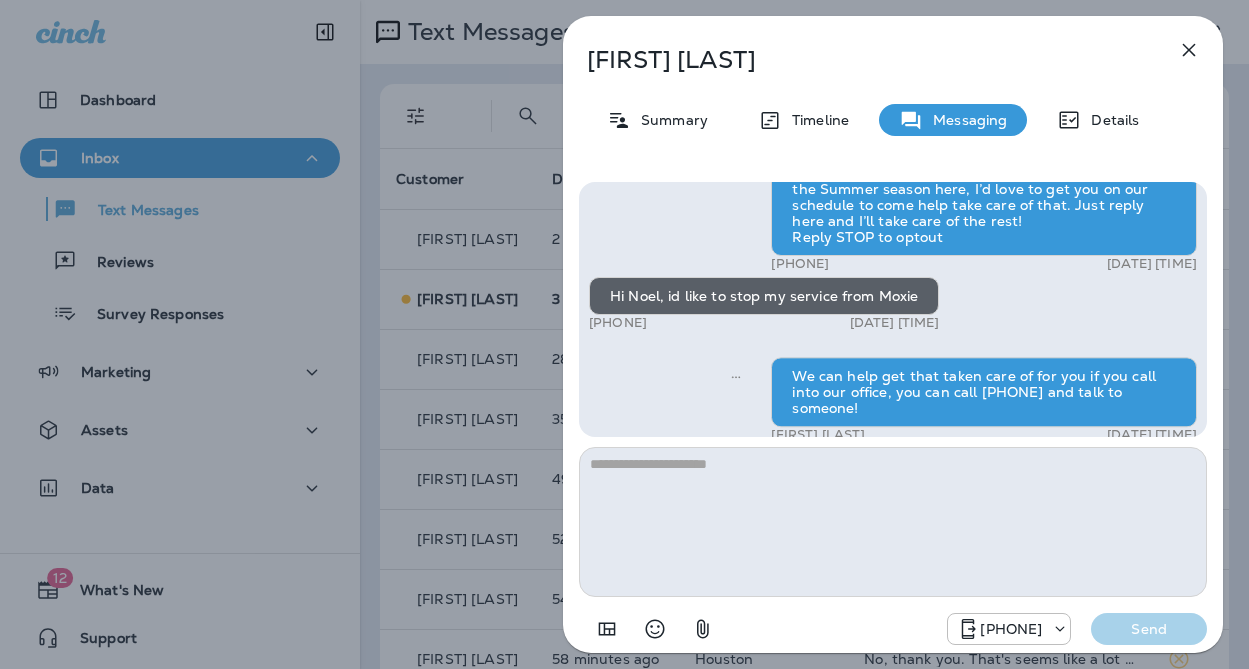click on "Chris   Frey Summary   Timeline   Messaging   Details   Hi,  Chris , this is Noel with Moxie Pest Control. We know Summer brings out the mosquitoes—and with the Summer season here, I’d love to get you on our schedule to come help take care of that. Just reply here and I’ll take care of the rest!
Reply STOP to optout +18174823792 May 30, 2025 10:11 AM Hi Noel, id like to stop my service from Moxie +1 (414) 403-0258 Aug 2, 2025 1:54 PM   We can help get that taken care of for you if you call into our office, you can call (817) 659-2888 and talk to someone! Bradley Bobisink Aug 2, 2025 1:57 PM +18174823792 Send" at bounding box center (624, 334) 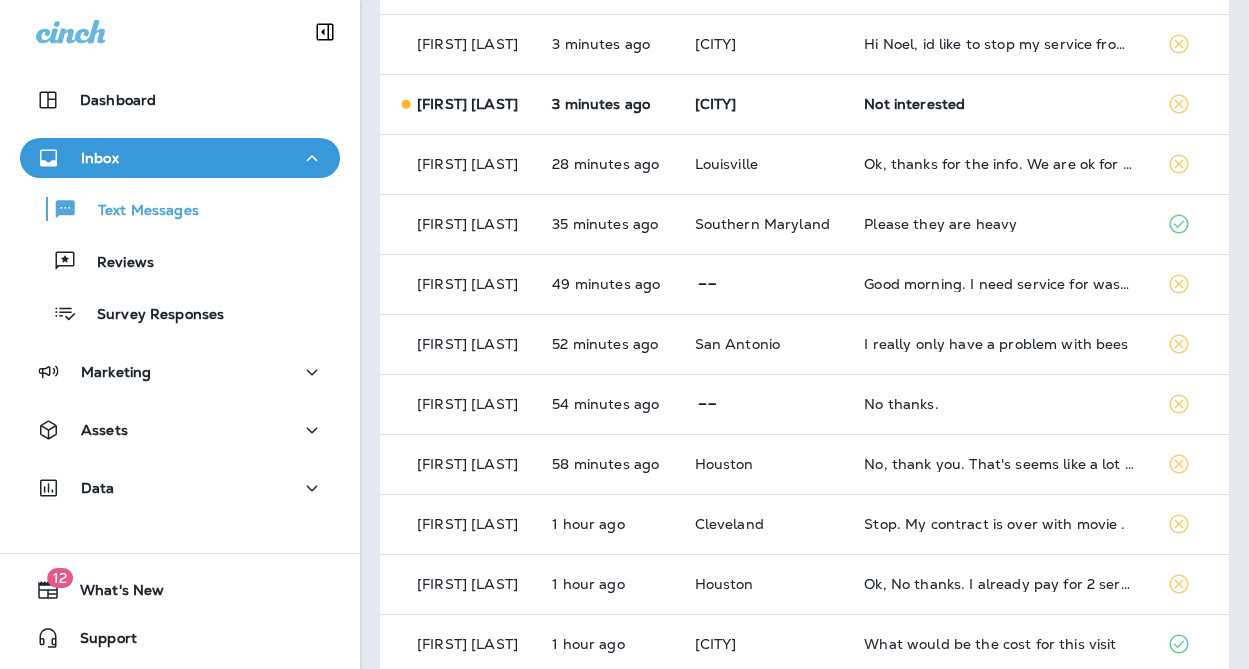 scroll, scrollTop: 0, scrollLeft: 0, axis: both 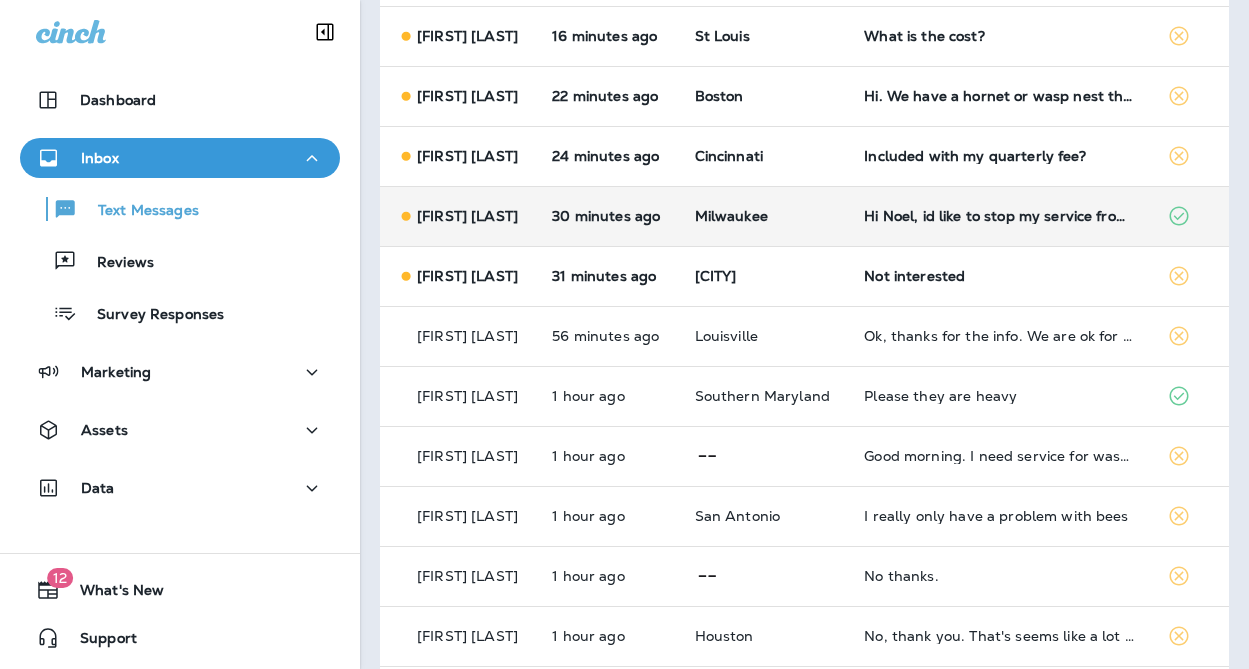 click on "Milwaukee" at bounding box center [764, 216] 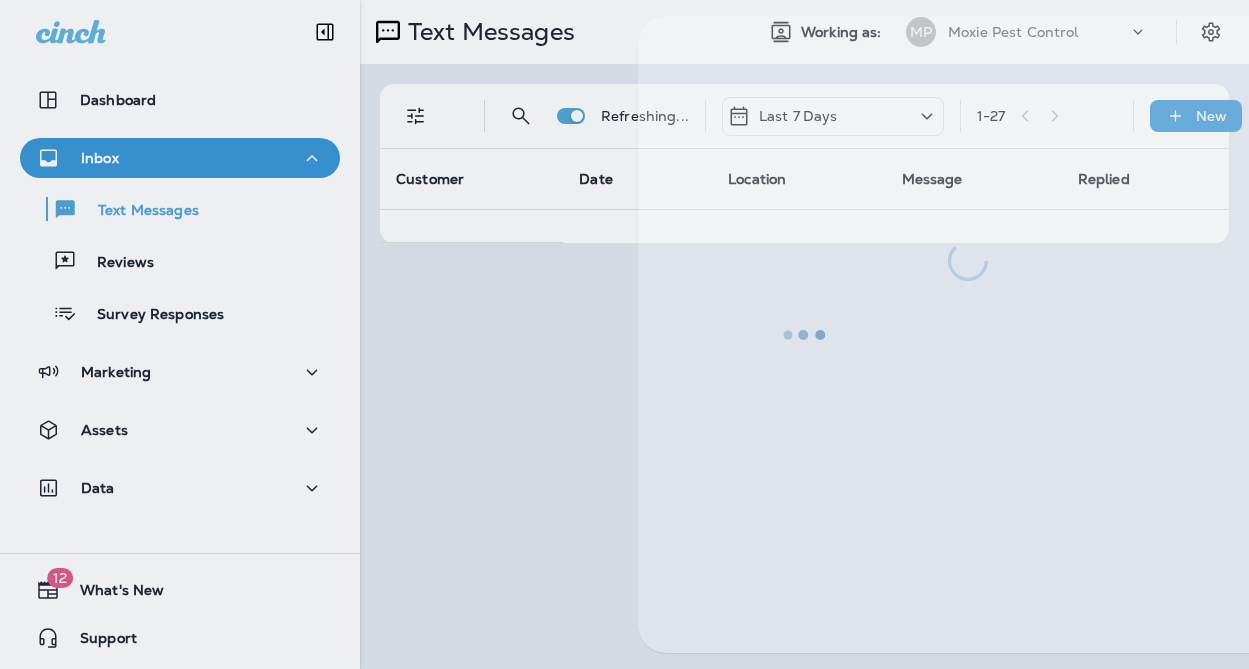scroll, scrollTop: 0, scrollLeft: 0, axis: both 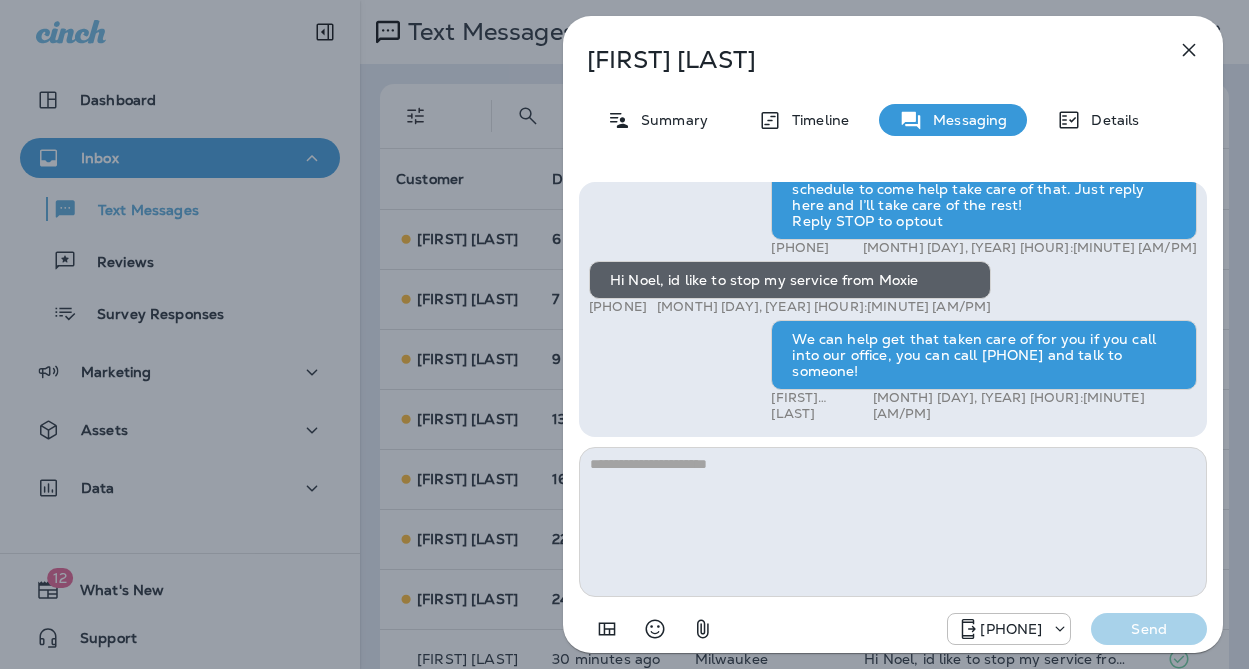 click on "[FIRST]   [LAST] Summary   Timeline   Messaging   Details   Hi,  [FIRST] , this is Noel with Moxie Pest Control. We know Summer brings out the mosquitoes—and with the Summer season here, I’d love to get you on our schedule to come help take care of that. Just reply here and I’ll take care of the rest!
Reply STOP to optout [PHONE] [MONTH] [DAY], [YEAR] [HOUR]:[MINUTE] [AM/PM] Hi Noel, id like to stop my service from Moxie [PHONE] [MONTH] [DAY], [YEAR] [HOUR]:[MINUTE] [AM/PM] We can help get that taken care of for you if you call into our office, you can call [PHONE] and talk to someone! [FIRST] [LAST] [MONTH] [DAY], [YEAR] [HOUR]:[MINUTE] [AM/PM] [PHONE] Send" at bounding box center [624, 334] 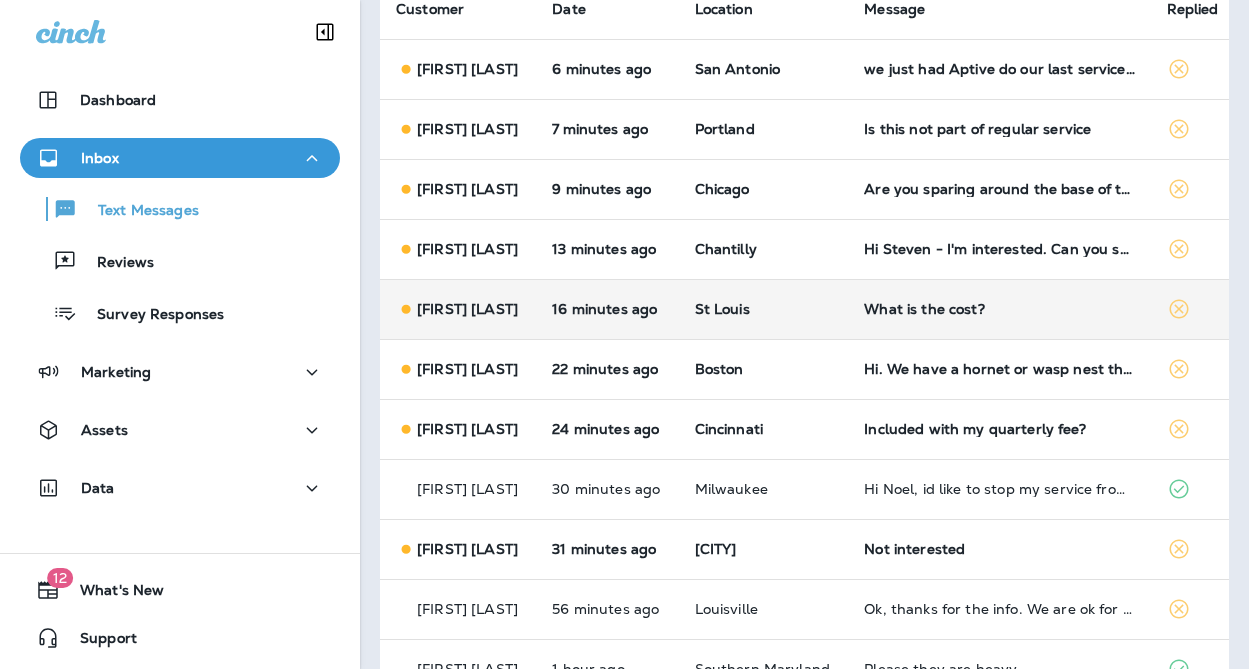 scroll, scrollTop: 172, scrollLeft: 0, axis: vertical 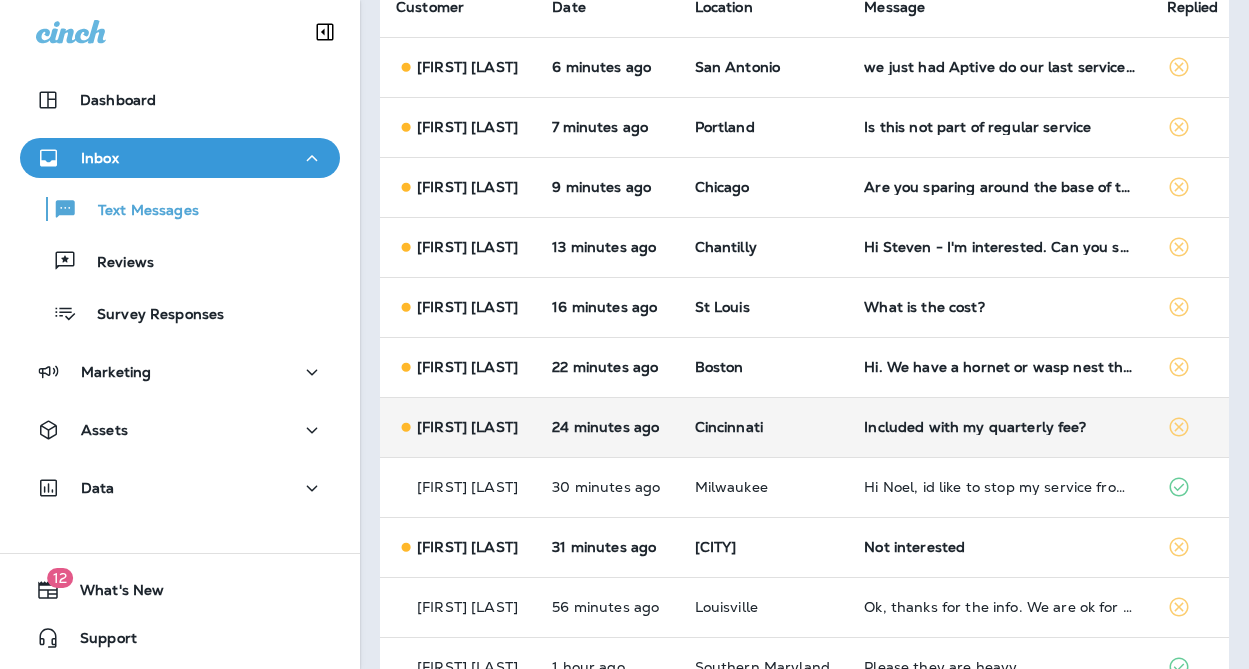 click on "Cincinnati" at bounding box center [764, 427] 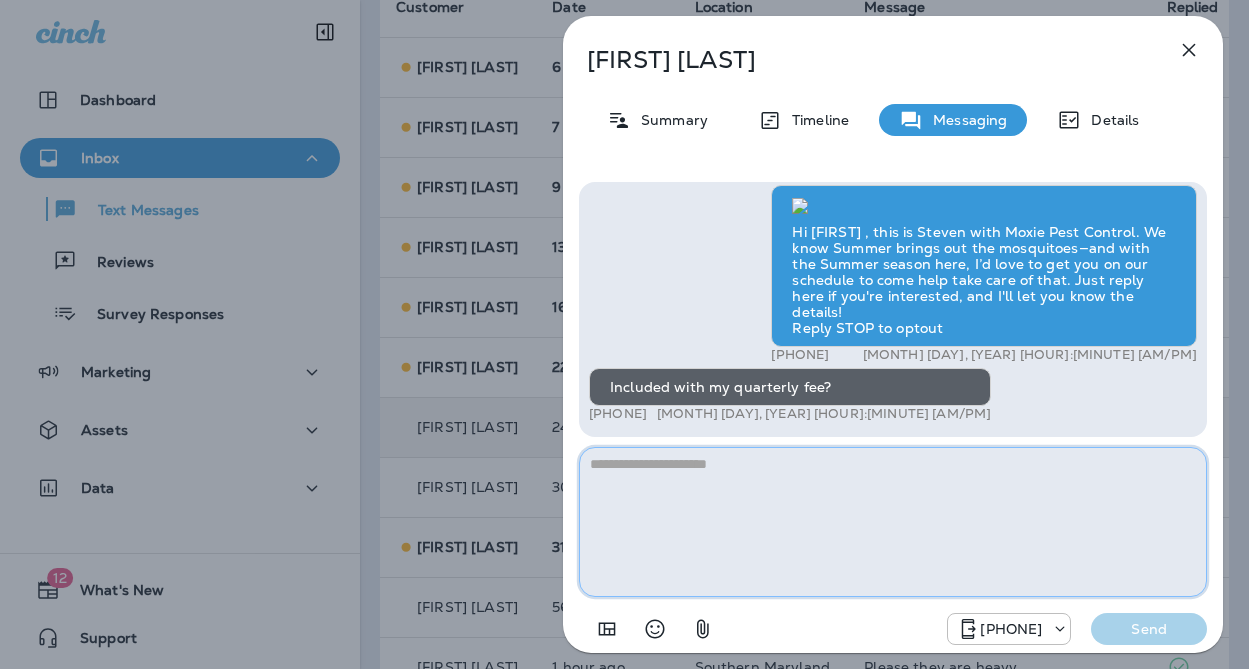 drag, startPoint x: 796, startPoint y: 513, endPoint x: 811, endPoint y: 515, distance: 15.132746 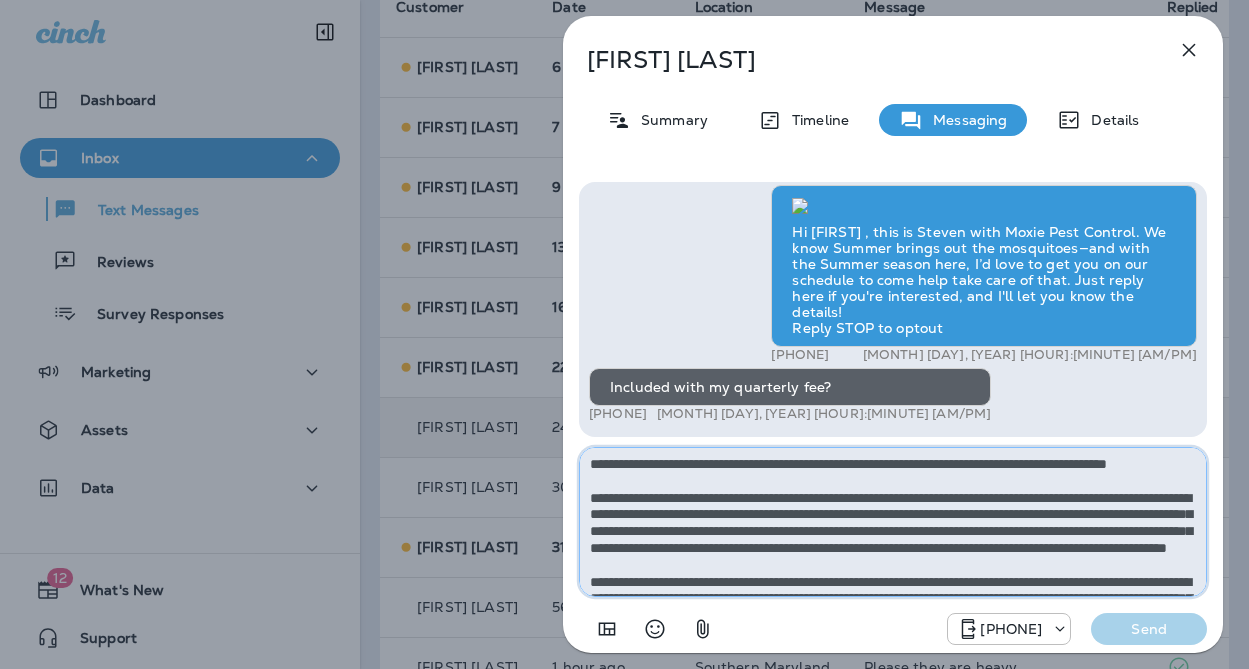 scroll, scrollTop: 112, scrollLeft: 0, axis: vertical 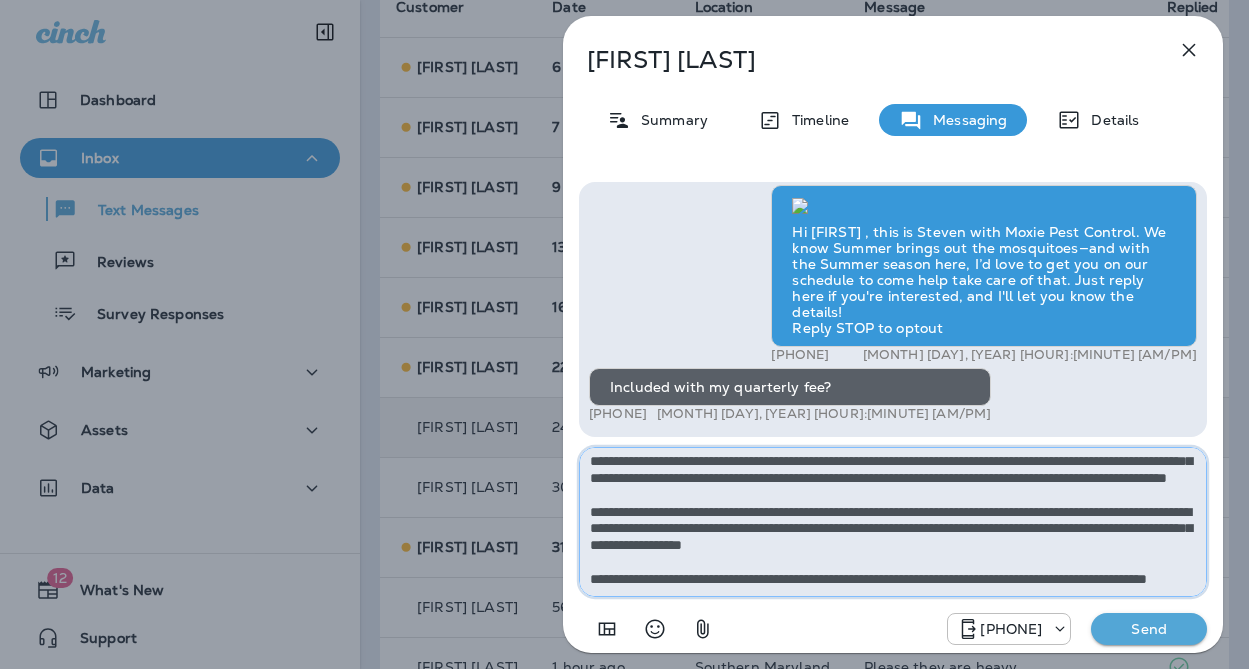 type on "**********" 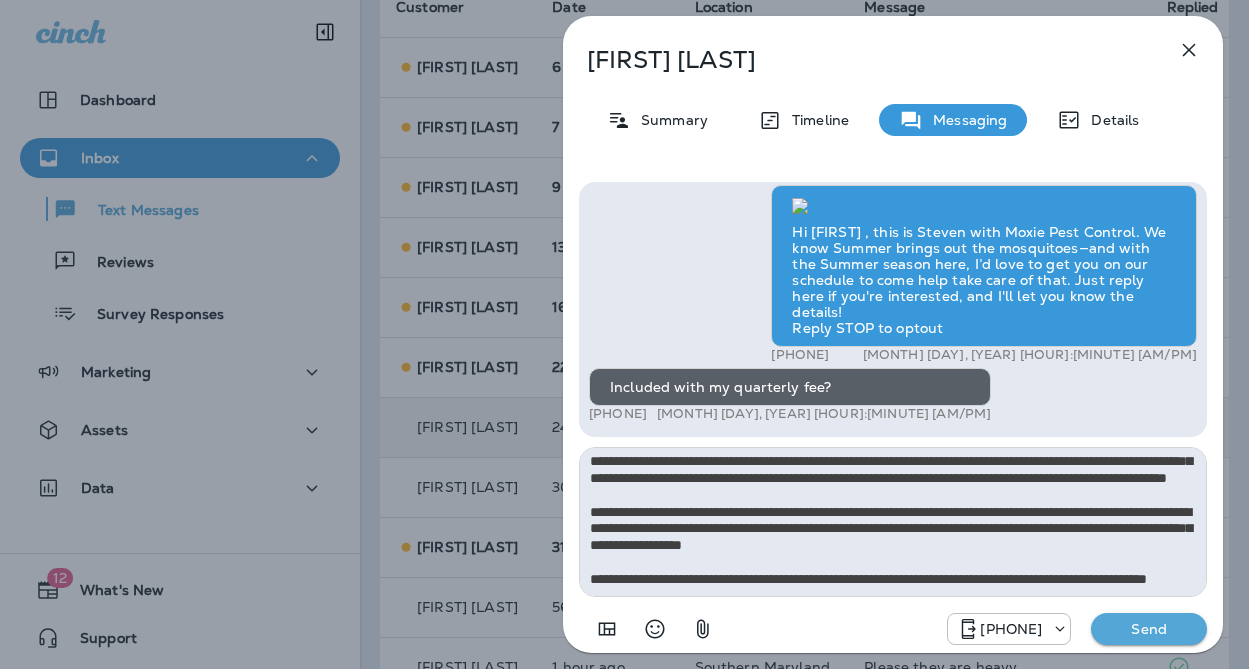 click on "Send" at bounding box center [1149, 629] 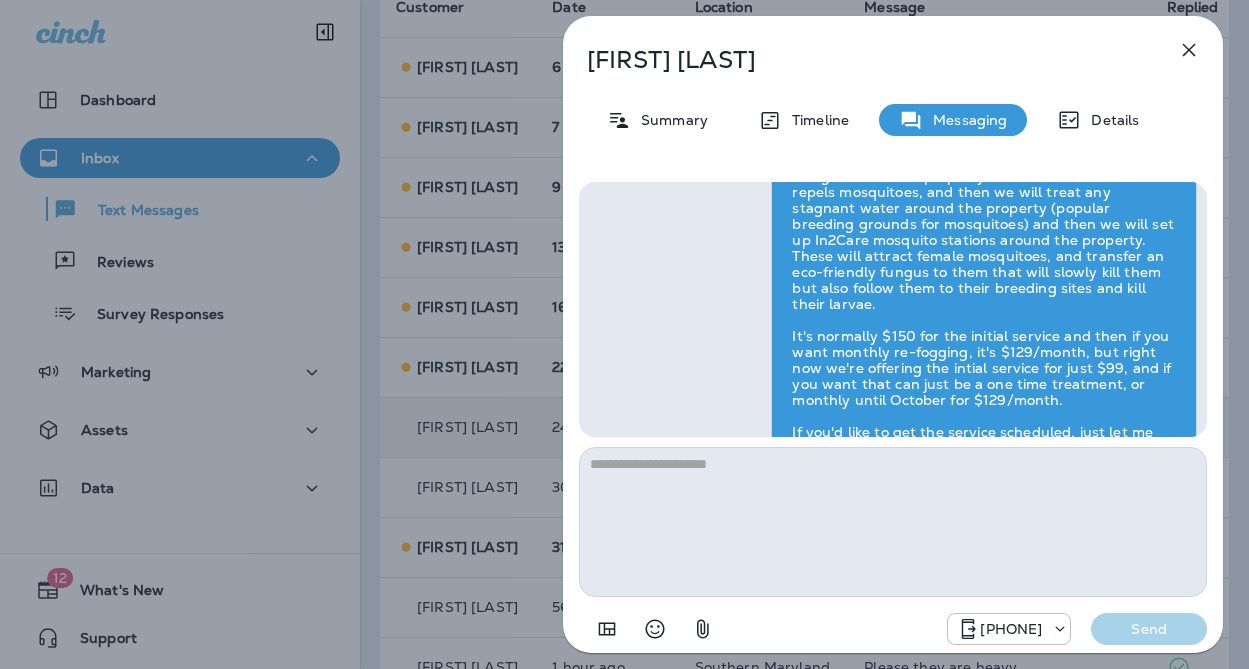scroll, scrollTop: 0, scrollLeft: 0, axis: both 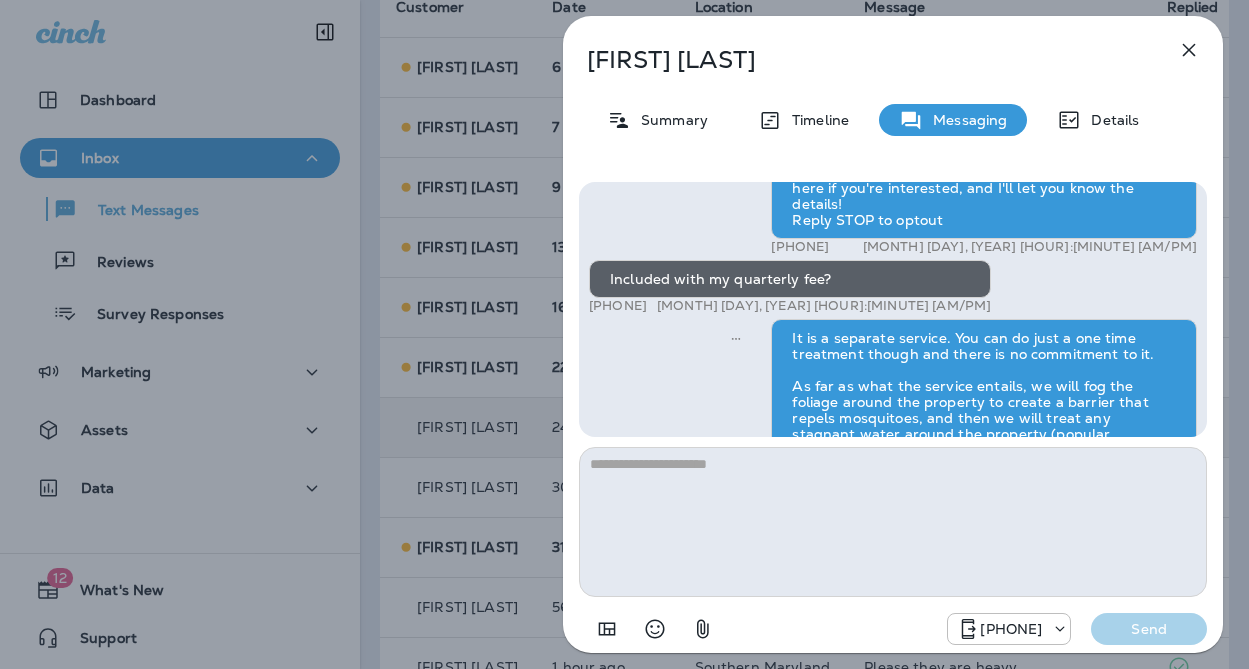 click on "Doug   Weaver Summary   Timeline   Messaging   Details   Hi Doug , this is Steven with Moxie Pest Control. We know Summer brings out the mosquitoes—and with the Summer season here, I’d love to get you on our schedule to come help take care of that. Just reply here if you're interested, and I'll let you know the details!
Reply STOP to optout +18174823792 Aug 2, 2025 12:49 PM Included with my quarterly fee? +1 (937) 729-9501 Aug 2, 2025 2:00 PM   Bradley Bobisink Aug 2, 2025 2:25 PM +18174823792 Send" at bounding box center (624, 334) 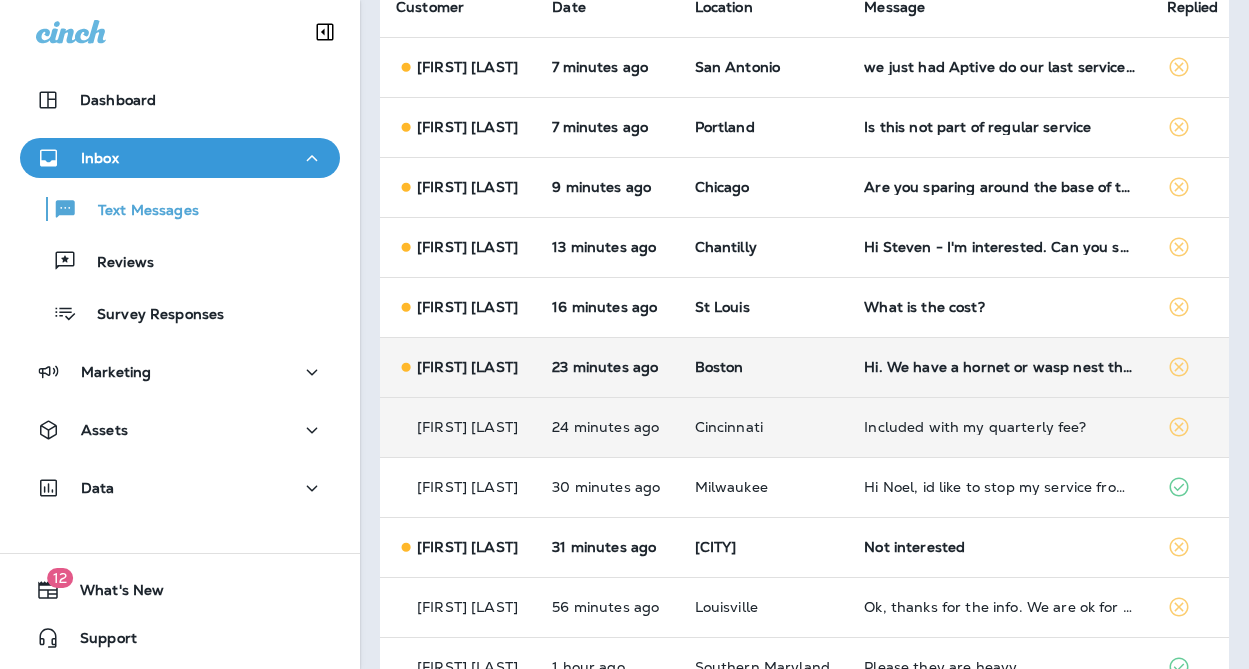 click on "Boston" at bounding box center [764, 367] 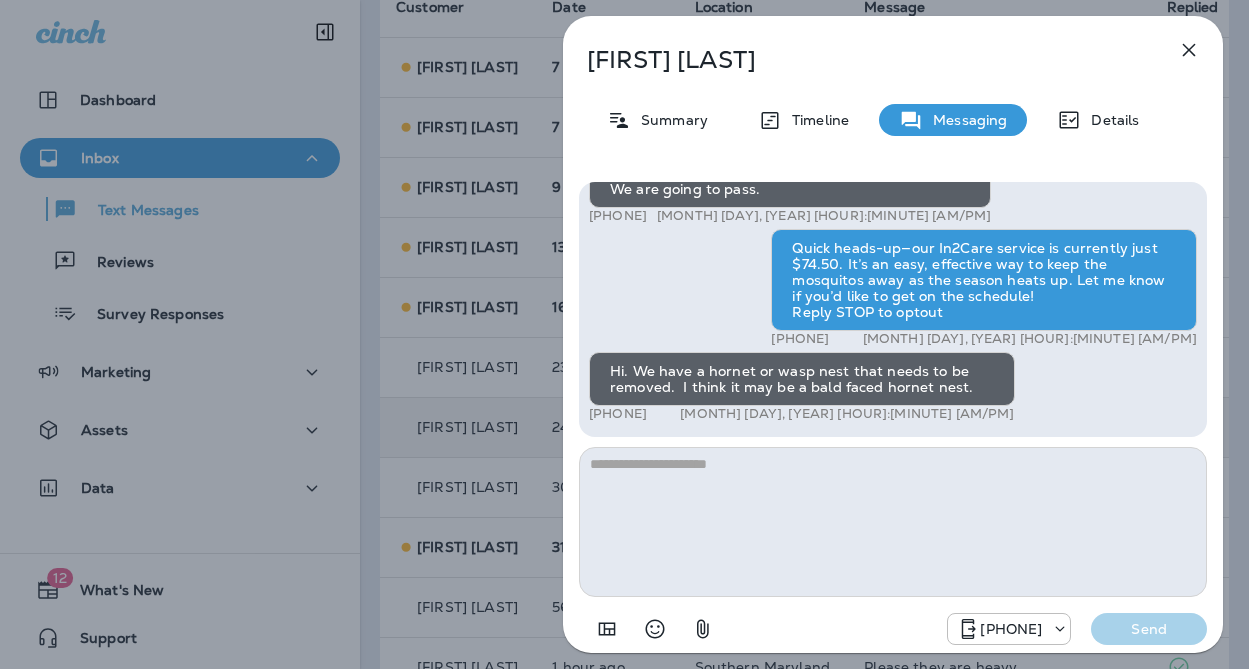 click on "Tony   Turchi Summary   Timeline   Messaging   Details   Hi,  Tony , this is Cameron with Moxie Pest Control. We know Summer brings out the mosquitoes—and with the Summer season here, I’d love to get you on our schedule to come help take care of that. Just reply here if you're interested, and I'll let you know the details!
Reply STOP to optout +18174823792 Jul 1, 2025 9:19 AM Let me know the details.  +1 (202) 340-6025 Jul 1, 2025 9:30 AM Carla Caminero Jul 1, 2025 9:35 AM Just checking in,  Tony . Our mosquito service is extremely effective, and it's totally pet and family friendly! We get awesome reviews on it.  Want me to send you more details?
Reply STOP to optout +18174823792 Jul 2, 2025 9:22 AM We are going to pass.  +1 (202) 340-6025 Jul 2, 2025 9:34 AM Quick heads-up—our In2Care service is currently just $74.50. It’s an easy, effective way to keep the mosquitos away as the season heats up. Let me know if you’d like to get on the schedule!
Reply STOP to optout +18174823792 Jul 7, 2025 9:31 AM" at bounding box center (624, 334) 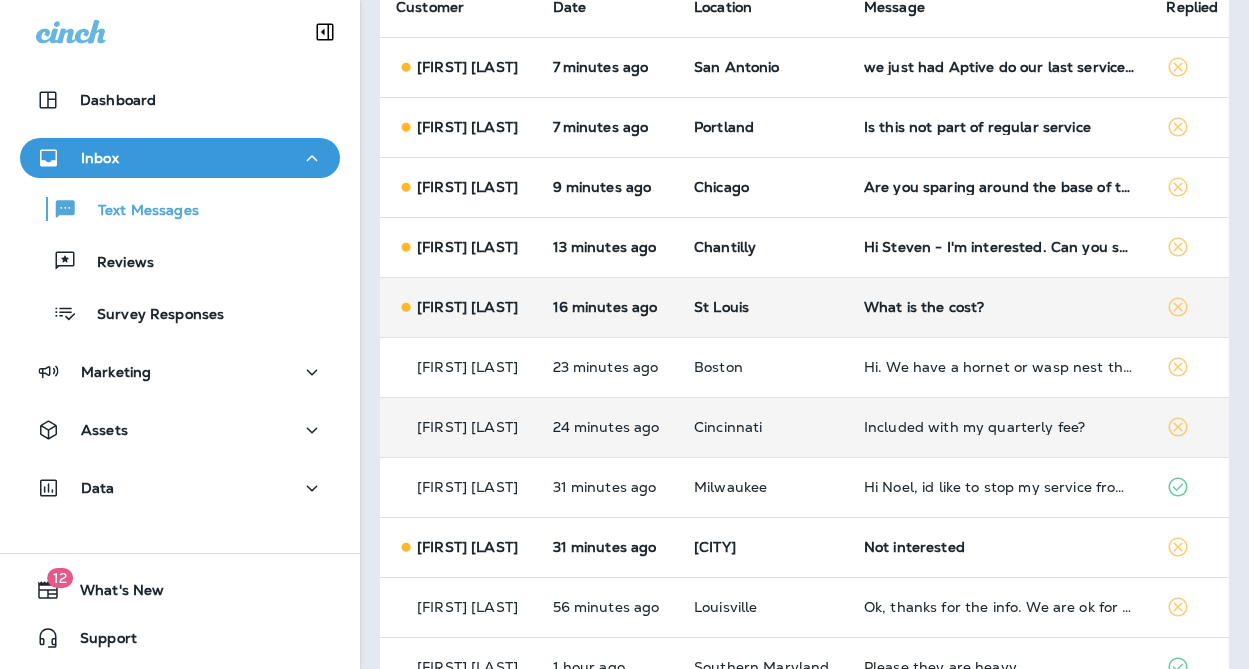click on "St Louis" at bounding box center (763, 307) 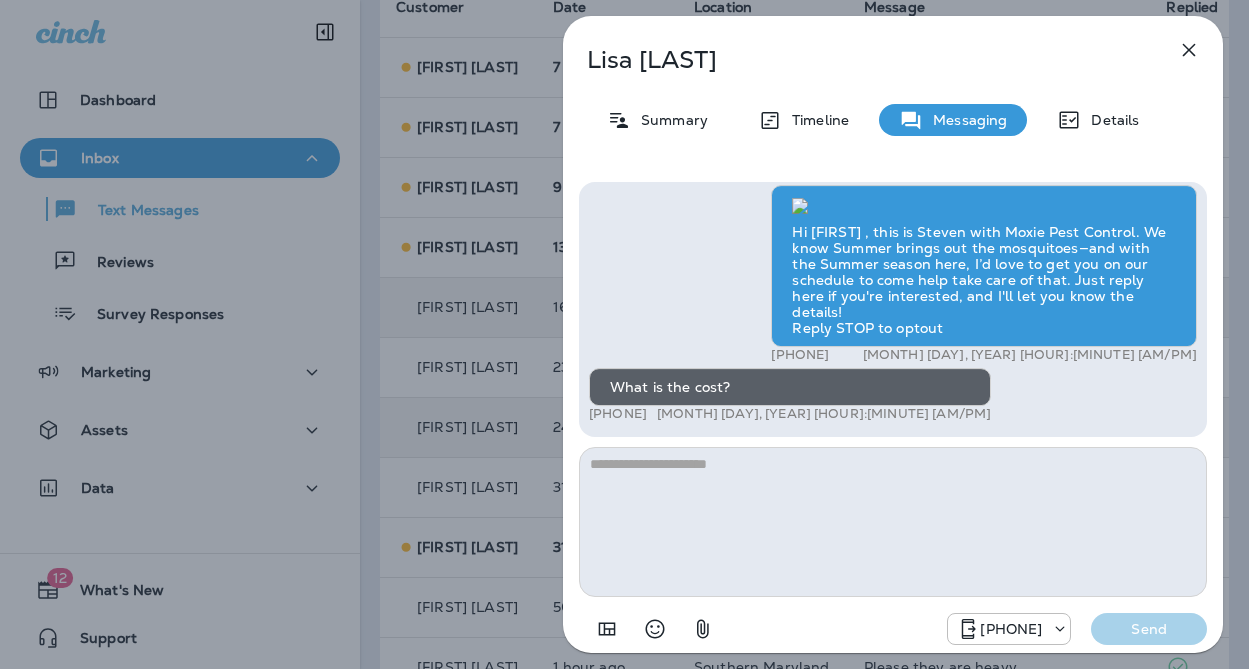 click at bounding box center (893, 522) 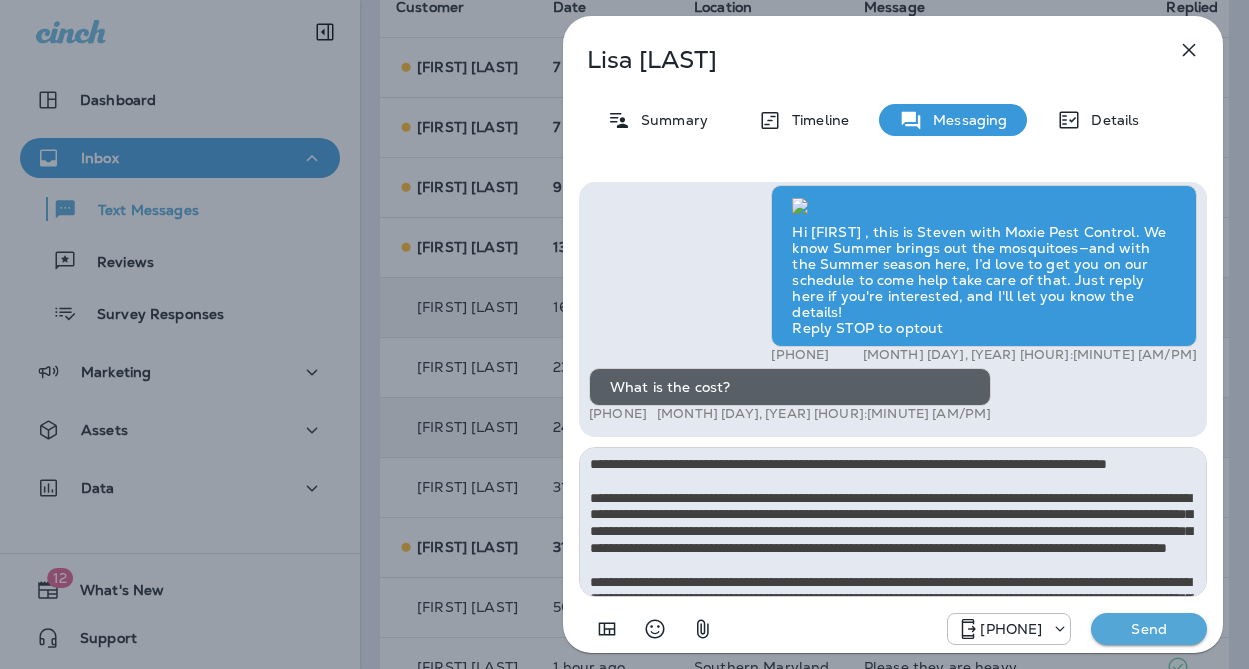 scroll, scrollTop: 112, scrollLeft: 0, axis: vertical 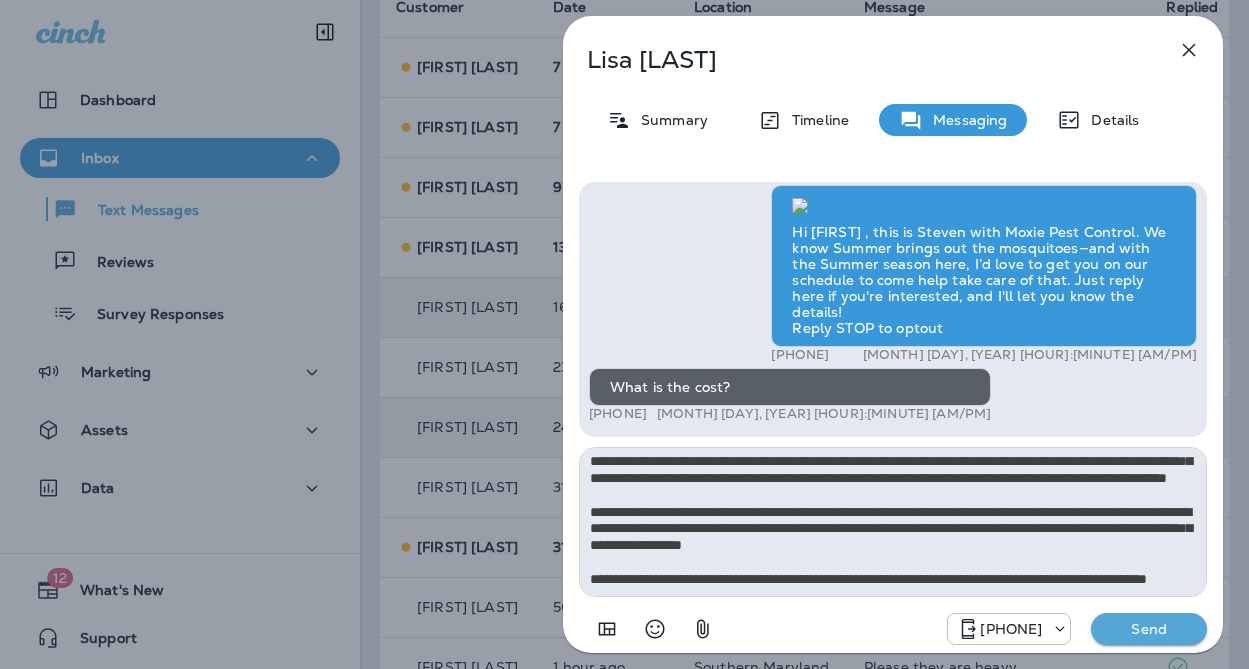 type on "**********" 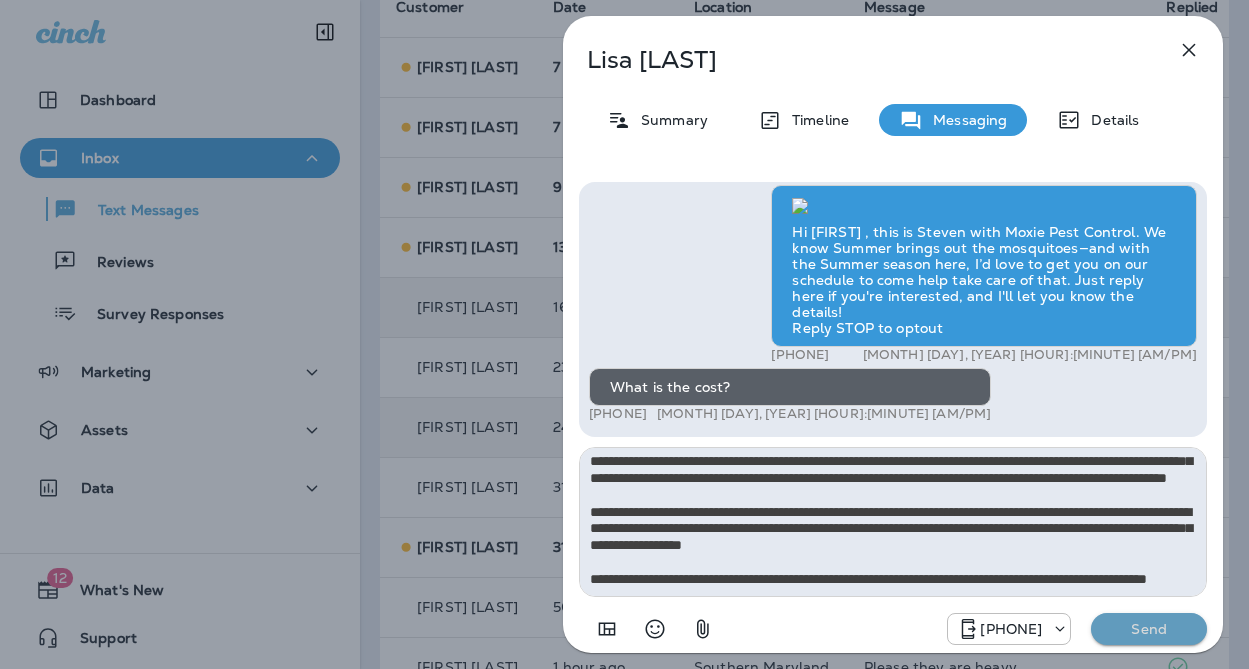 click on "Send" at bounding box center [1149, 629] 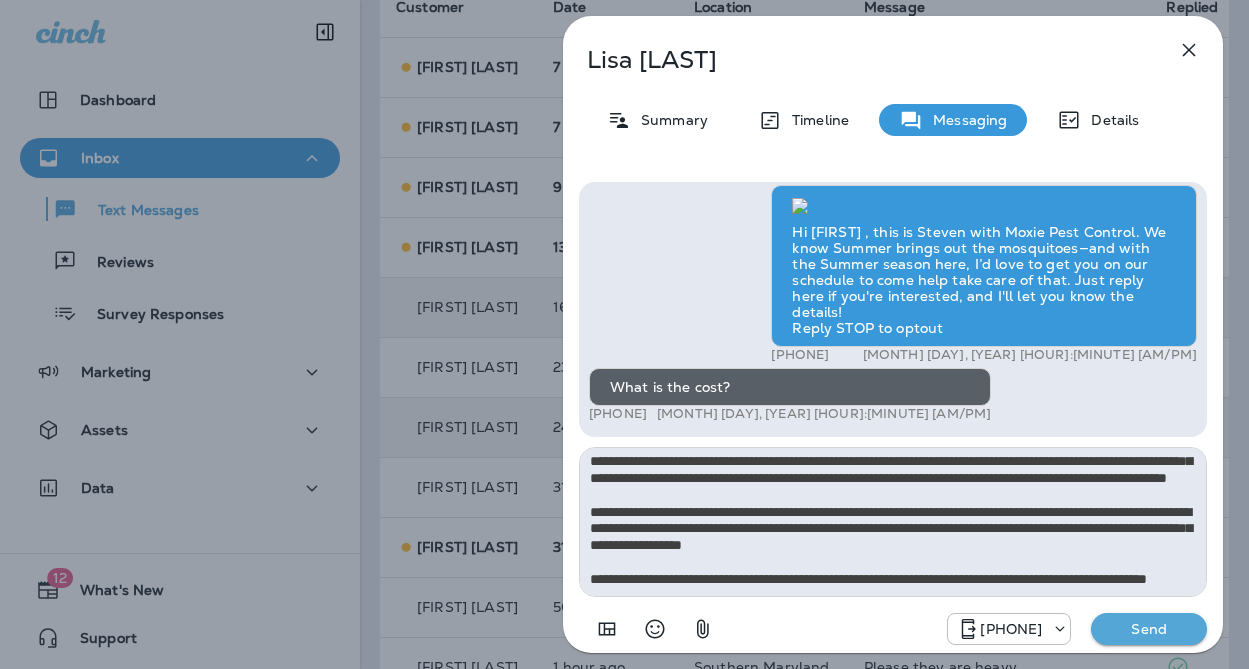 type 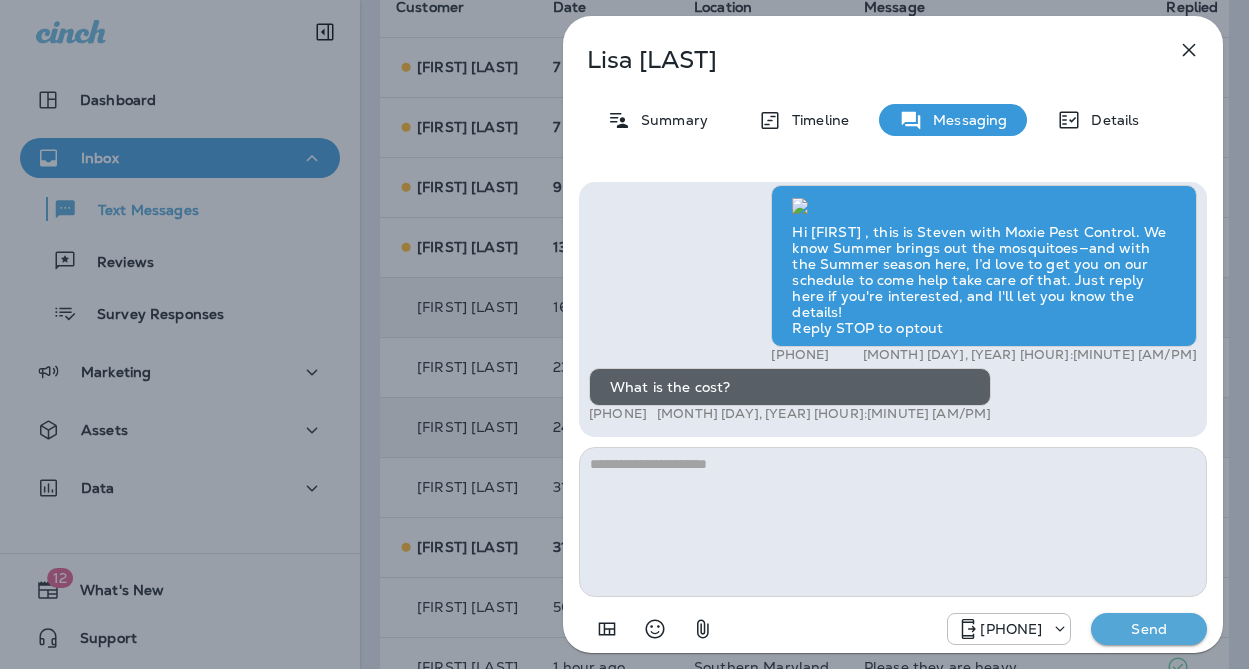 scroll, scrollTop: 0, scrollLeft: 0, axis: both 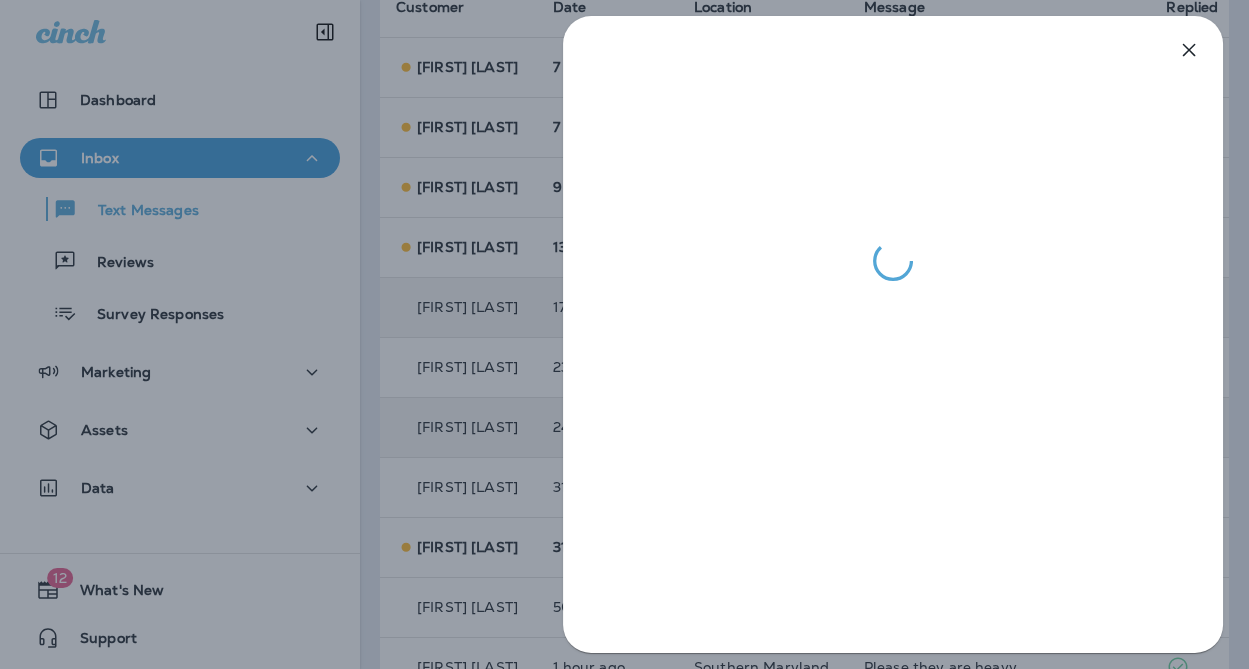 drag, startPoint x: 472, startPoint y: 384, endPoint x: 593, endPoint y: 309, distance: 142.3587 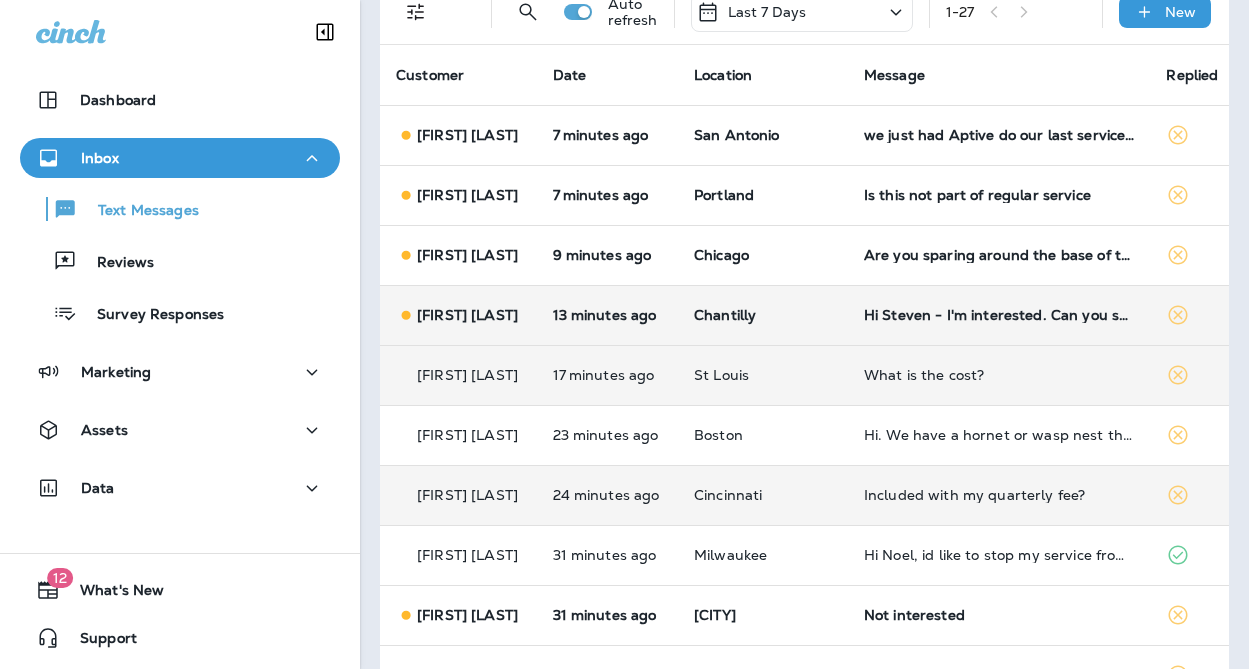 scroll, scrollTop: 94, scrollLeft: 0, axis: vertical 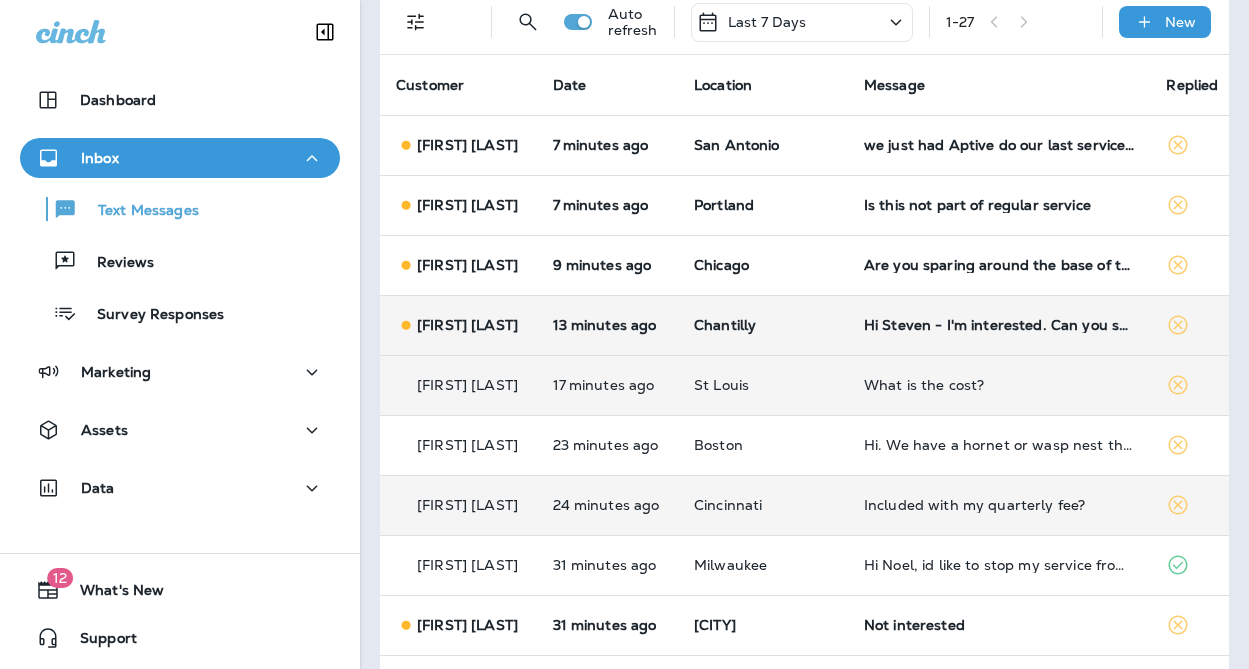 click on "Chantilly" at bounding box center [763, 325] 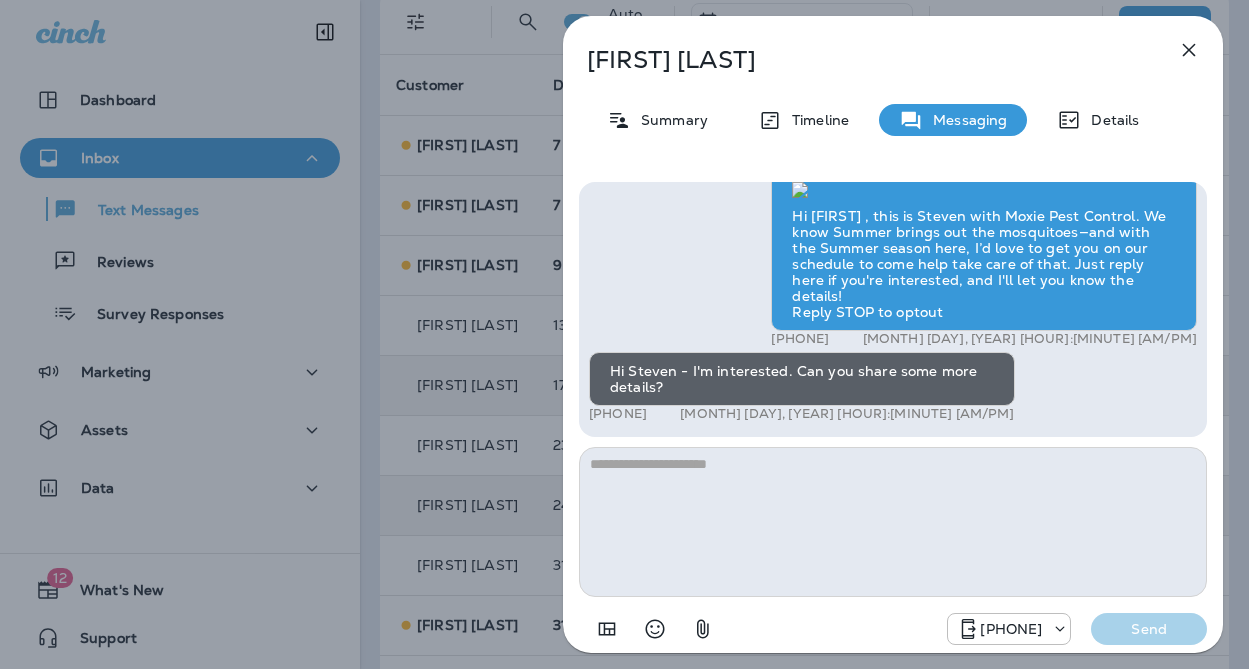 click at bounding box center (893, 522) 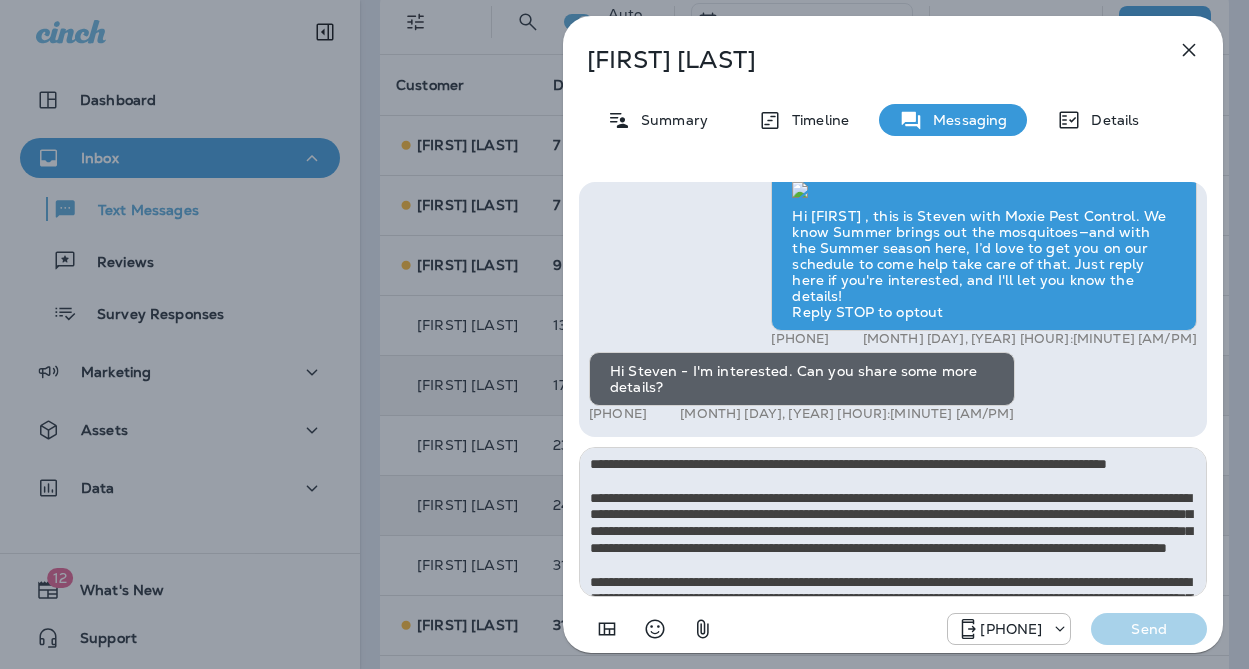 scroll, scrollTop: 112, scrollLeft: 0, axis: vertical 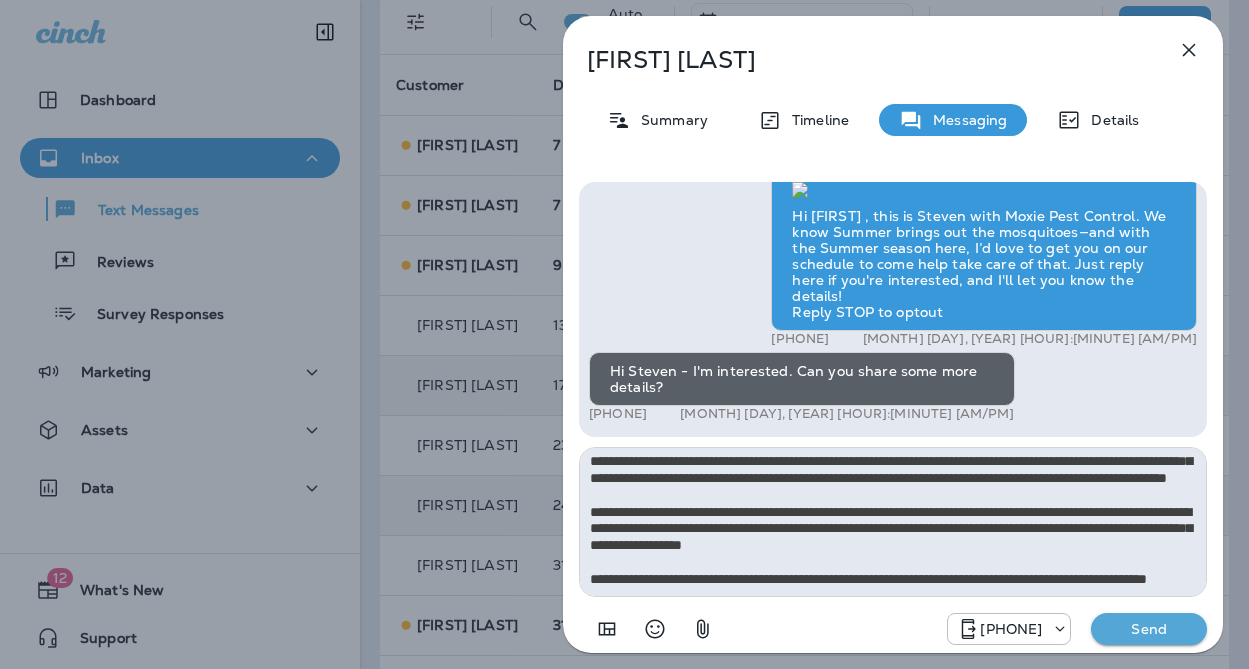 type on "**********" 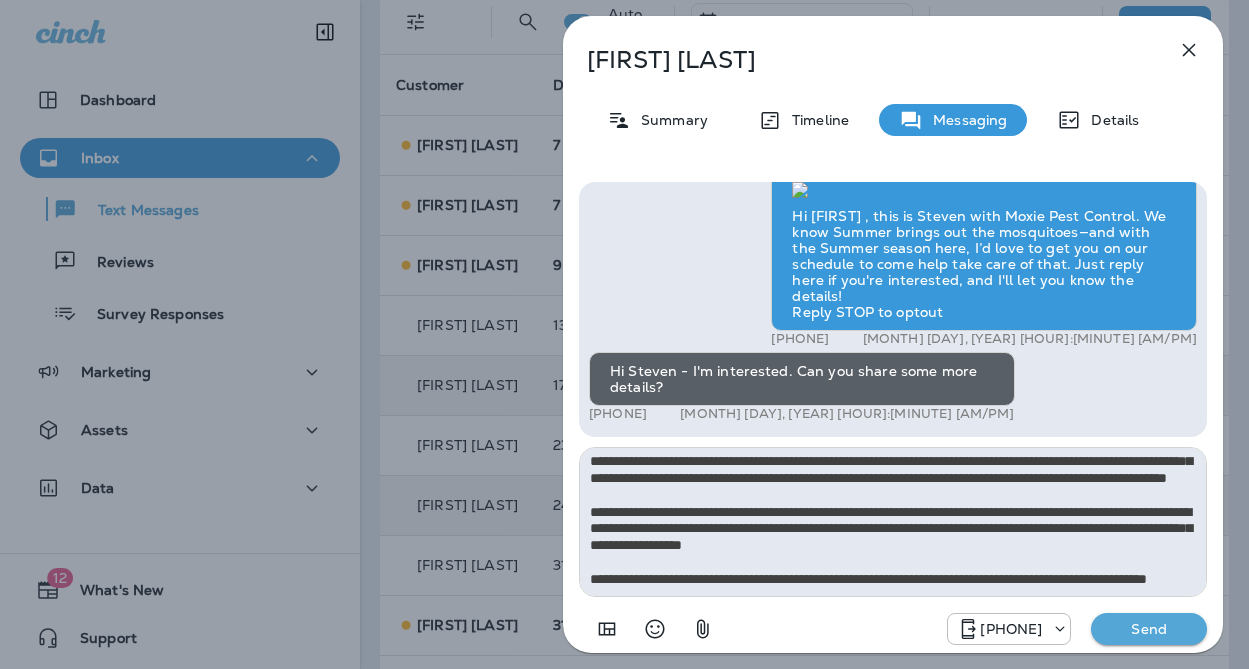 type 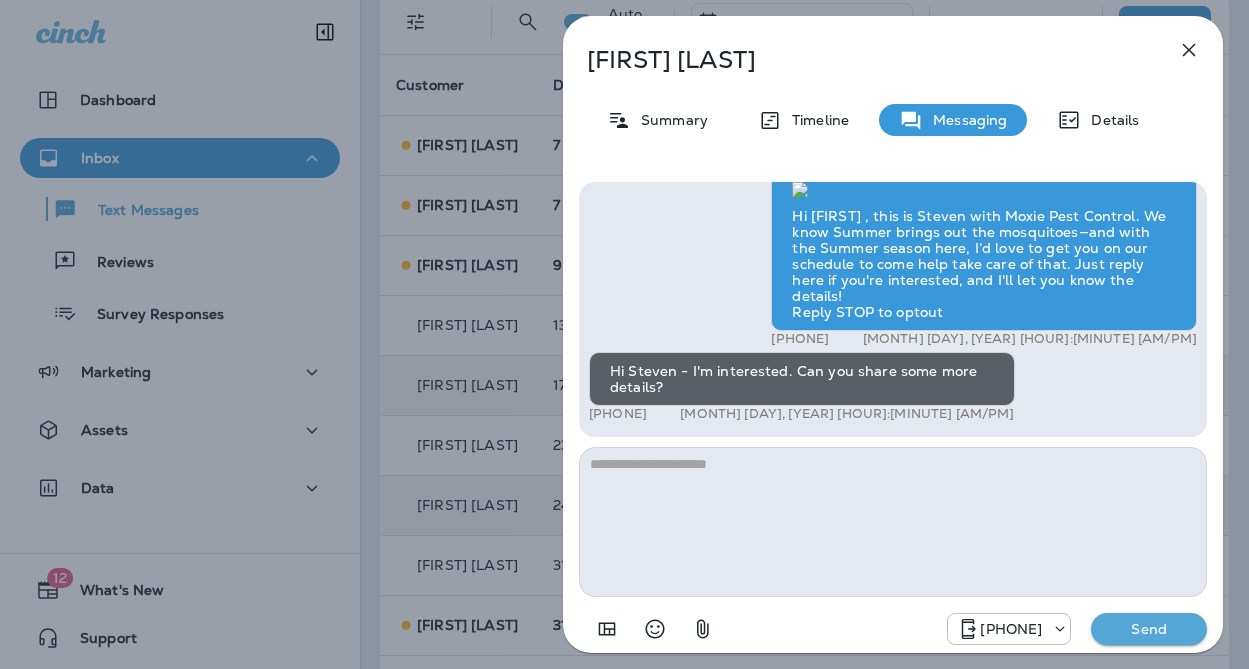 scroll, scrollTop: 0, scrollLeft: 0, axis: both 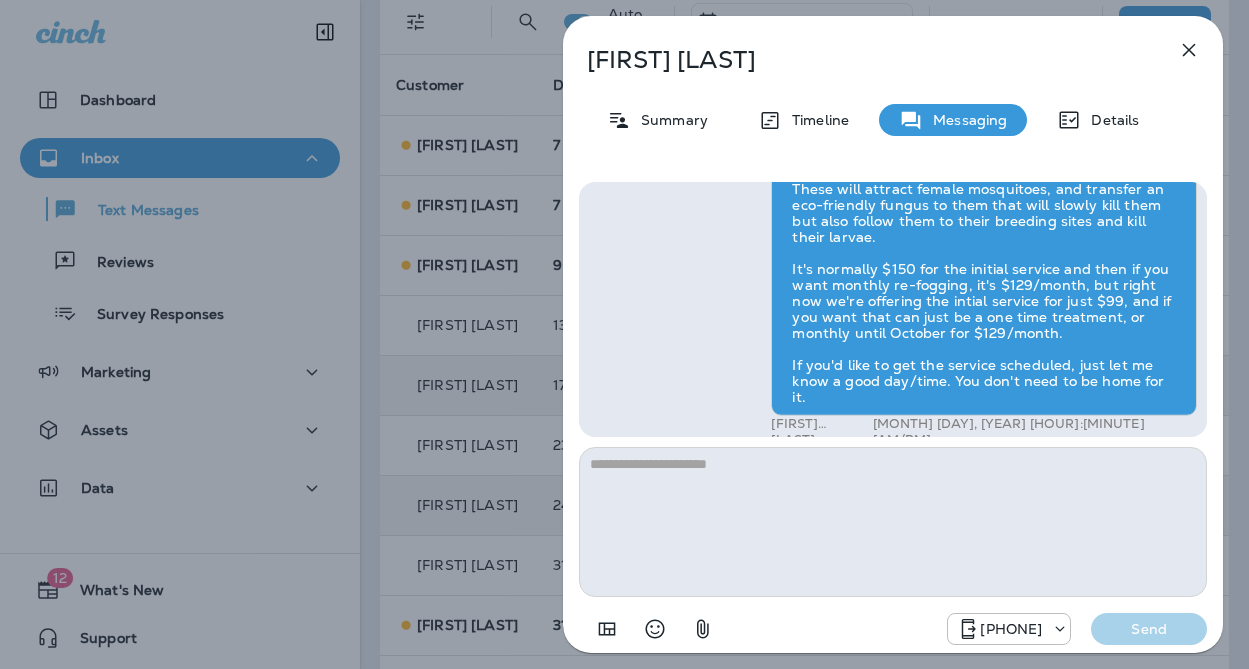 click on "Sajid   Malik Summary   Timeline   Messaging   Details   Hi Sajid , this is Steven with Moxie Pest Control. We know Summer brings out the mosquitoes—and with the Summer season here, I’d love to get you on our schedule to come help take care of that. Just reply here if you're interested, and I'll let you know the details!
Reply STOP to optout +18174823792 Aug 2, 2025 12:49 PM Hi Steven - I'm interested. Can you share some more details? +1 (315) 391-6210 Aug 2, 2025 2:11 PM   Bradley Bobisink Aug 2, 2025 2:25 PM +18174823792 Send" at bounding box center (624, 334) 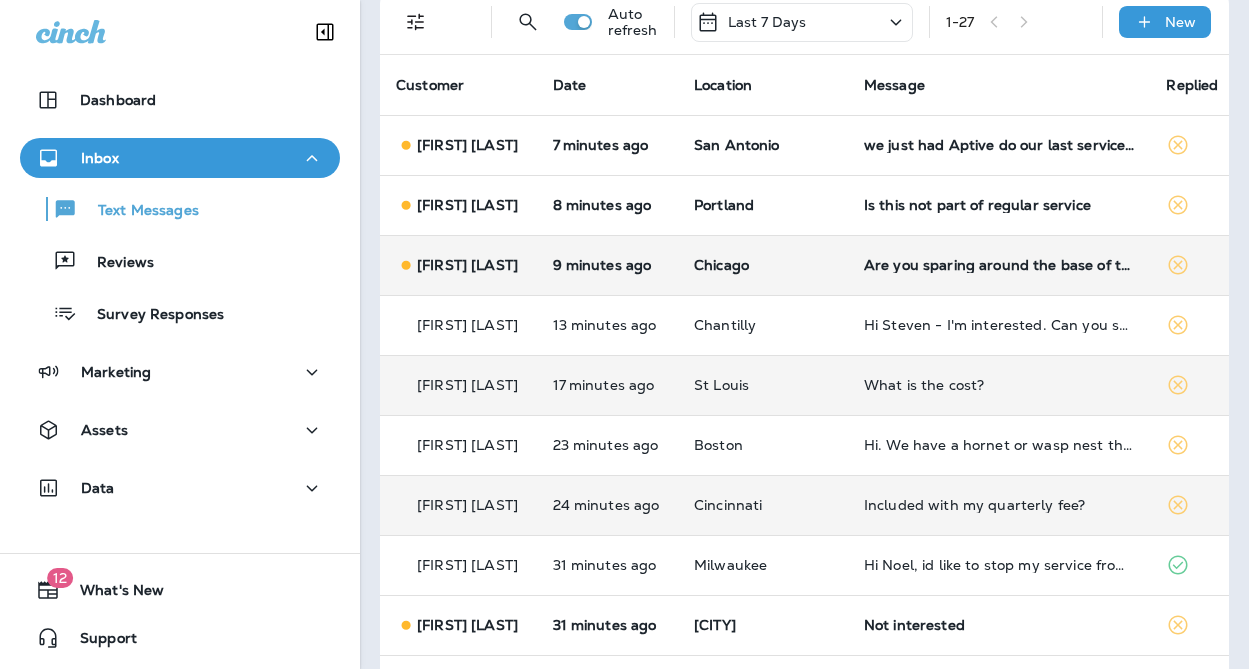 click on "Chicago" at bounding box center (763, 265) 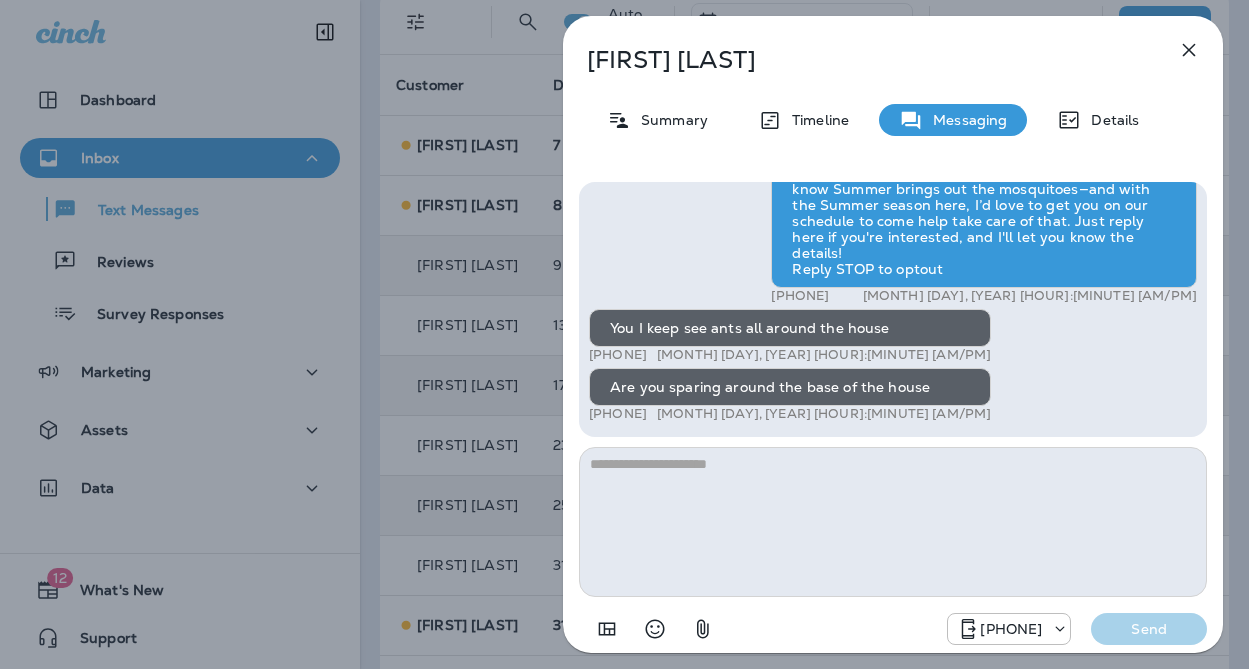 click on "Carey   Reddoch Summary   Timeline   Messaging   Details   Exciting News! Joshua’s Pest Control is now Moxie Pest Control! Same great service, new name. No changes to your protection—just a fresh look! Got questions? Call us anytime!
Reply STOP to optout +18174823792 Mar 7, 2025 12:45 PM Hi Carey , this is Steven with Moxie Pest Control. We know Summer brings out the mosquitoes—and with the Summer season here, I’d love to get you on our schedule to come help take care of that. Just reply here if you're interested, and I'll let you know the details!
Reply STOP to optout +18174823792 Aug 2, 2025 12:47 PM You I keep see ants all around the house  +1 (630) 364-9249 Aug 2, 2025 2:15 PM Are you sparing around the base of the house +1 (630) 364-9249 Aug 2, 2025 2:16 PM +18174823792 Send" at bounding box center [624, 334] 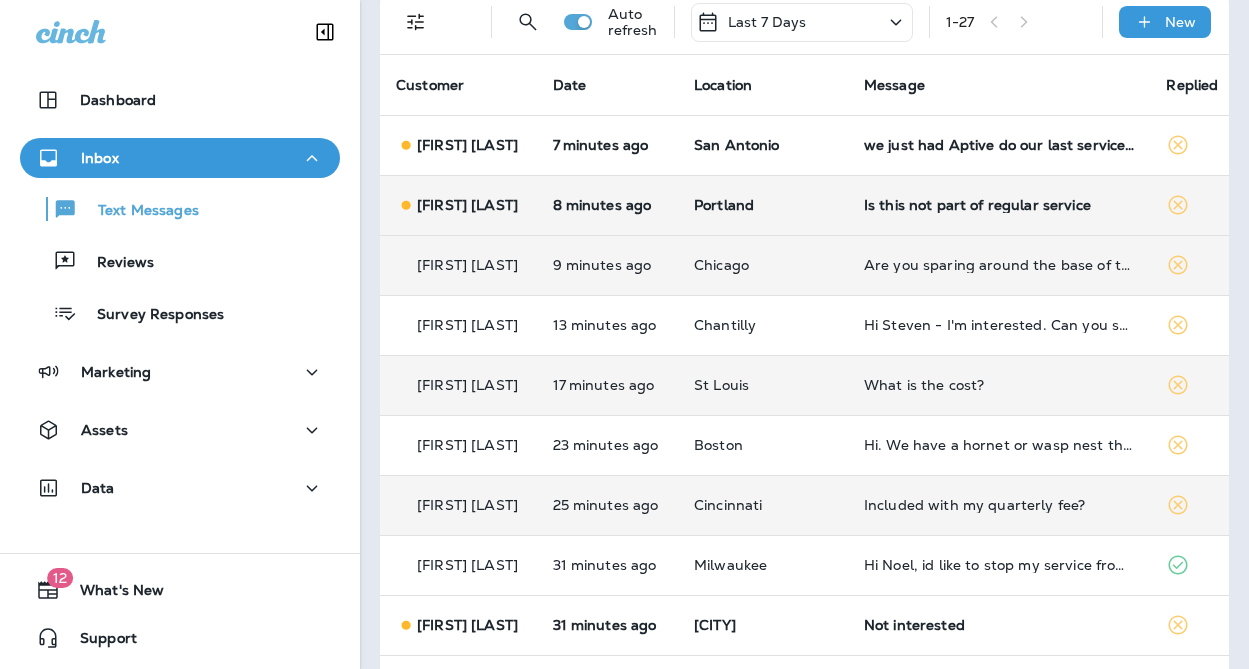 click on "Portland" at bounding box center (763, 205) 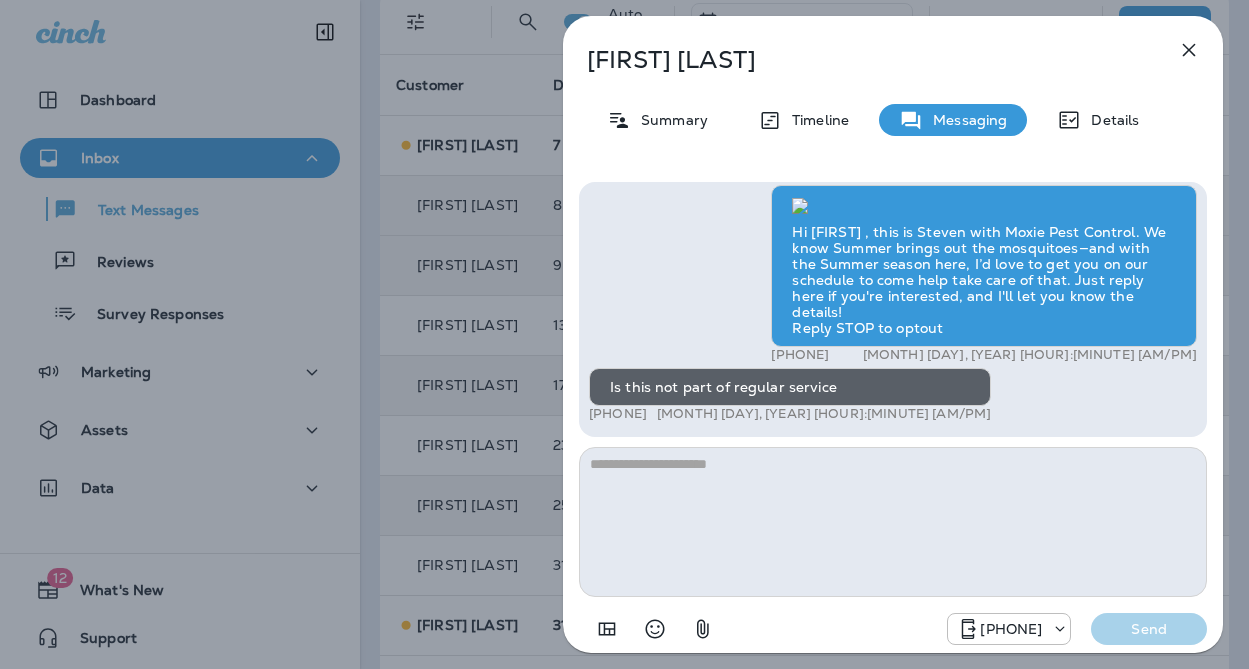 click at bounding box center (893, 522) 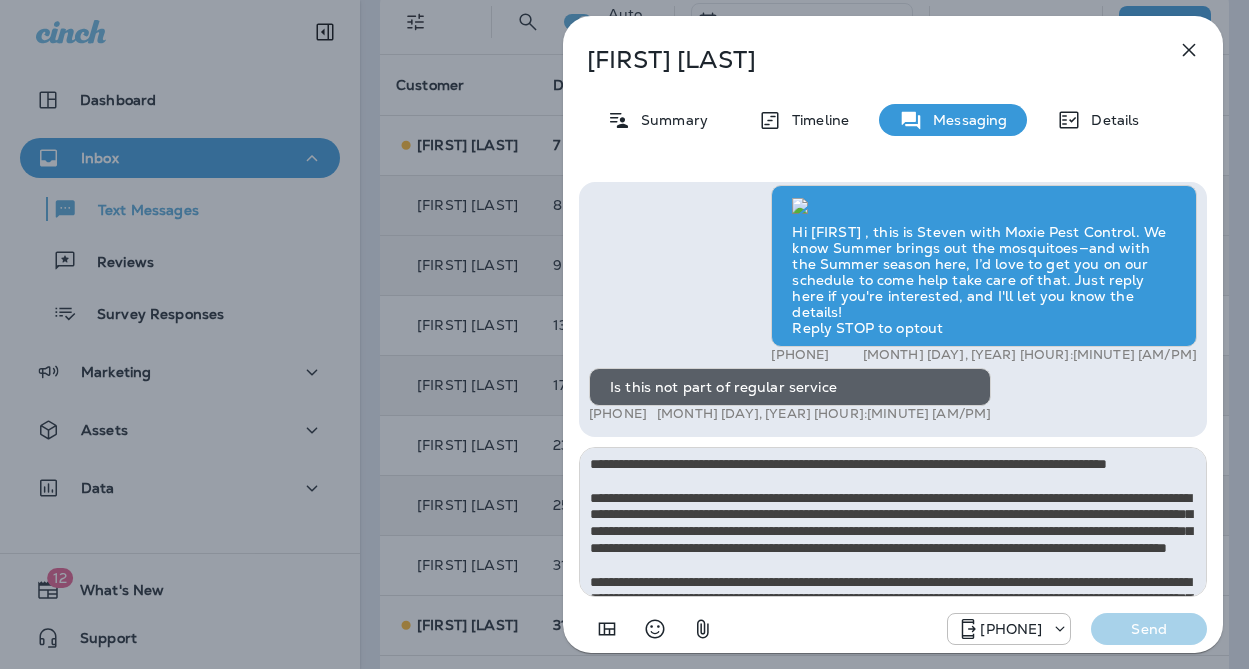 scroll, scrollTop: 112, scrollLeft: 0, axis: vertical 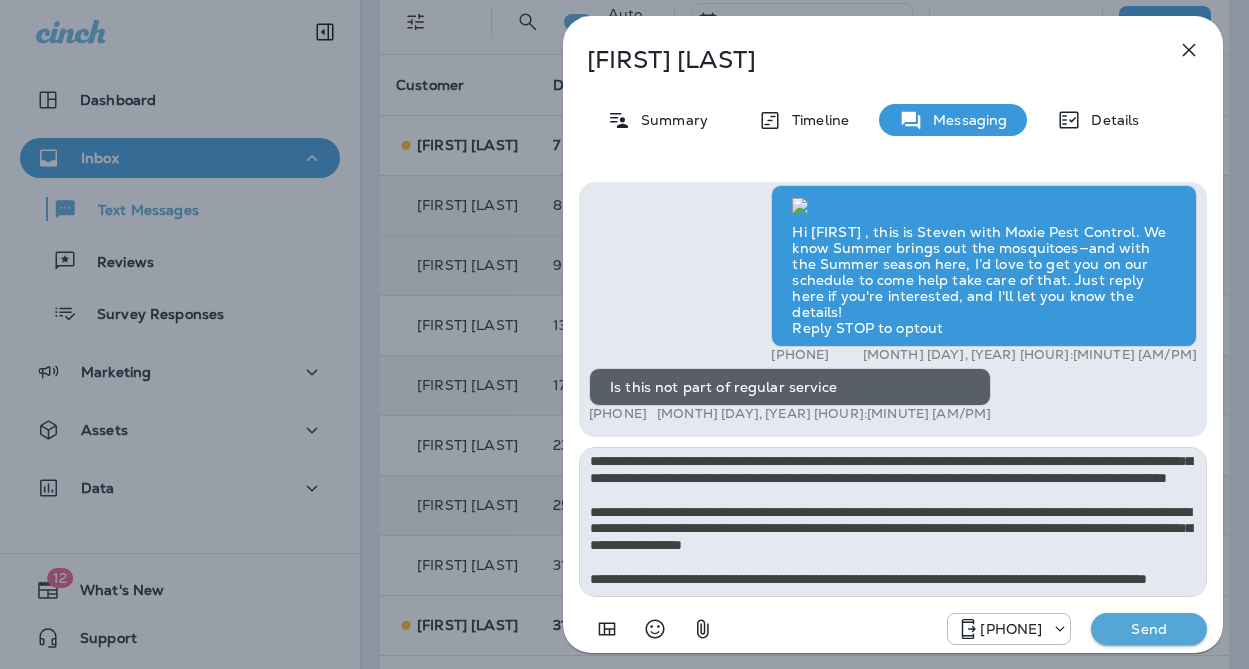 type on "**********" 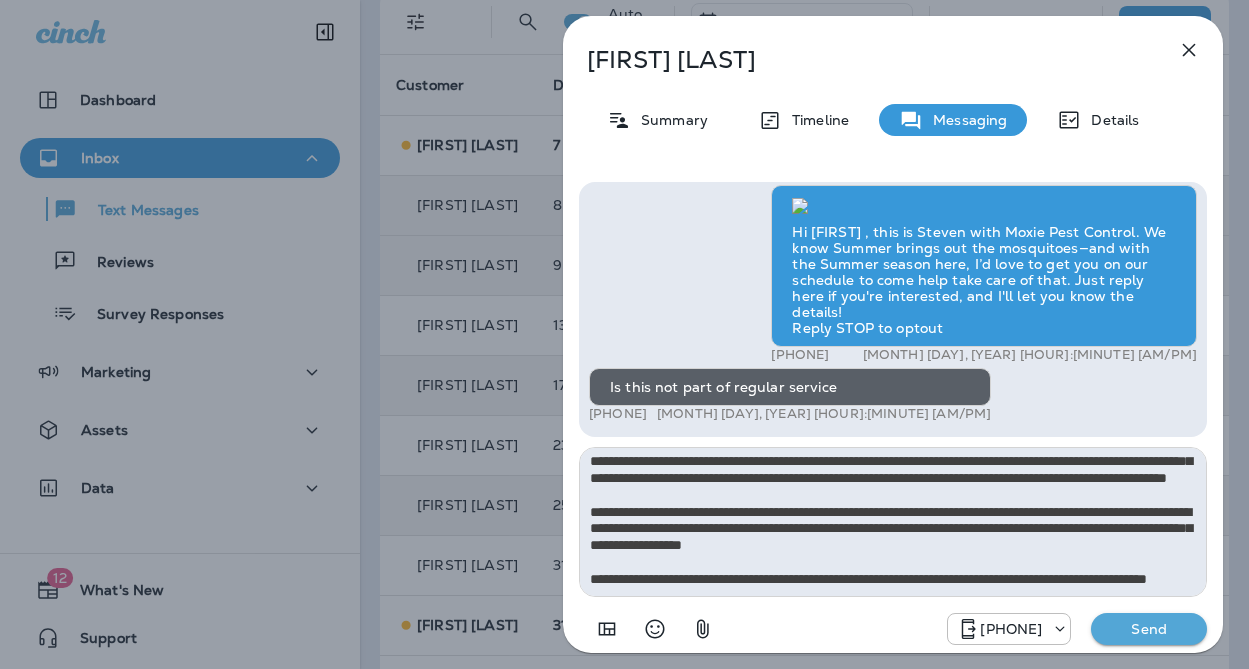 type 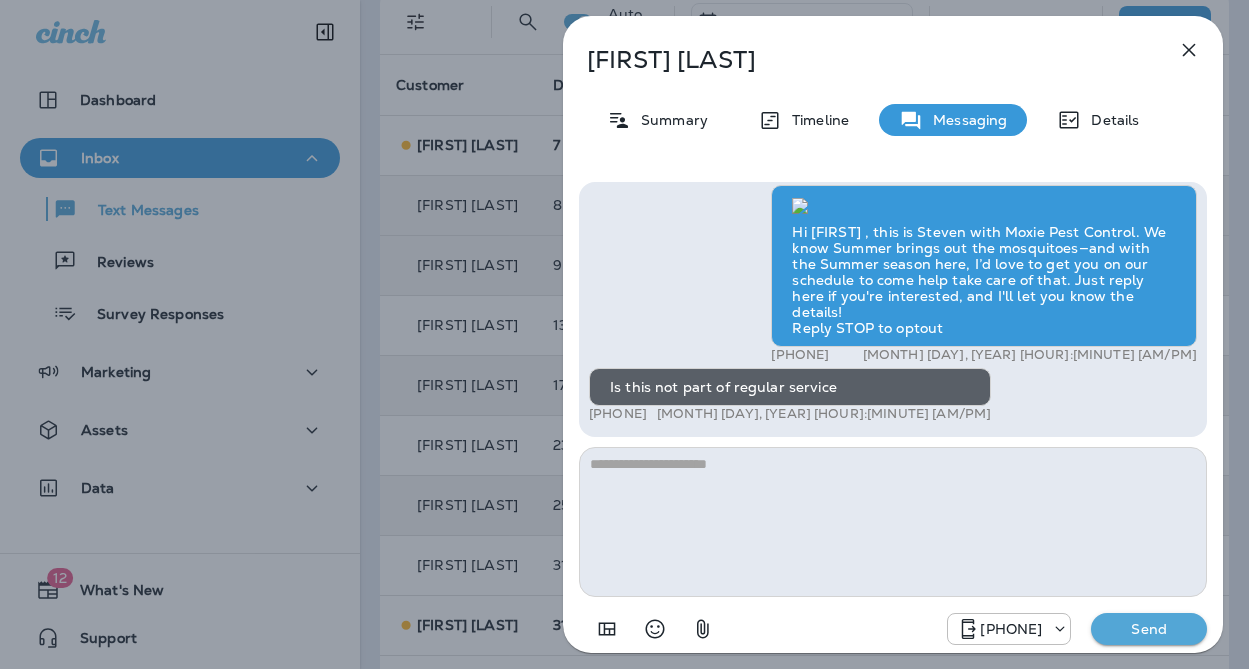 scroll, scrollTop: 0, scrollLeft: 0, axis: both 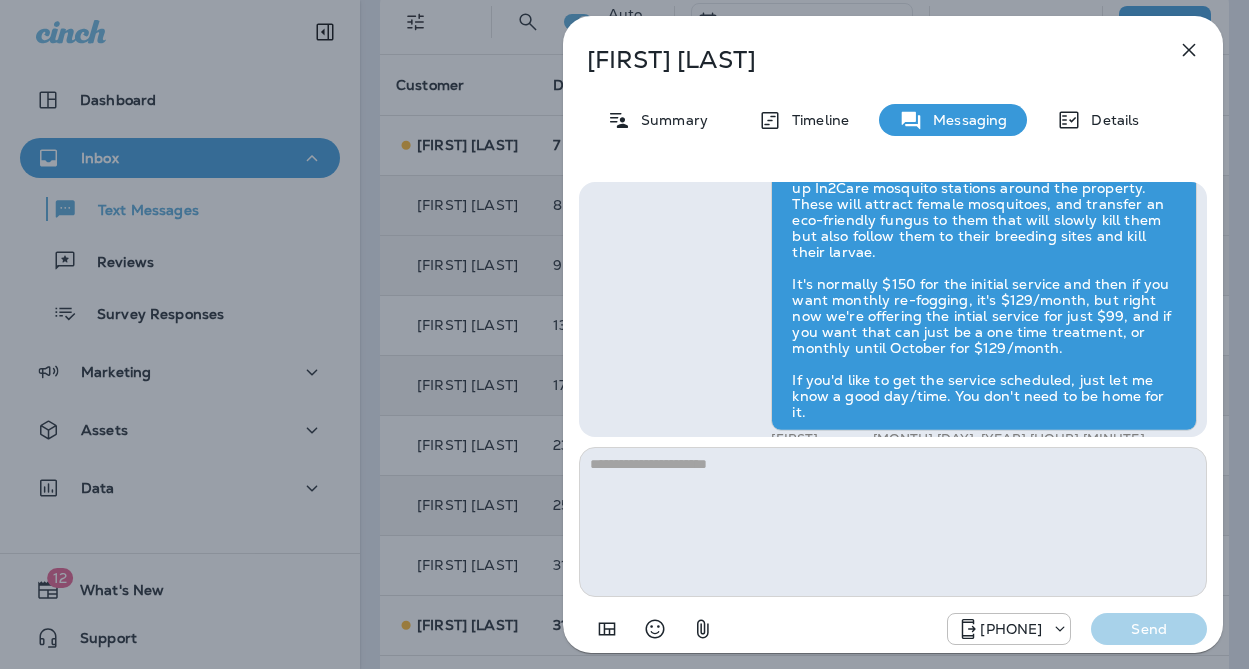 click on "Candie   Masser Summary   Timeline   Messaging   Details   Hi Candie , this is Steven with Moxie Pest Control. We know Summer brings out the mosquitoes—and with the Summer season here, I’d love to get you on our schedule to come help take care of that. Just reply here if you're interested, and I'll let you know the details!
Reply STOP to optout +18174823792 Aug 2, 2025 12:50 PM Is this not part of regular service +1 (503) 756-3067 Aug 2, 2025 2:17 PM   Bradley Bobisink Aug 2, 2025 2:25 PM +18174823792 Send" at bounding box center [624, 334] 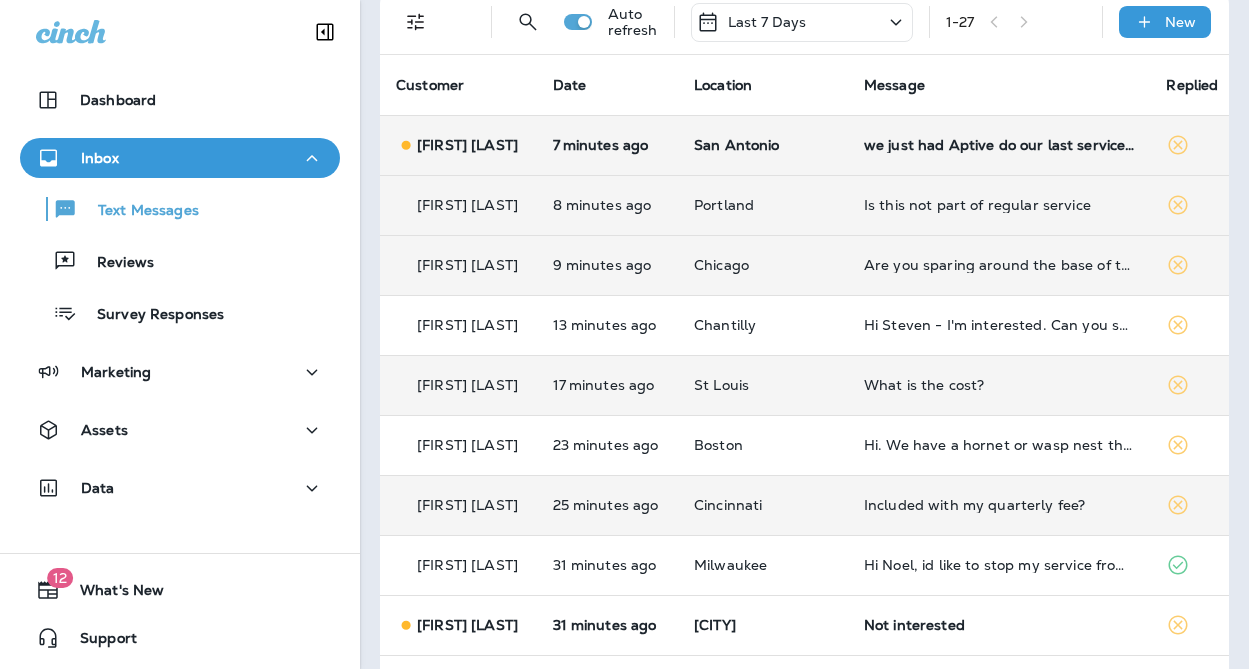 click on "San Antonio" at bounding box center [763, 145] 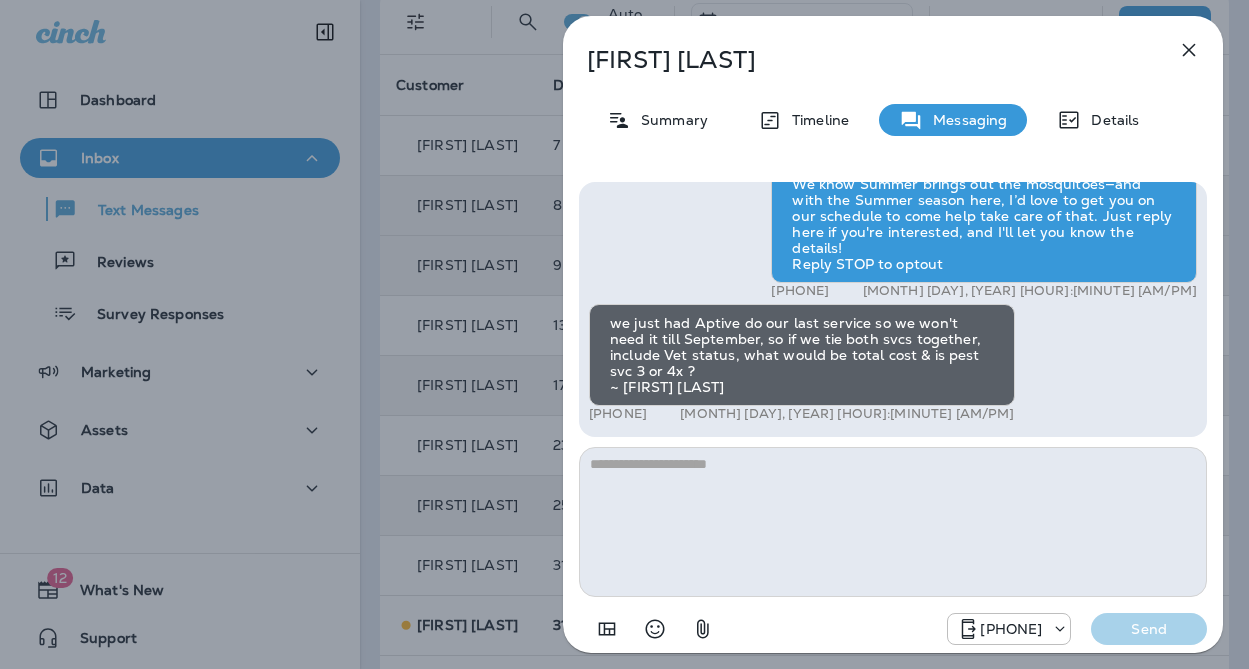 click at bounding box center [893, 522] 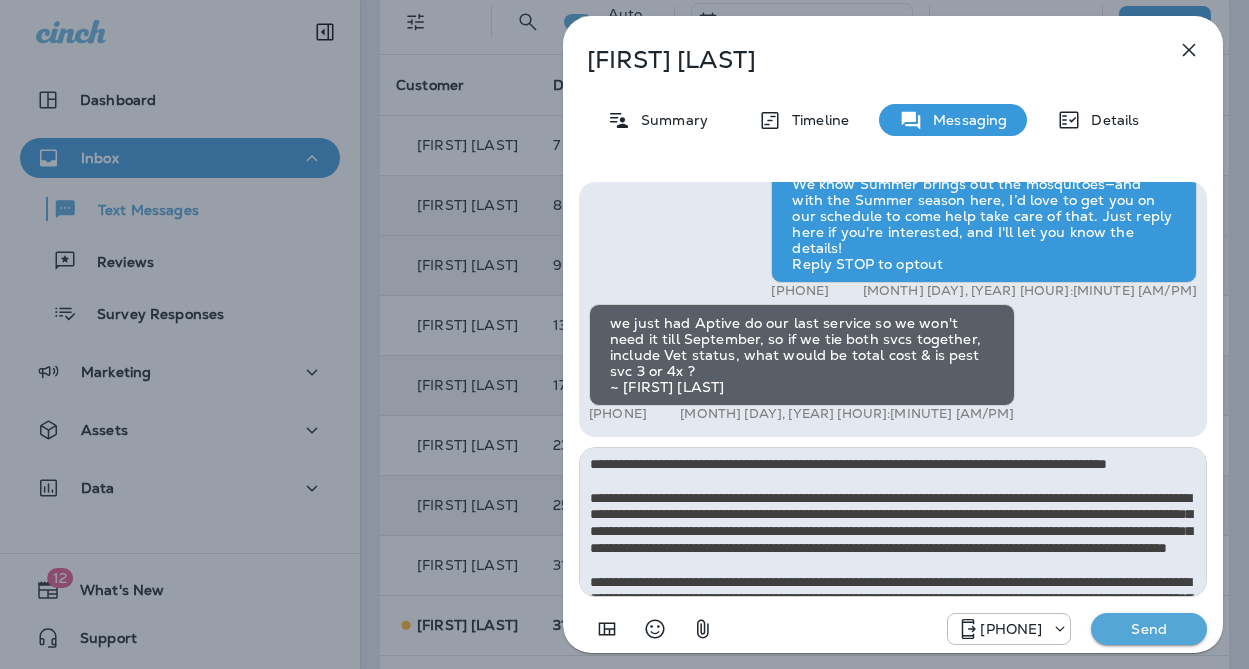 scroll, scrollTop: 112, scrollLeft: 0, axis: vertical 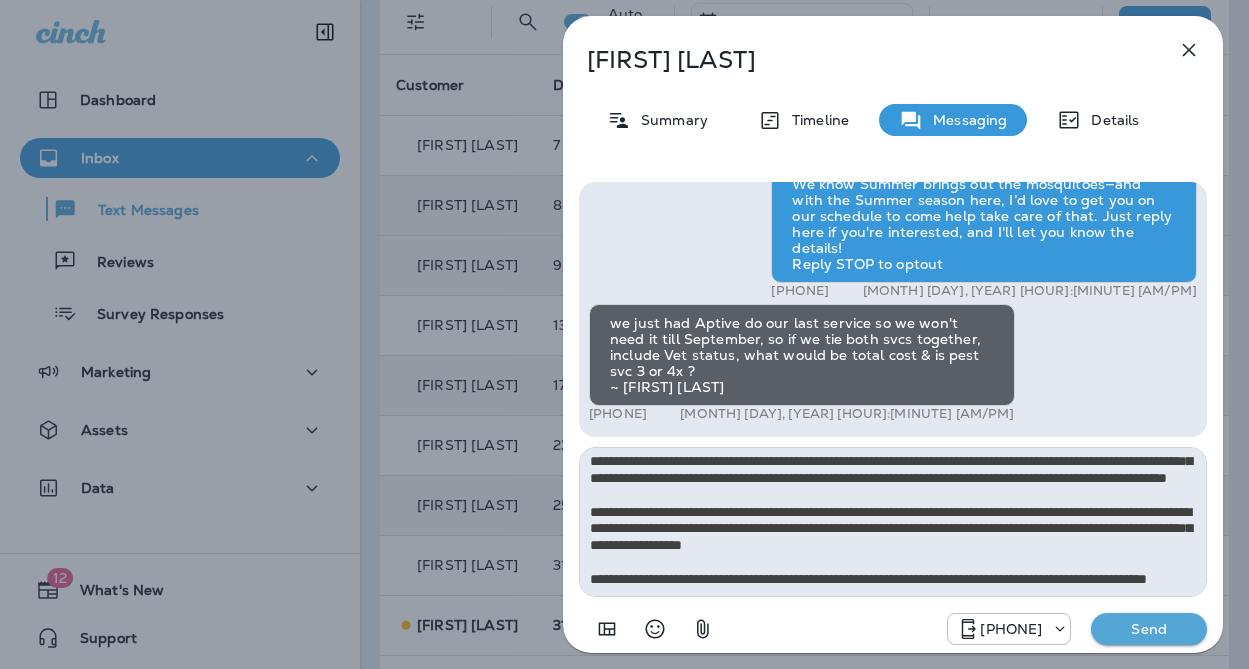 type on "**********" 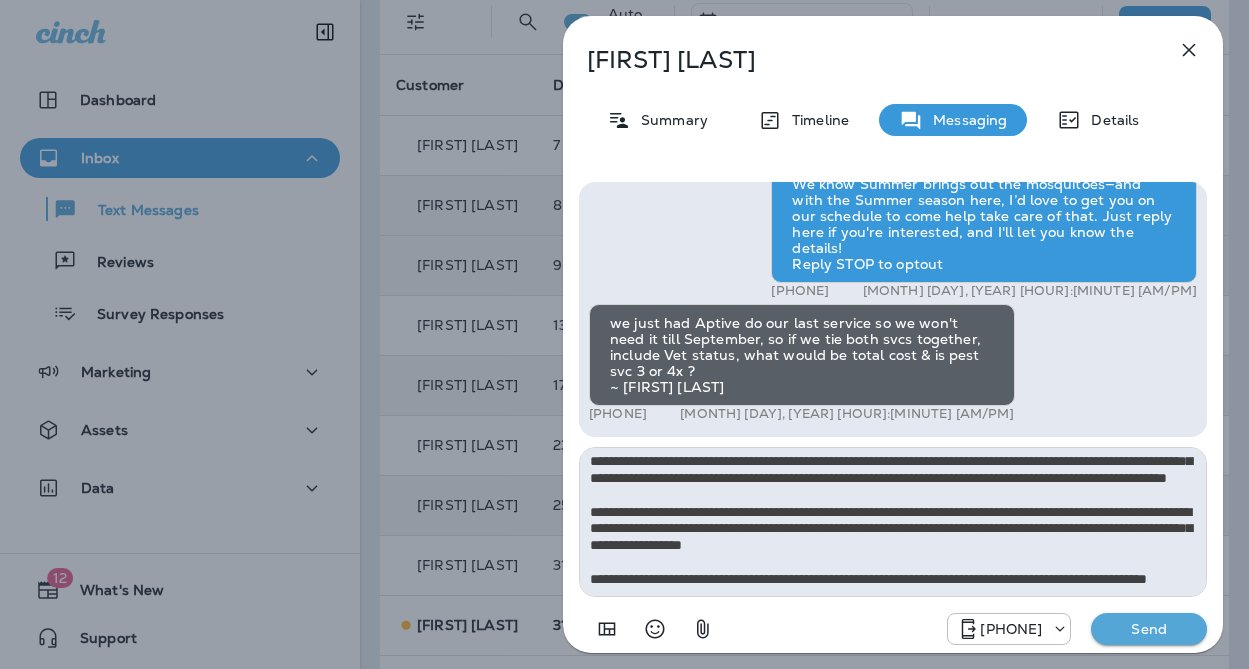 type 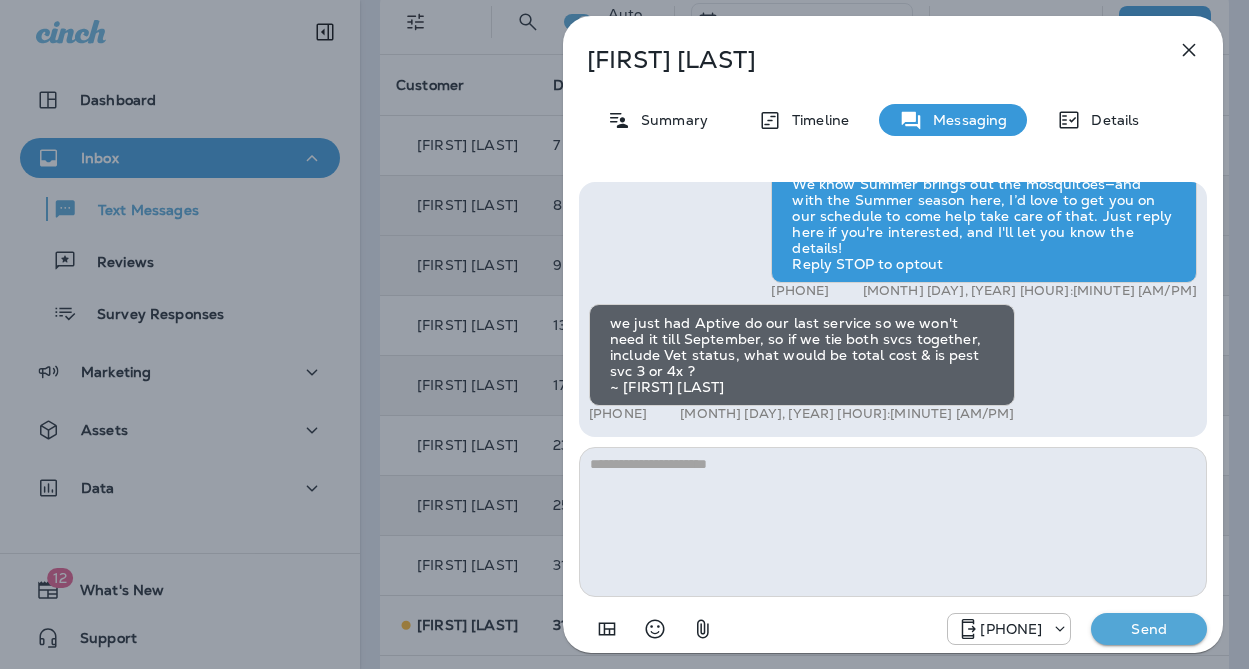 scroll, scrollTop: 0, scrollLeft: 0, axis: both 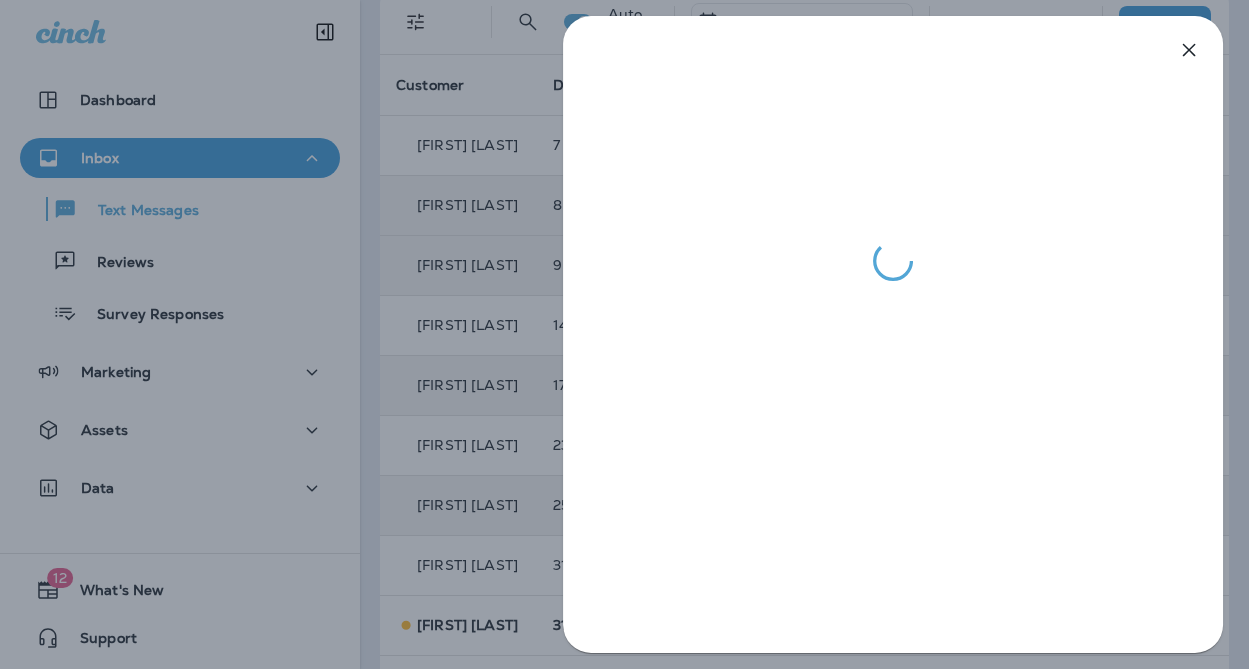 click at bounding box center [624, 334] 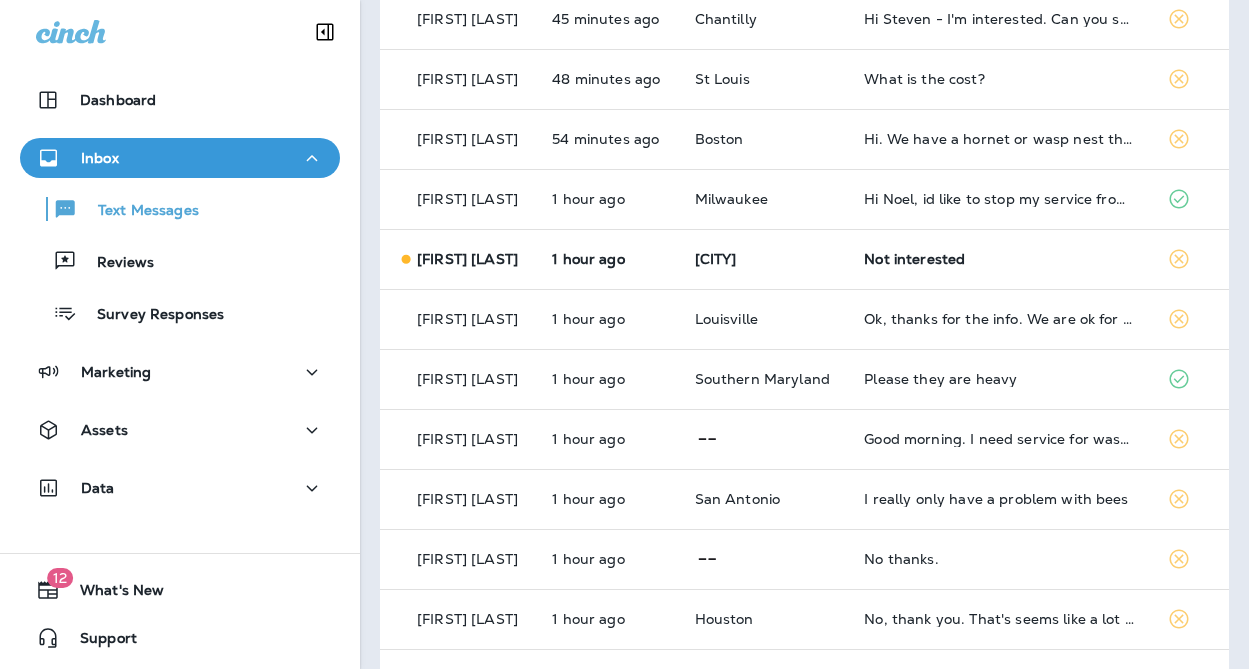 scroll, scrollTop: 0, scrollLeft: 0, axis: both 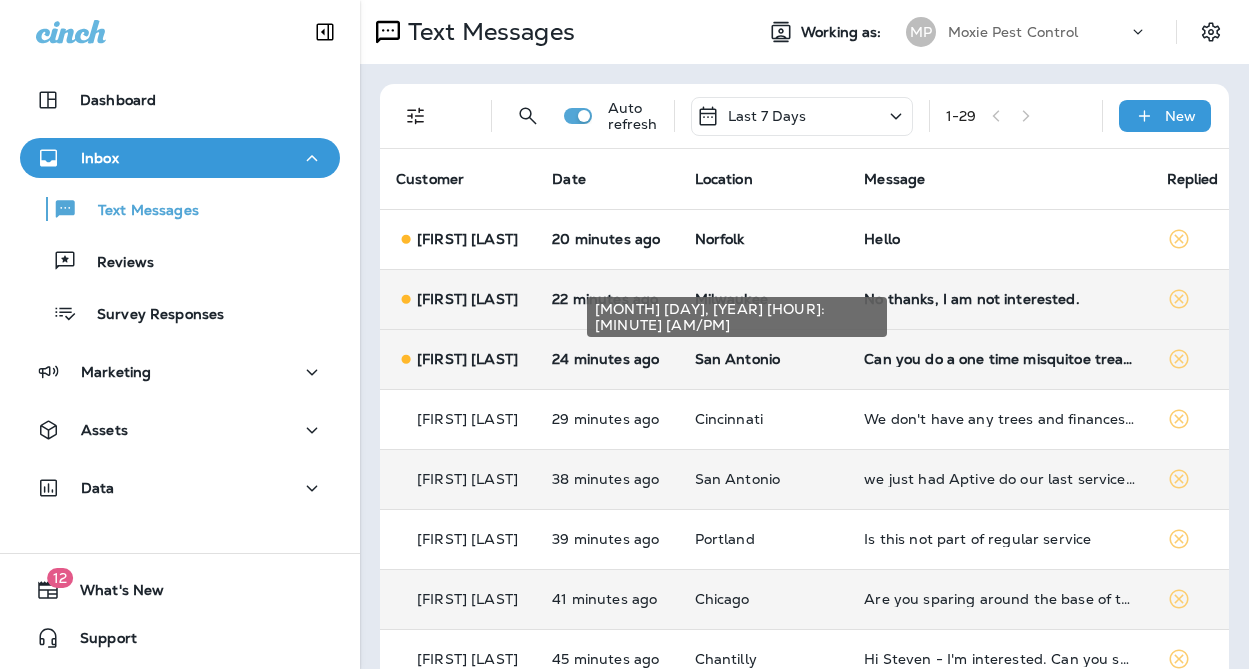 click on "24 minutes ago" at bounding box center [607, 359] 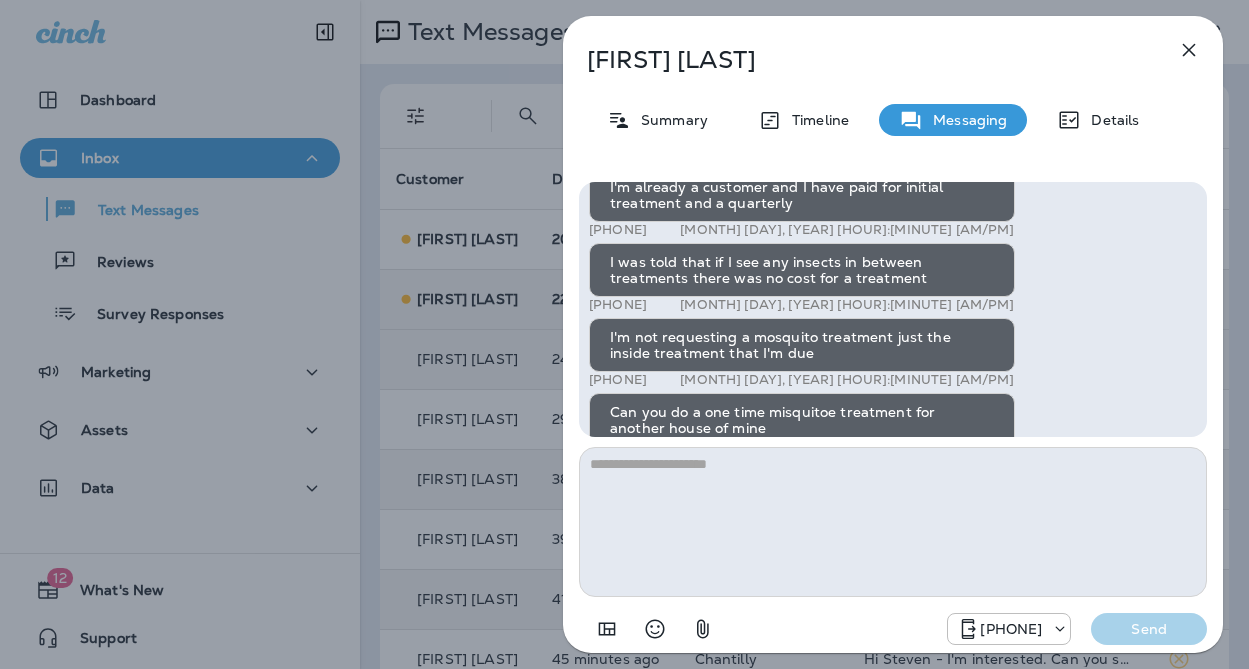scroll, scrollTop: 0, scrollLeft: 0, axis: both 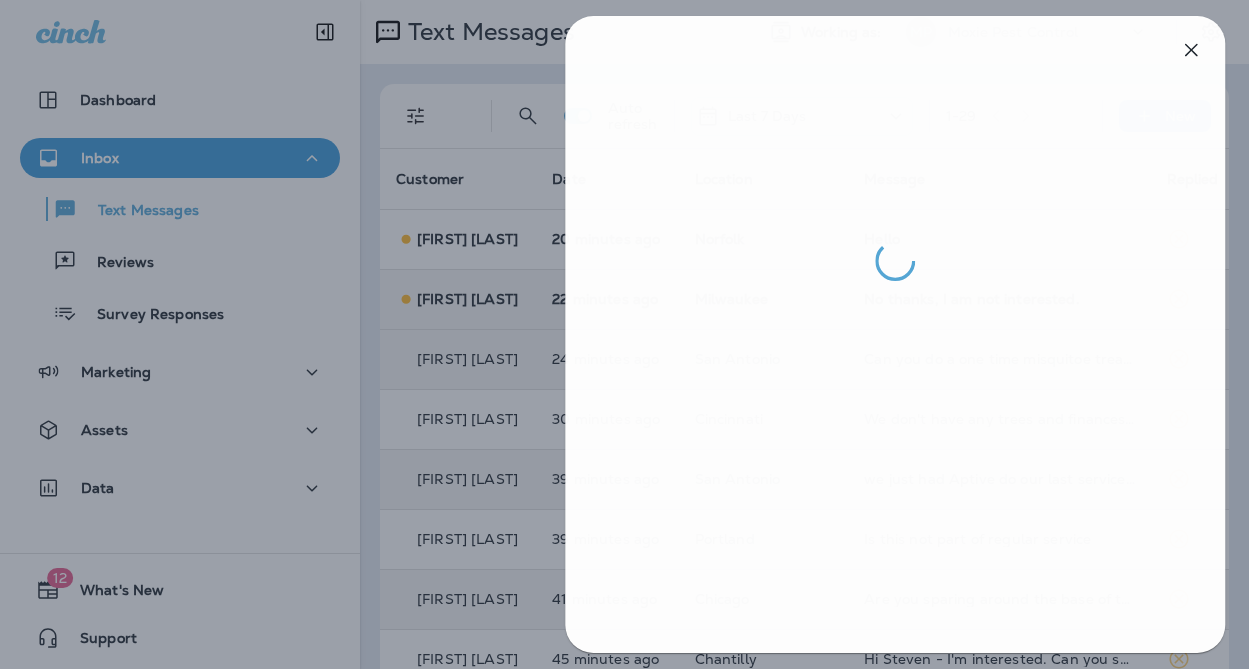 click at bounding box center (626, 334) 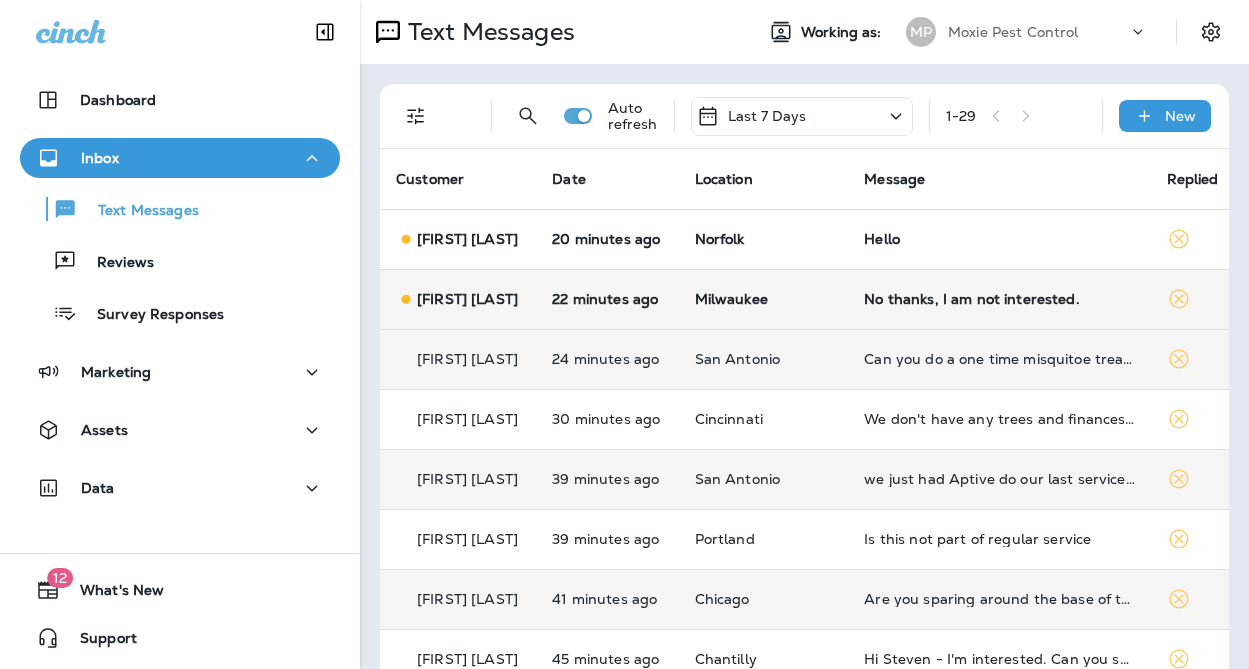 scroll, scrollTop: 31, scrollLeft: 0, axis: vertical 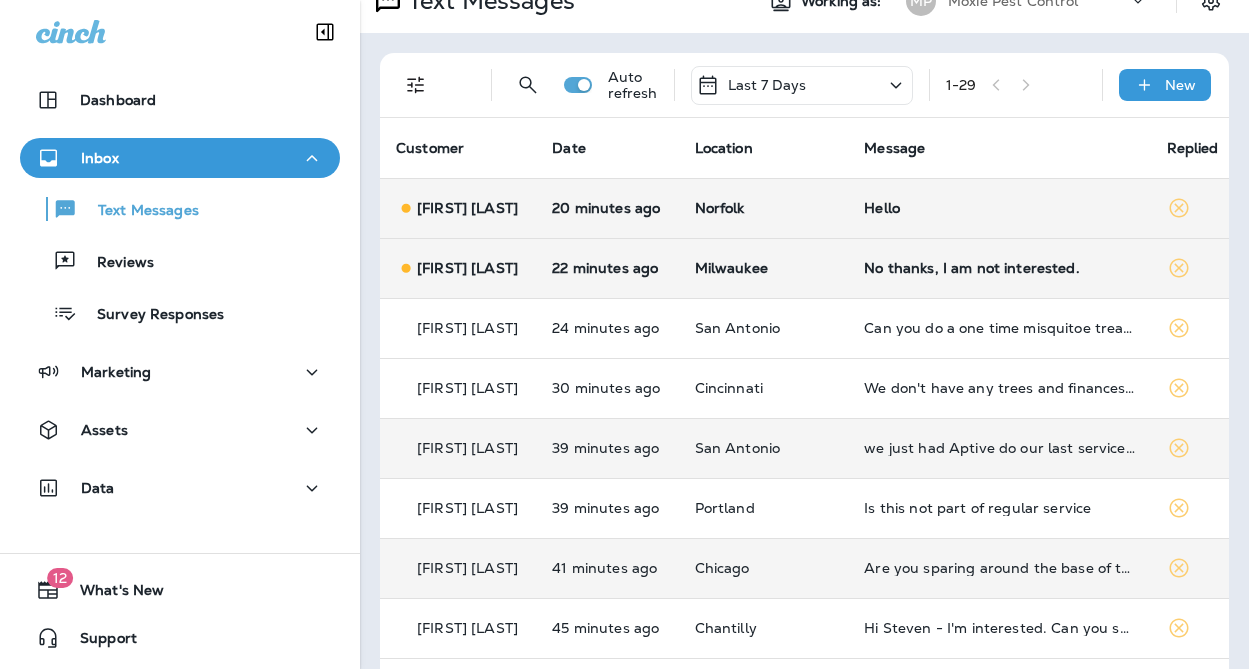 click on "Norfolk" at bounding box center (764, 208) 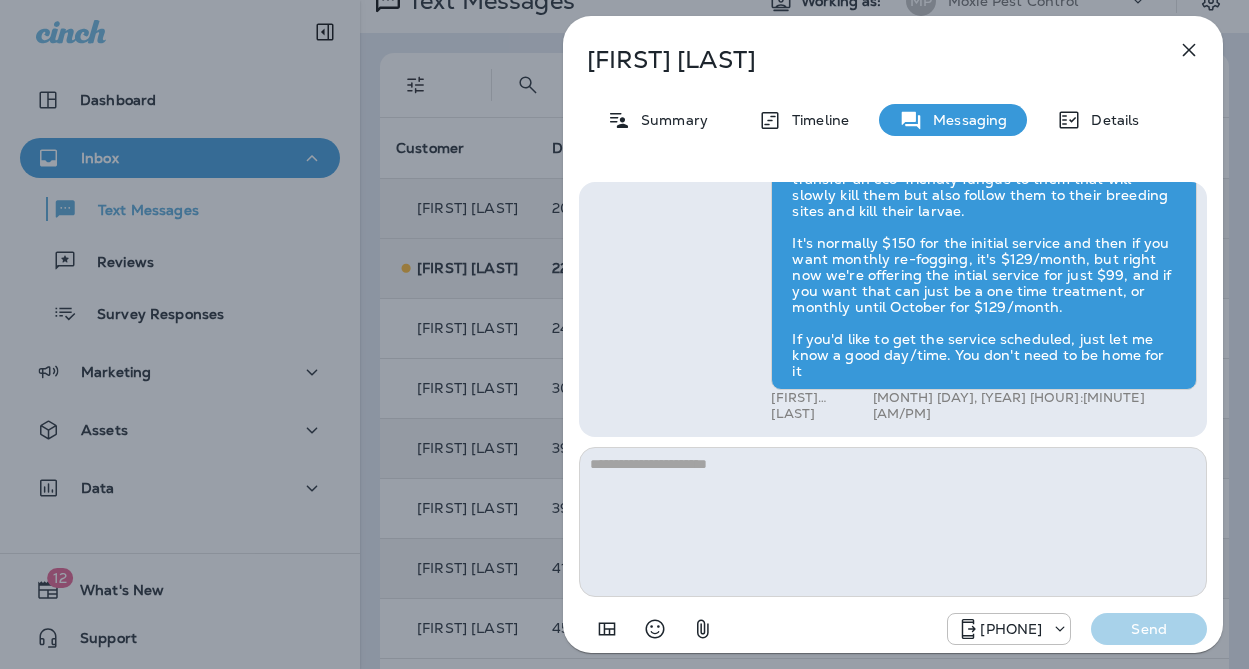 click on "[FIRST] [LAST] Summary Timeline Messaging Details Hi, [FIRST] , this is Noel with Moxie Pest Control. We know Summer brings out the mosquitoes—and with the Summer season here, I’d love to get you on our schedule to come help take care of that. Just reply here and I’ll take care of the rest!
Reply STOP to optout [PHONE] [DATE] [TIME] Hello [PHONE] [DATE] [TIME] [FIRST] [LAST] [DATE] [TIME] [PHONE] Send" at bounding box center [624, 334] 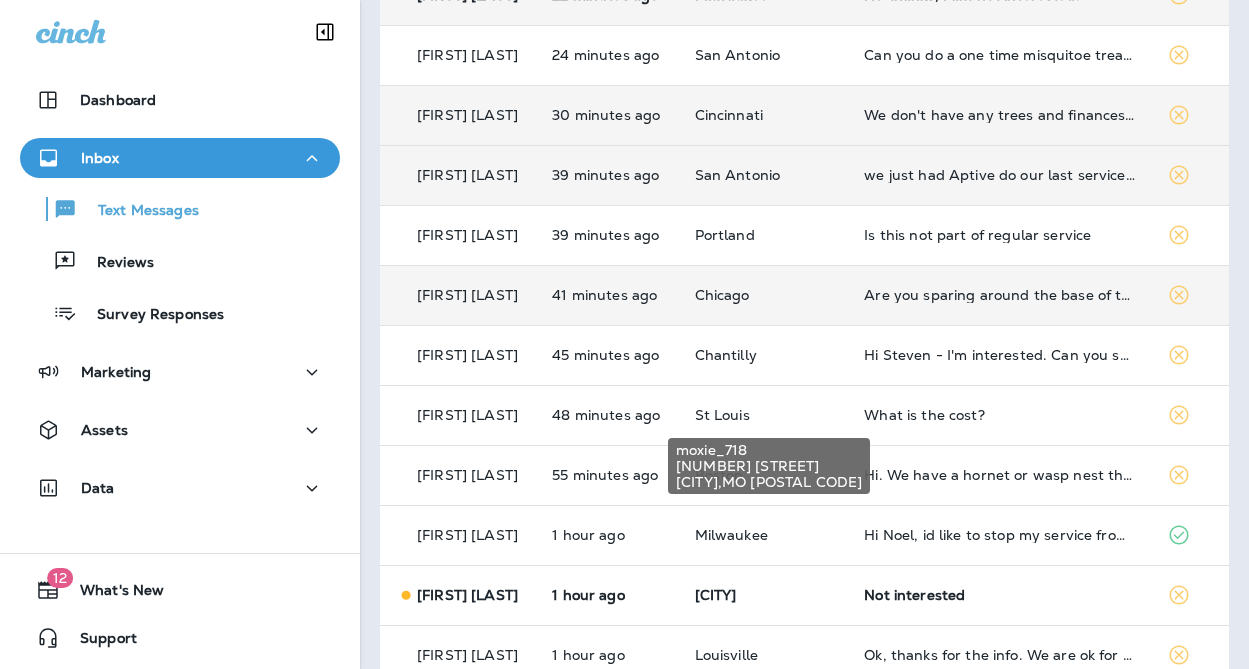 scroll, scrollTop: 0, scrollLeft: 0, axis: both 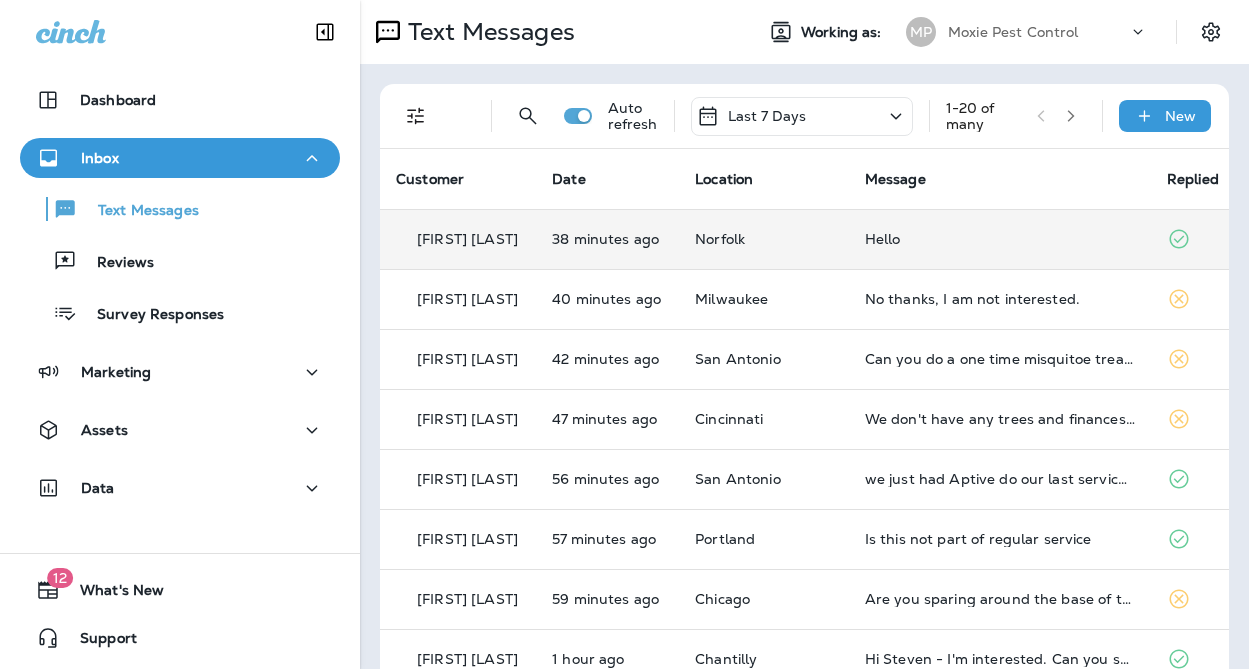 click on "Norfolk" at bounding box center [764, 239] 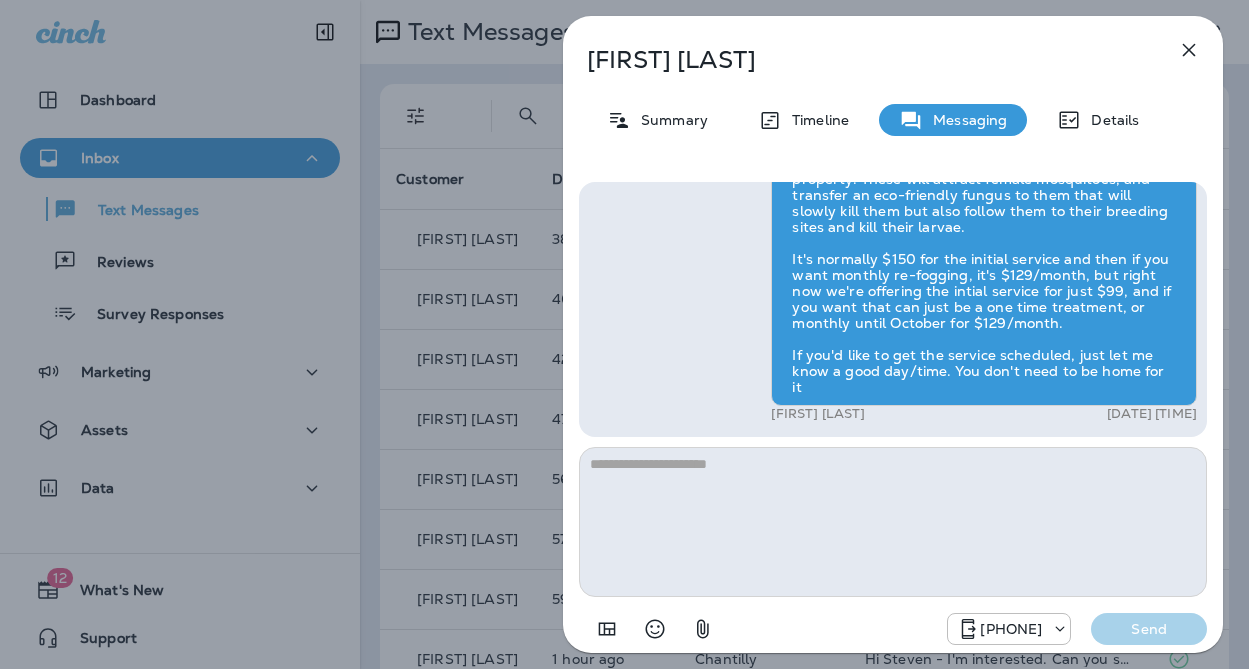 drag, startPoint x: 441, startPoint y: 304, endPoint x: 561, endPoint y: 312, distance: 120.26637 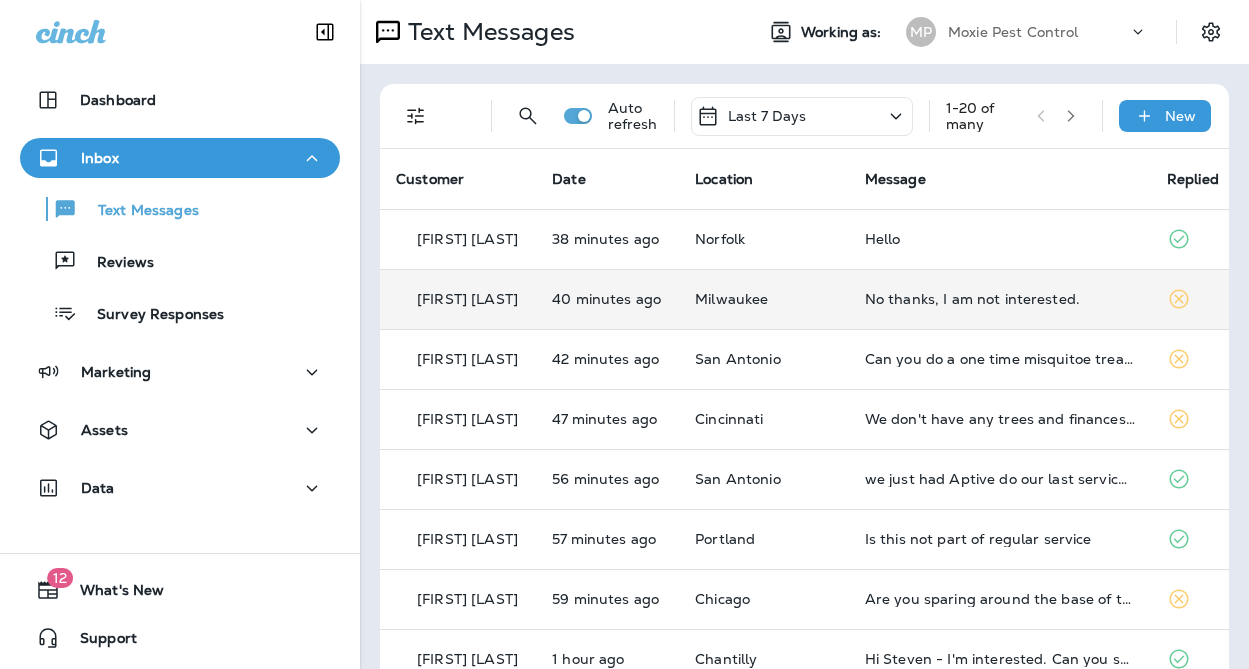 click on "Milwaukee" at bounding box center [764, 299] 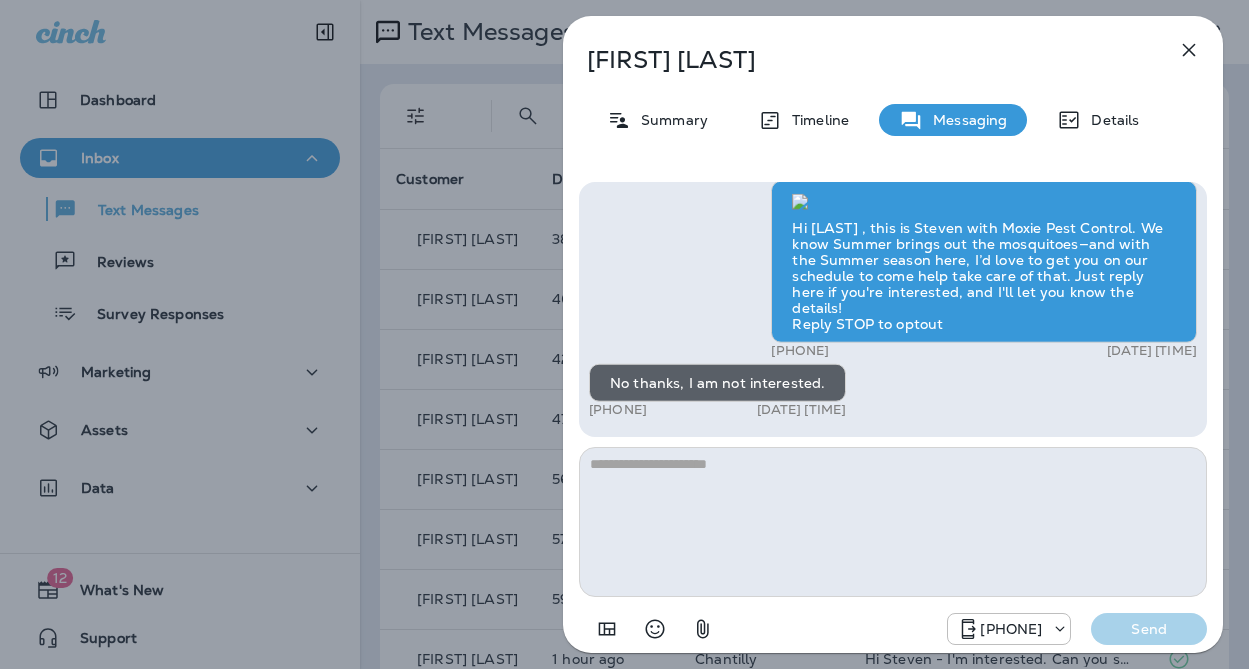click on "[FIRST]   [LAST] Summary   Timeline   Messaging   Details   Hi [FIRST] , this is Steven with Moxie Pest Control. We know Summer brings out the mosquitoes—and with the Summer season here, I’d love to get you on our schedule to come help take care of that. Just reply here if you're interested, and I'll let you know the details!
Reply STOP to optout [PHONE] [DATE] [TIME] No thanks, I am not interested.  [PHONE] [DATE] [TIME] [PHONE] Send" at bounding box center [624, 334] 